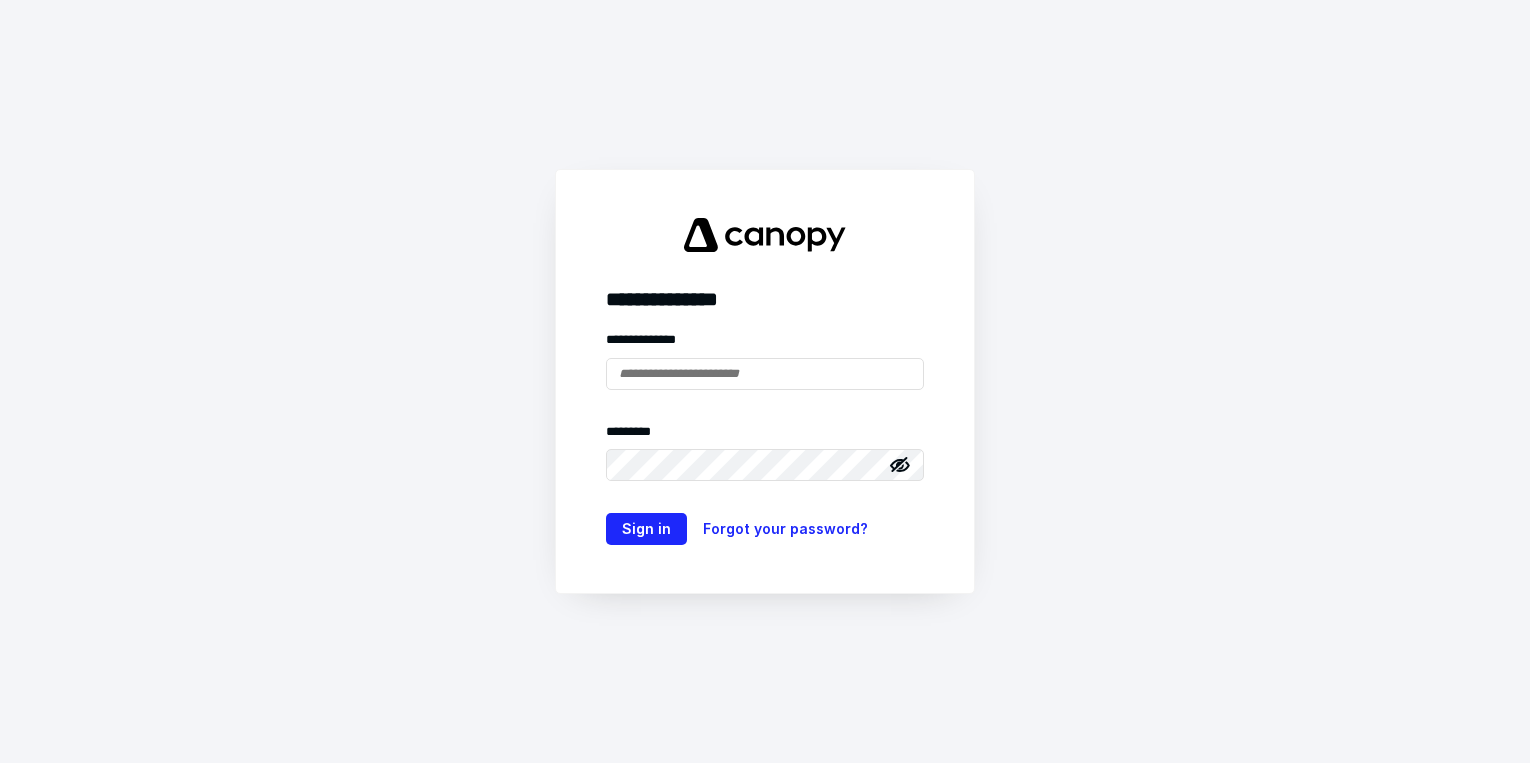 scroll, scrollTop: 0, scrollLeft: 0, axis: both 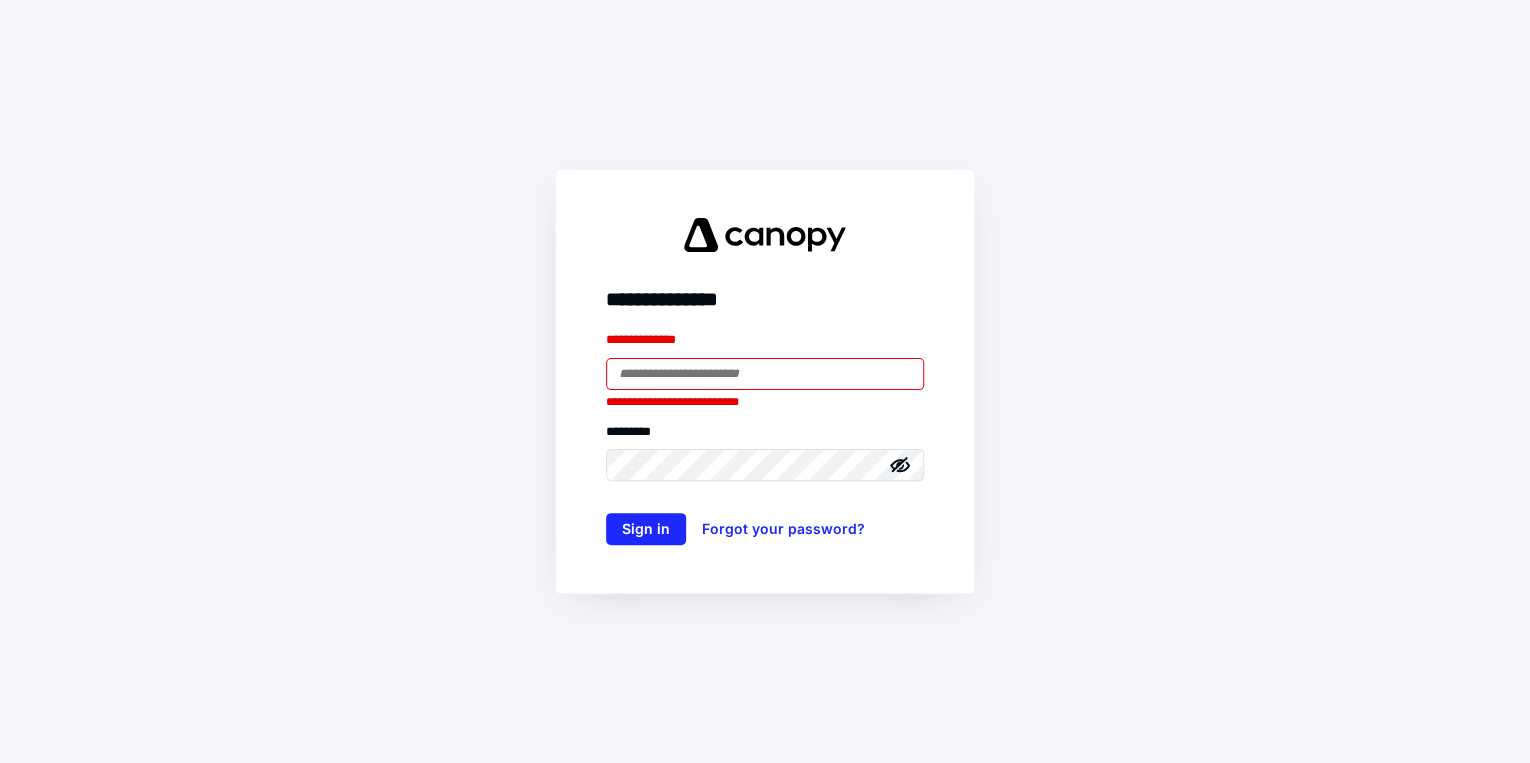 type on "**********" 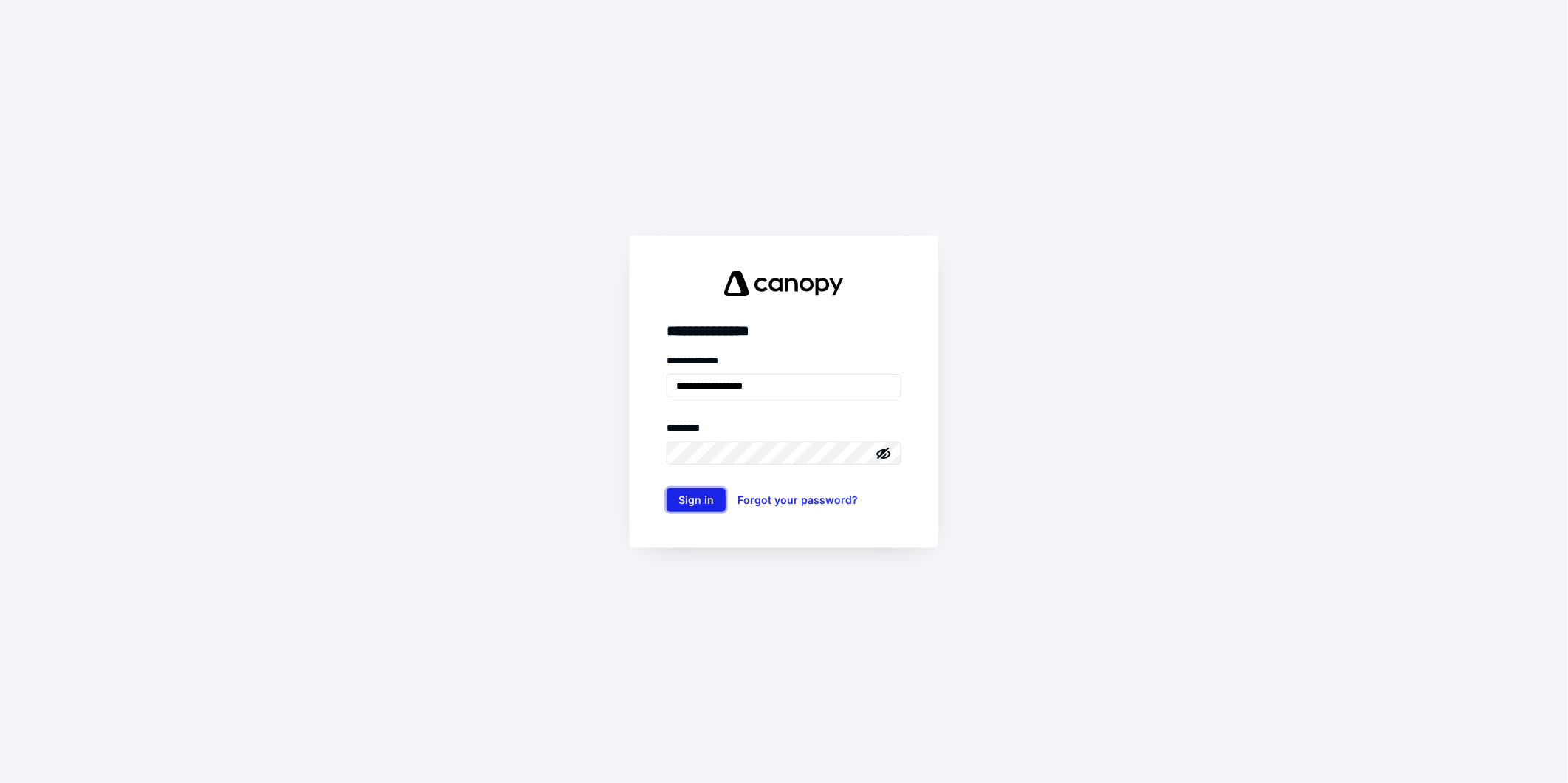 click on "Sign in" at bounding box center (696, 500) 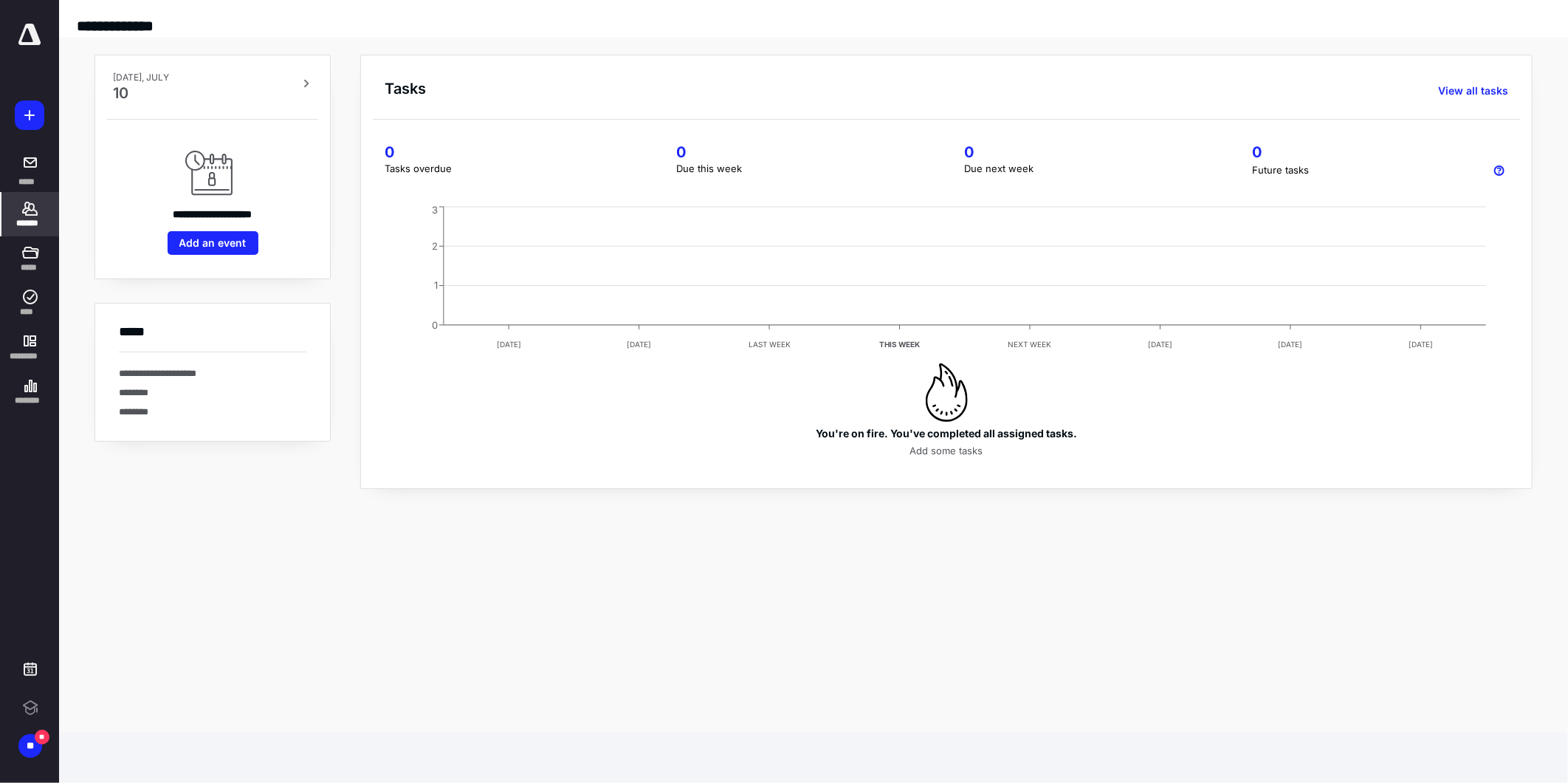 scroll, scrollTop: 0, scrollLeft: 0, axis: both 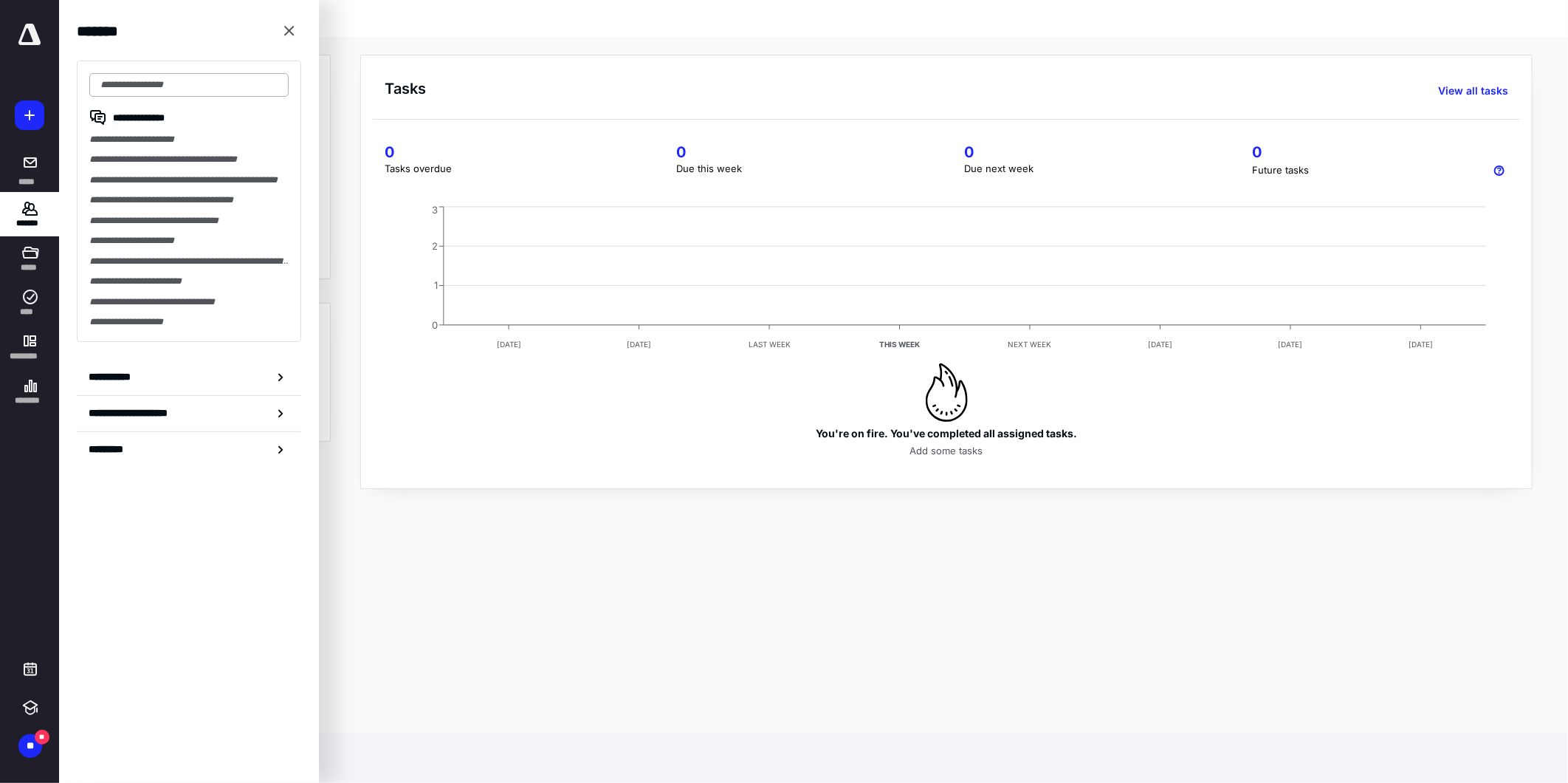 click at bounding box center [189, 85] 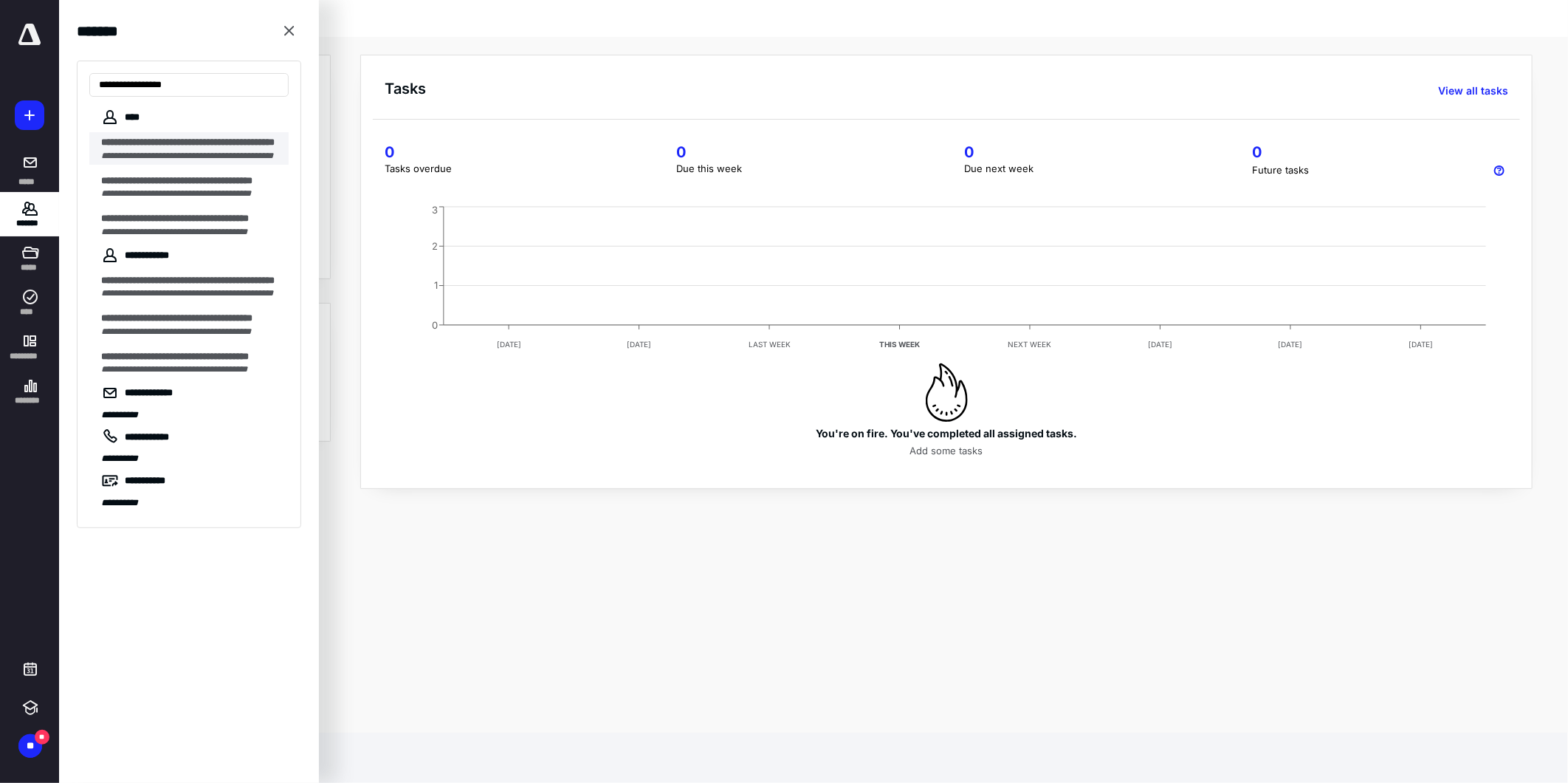 type on "**********" 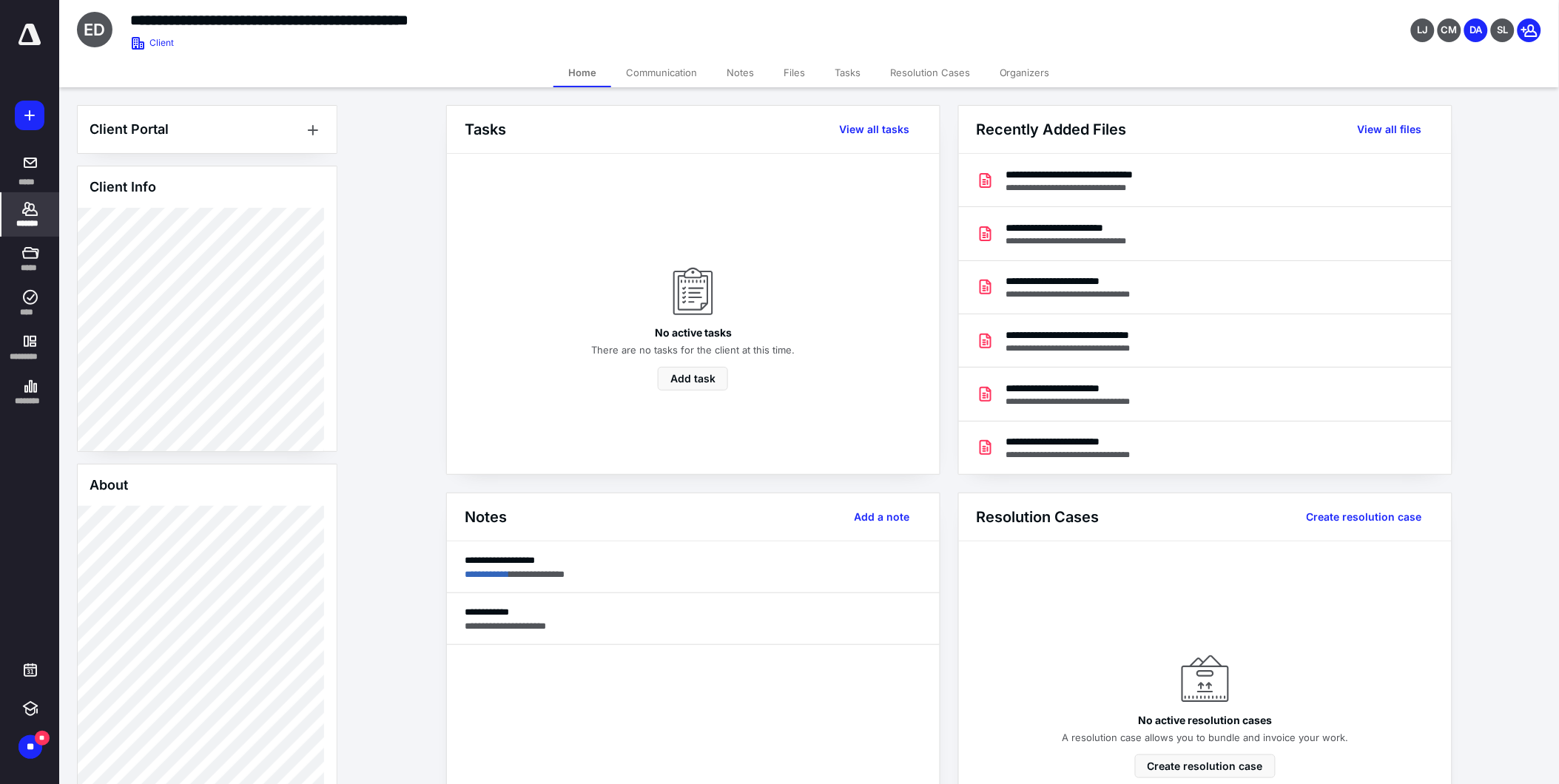 click 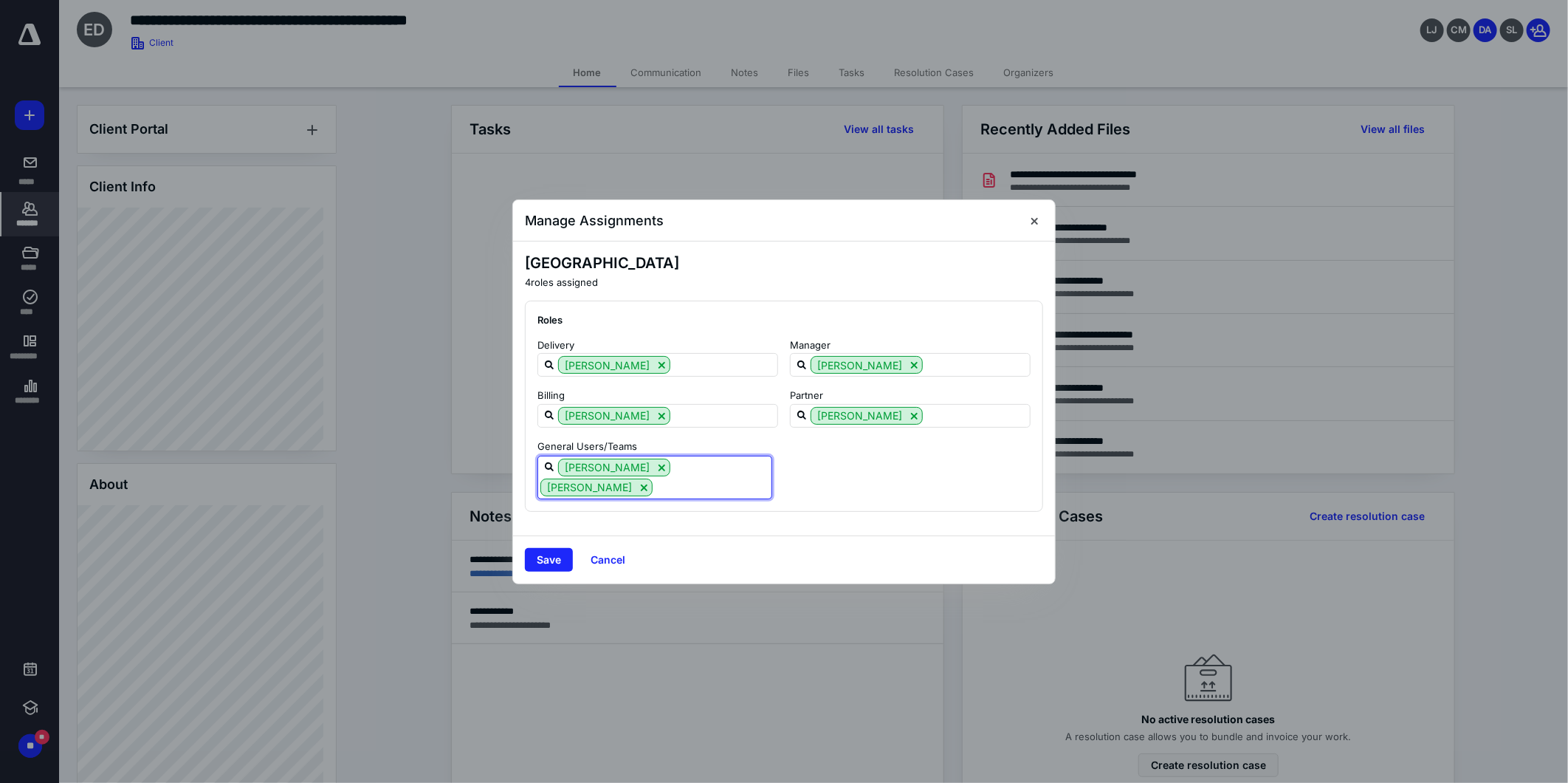 click at bounding box center (712, 487) 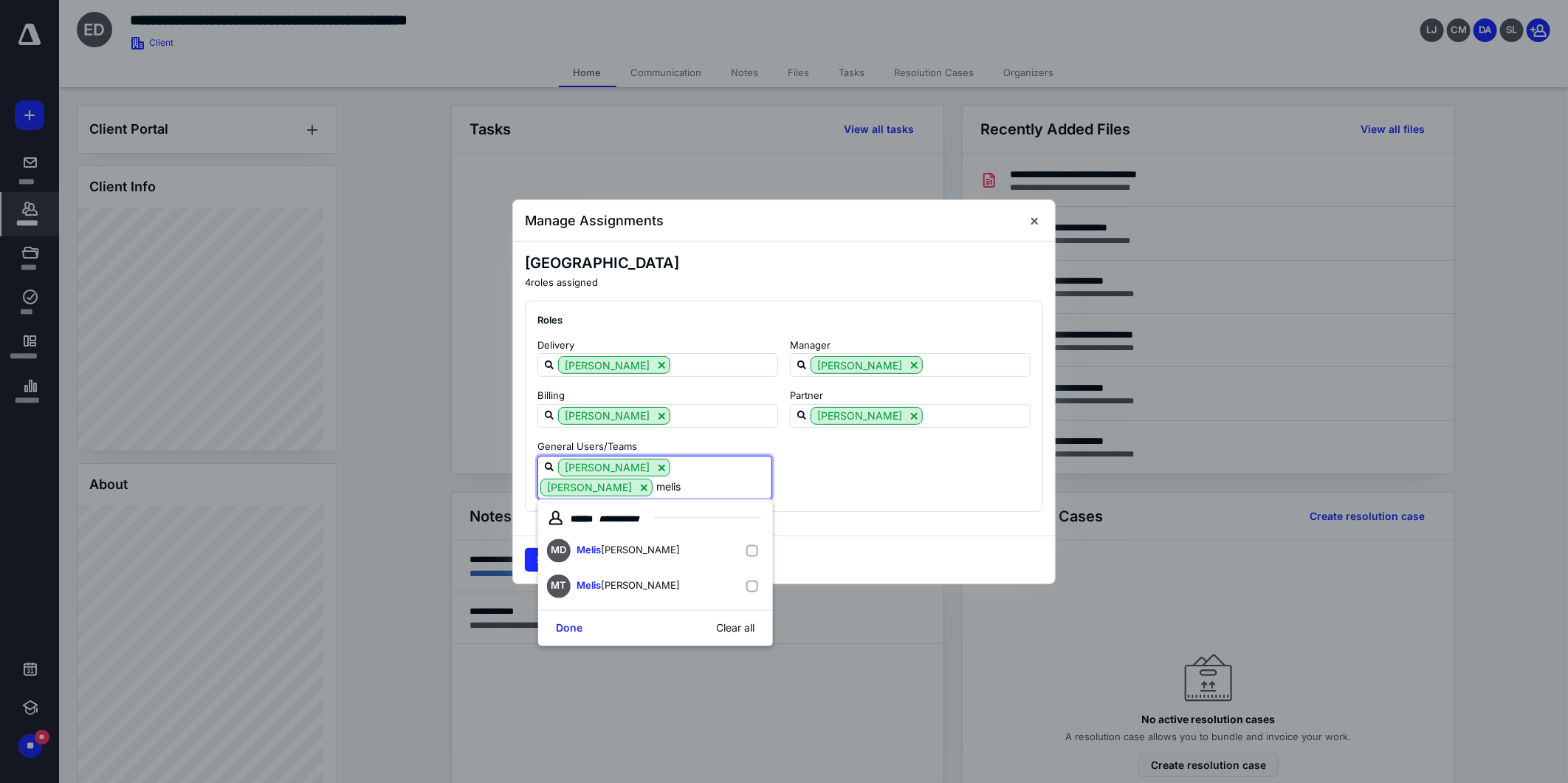 type on "[PERSON_NAME]" 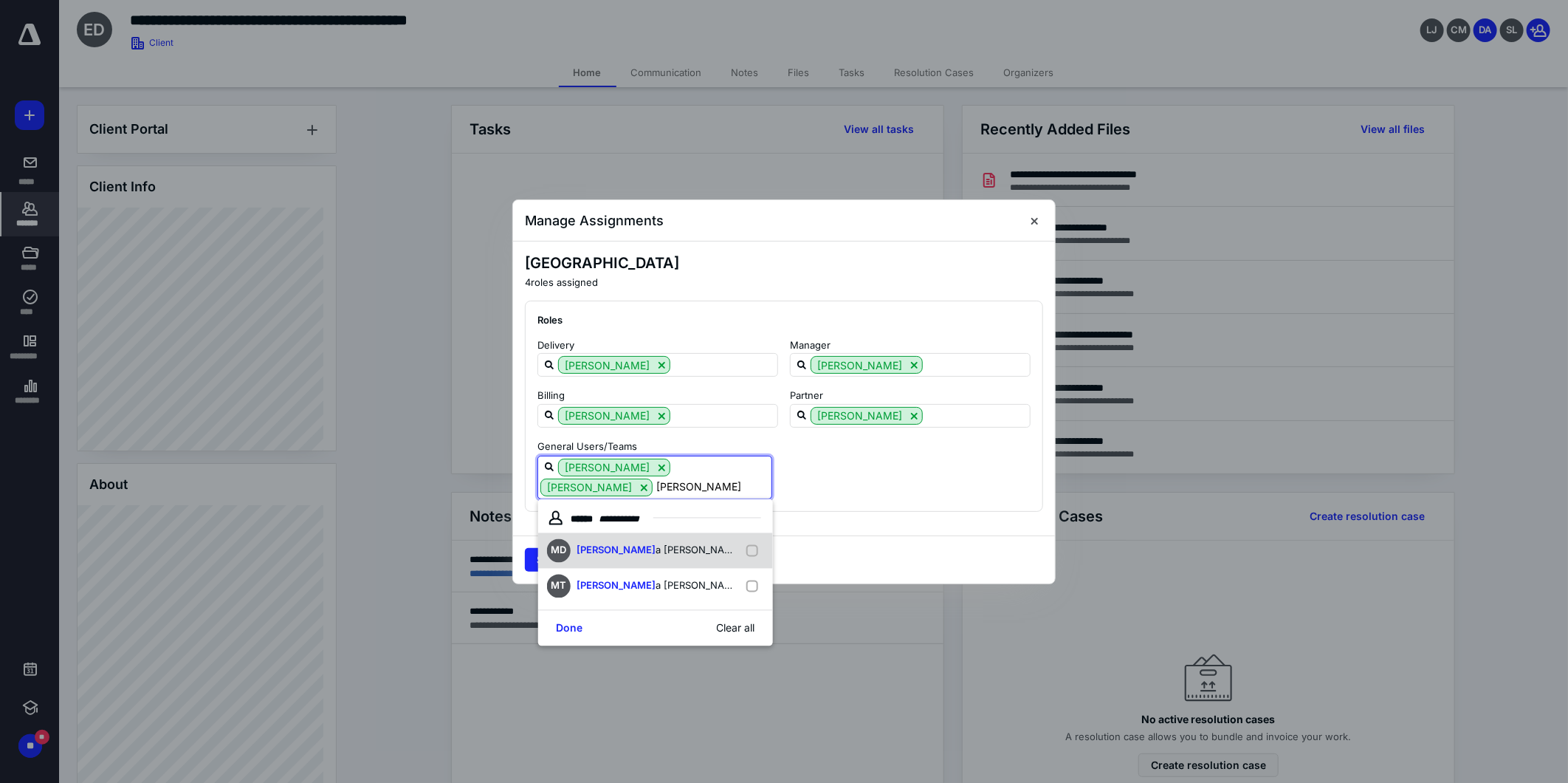 click at bounding box center [755, 551] 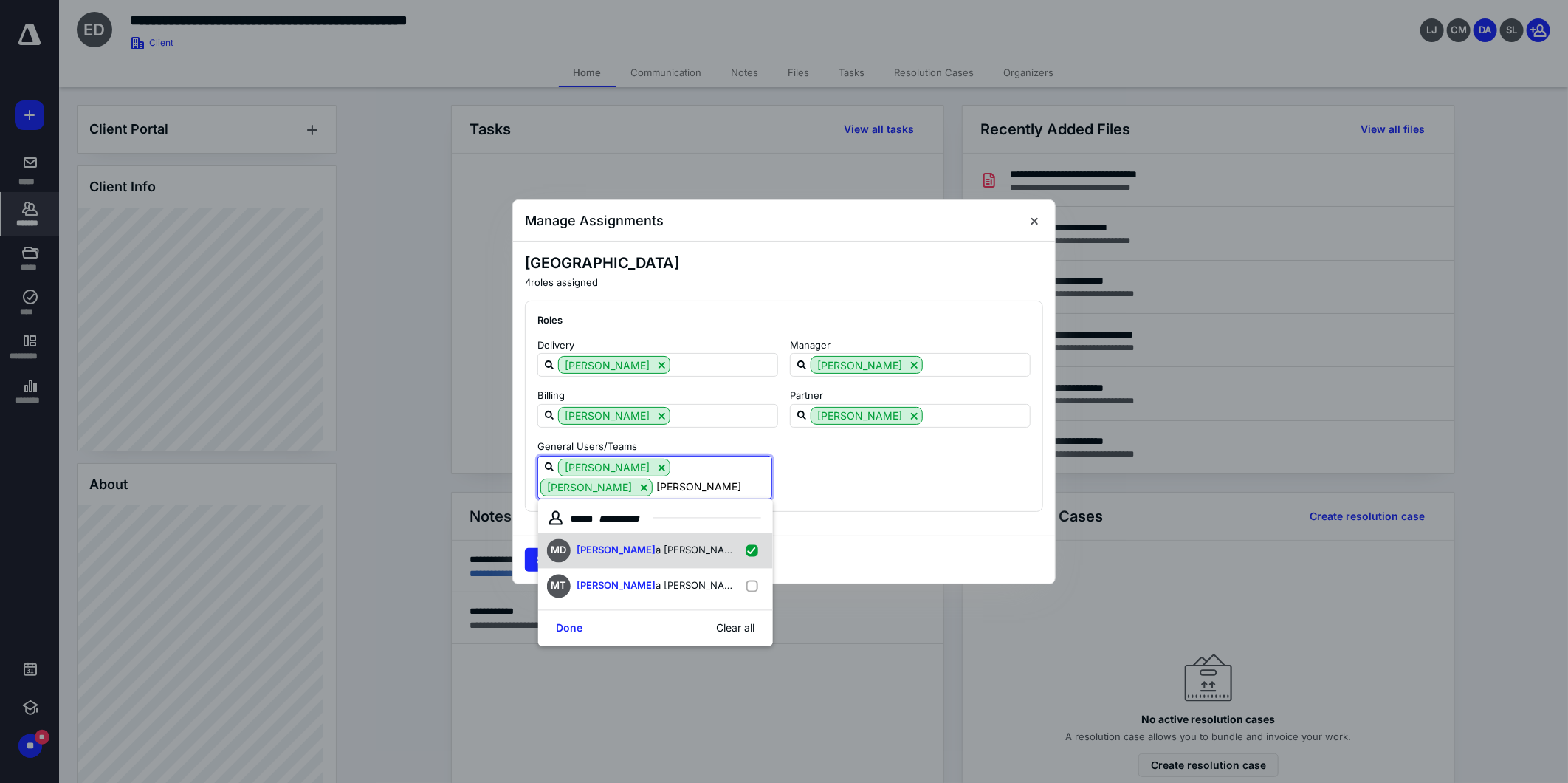 checkbox on "true" 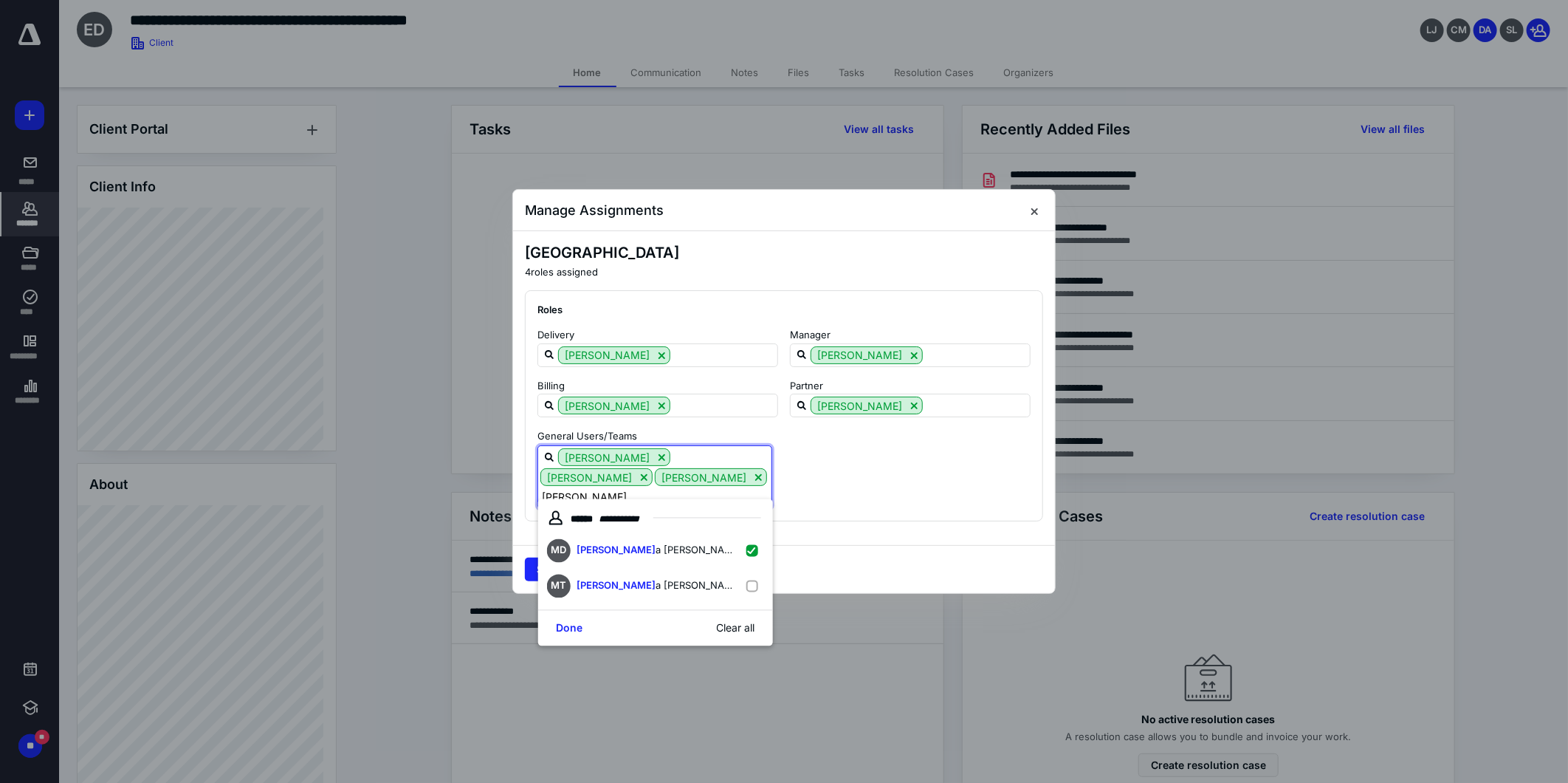 type on "[PERSON_NAME]" 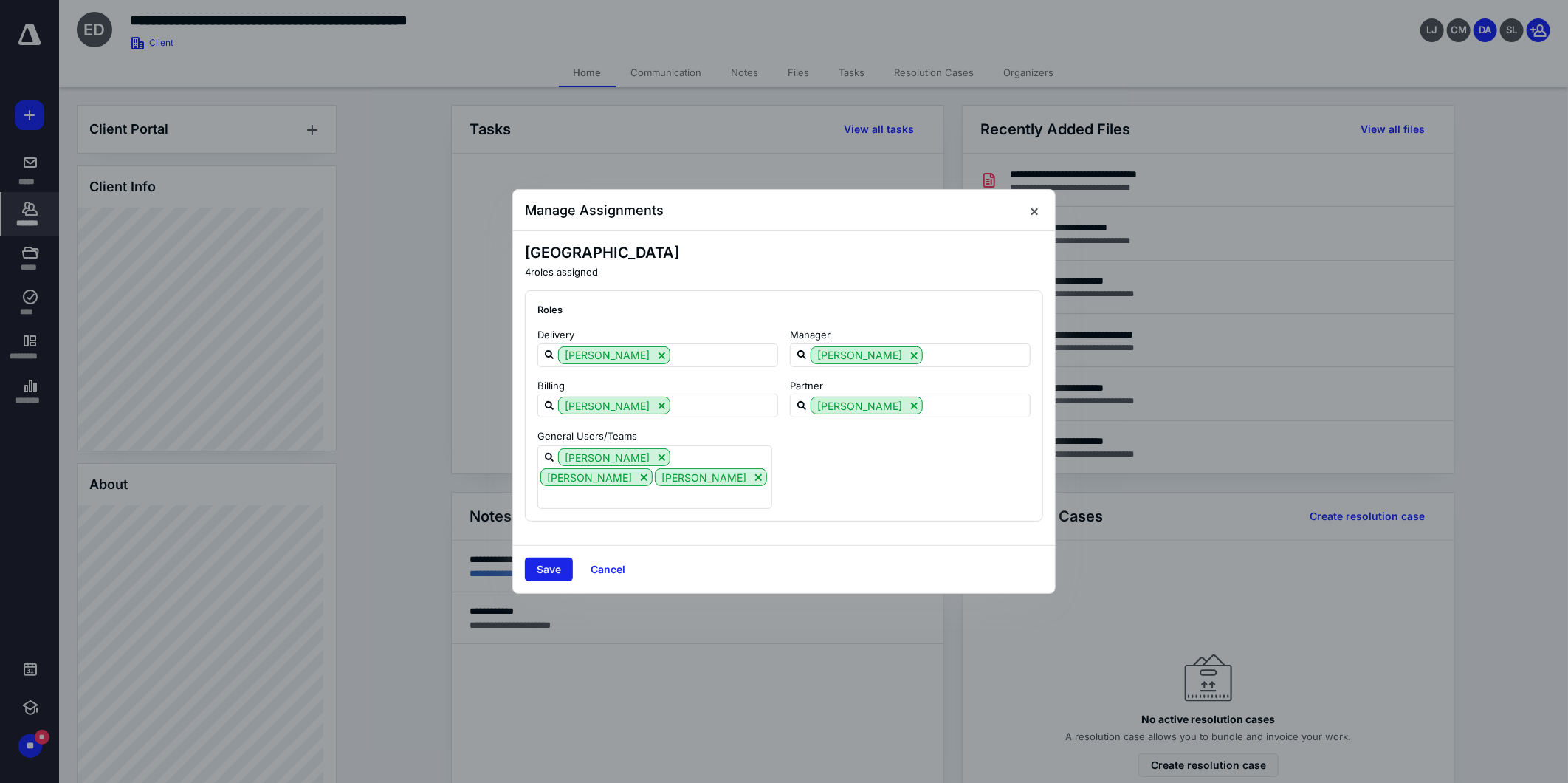click on "Save" at bounding box center [549, 570] 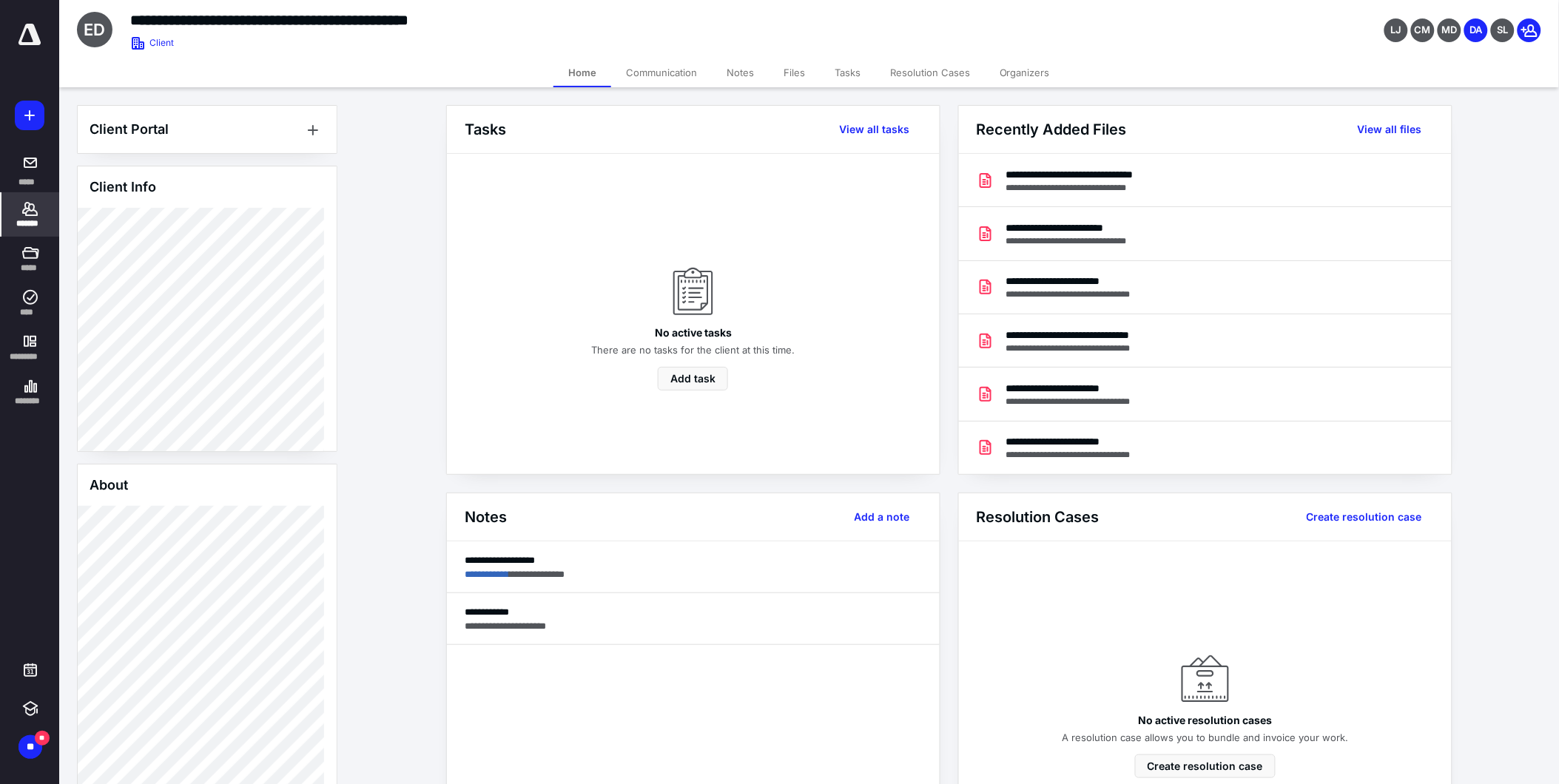 click on "Files" at bounding box center [794, 72] 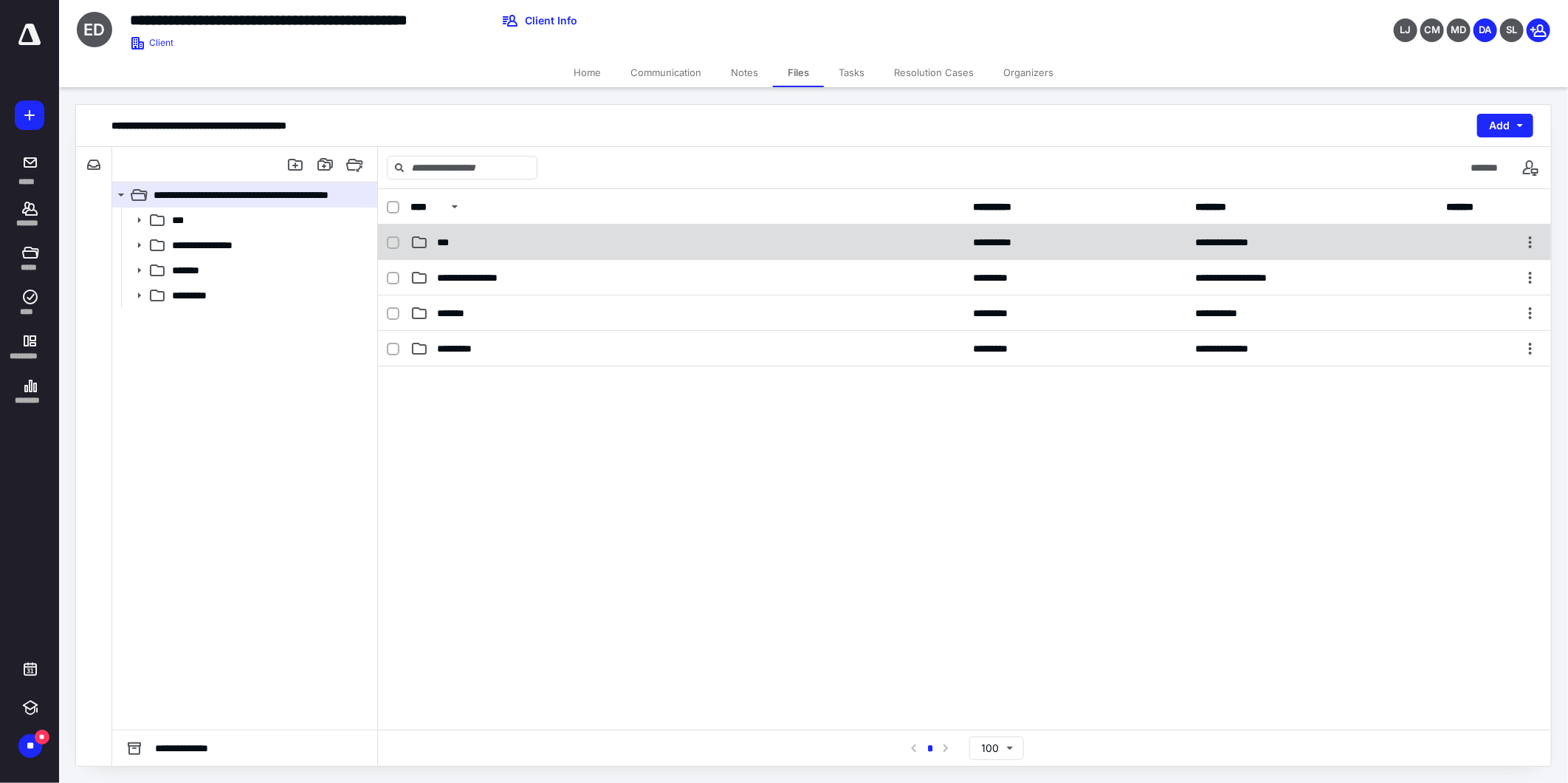 click on "***" at bounding box center (447, 242) 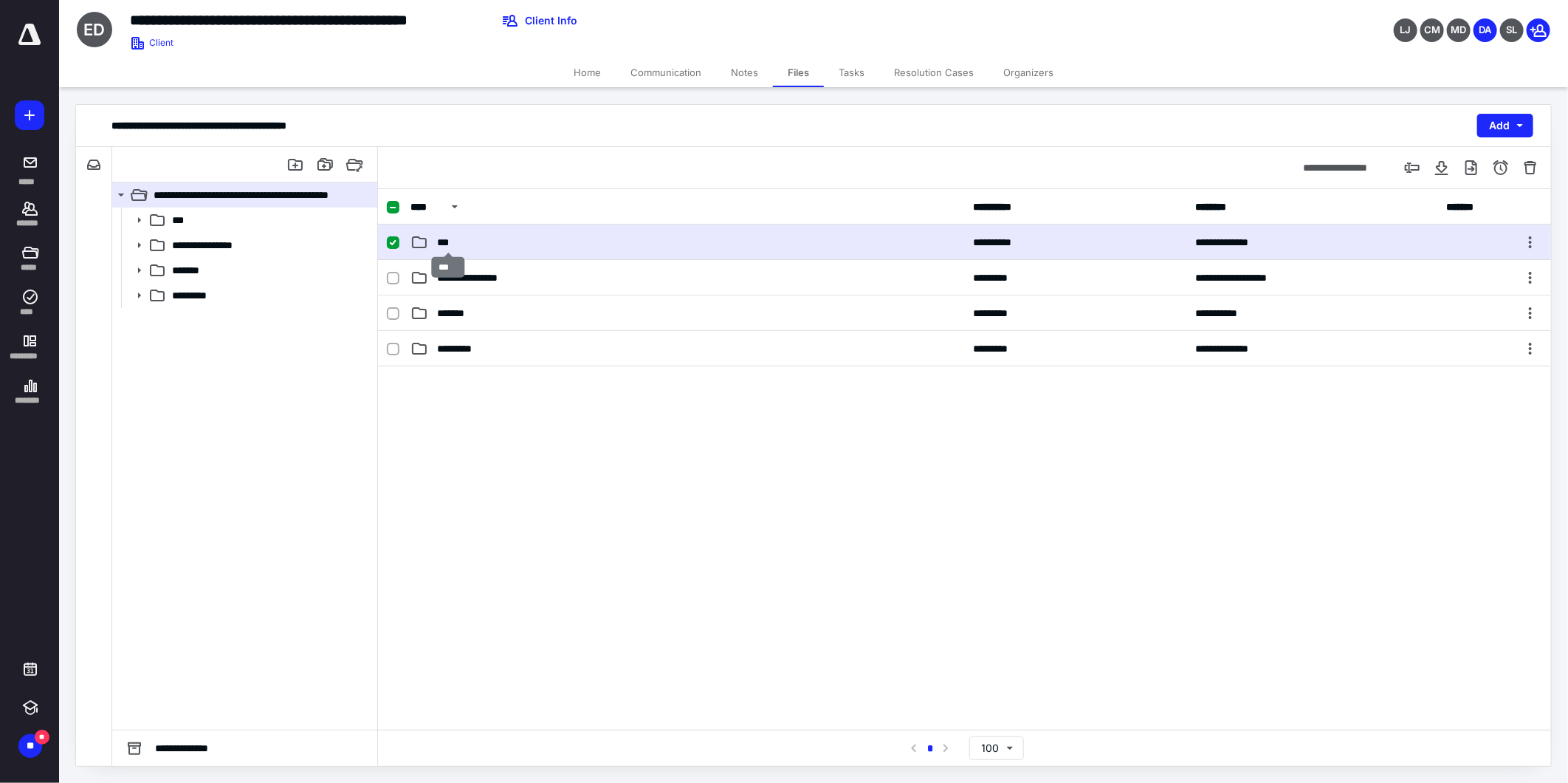 click on "***" at bounding box center [447, 242] 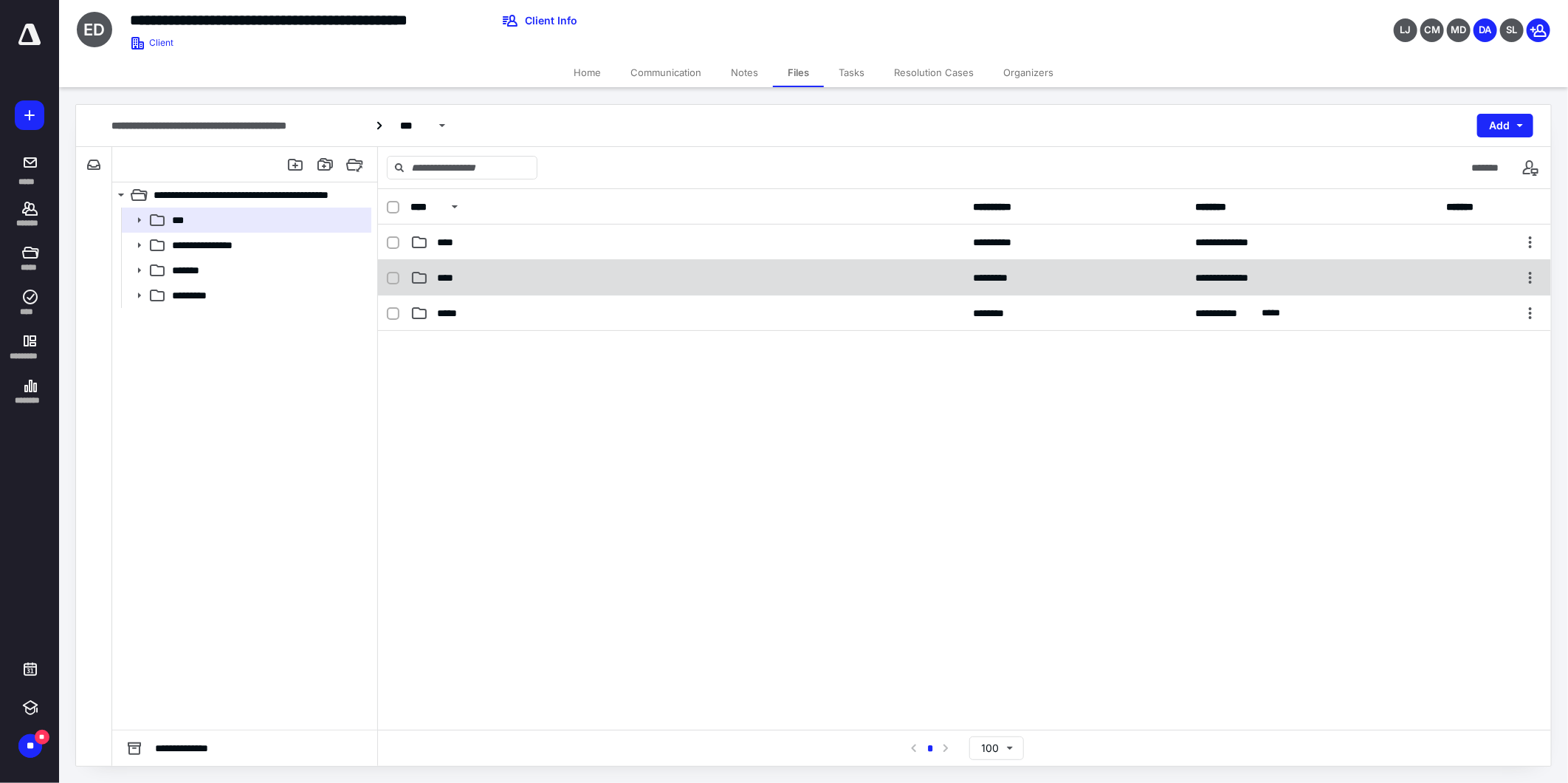 click on "****" at bounding box center [450, 278] 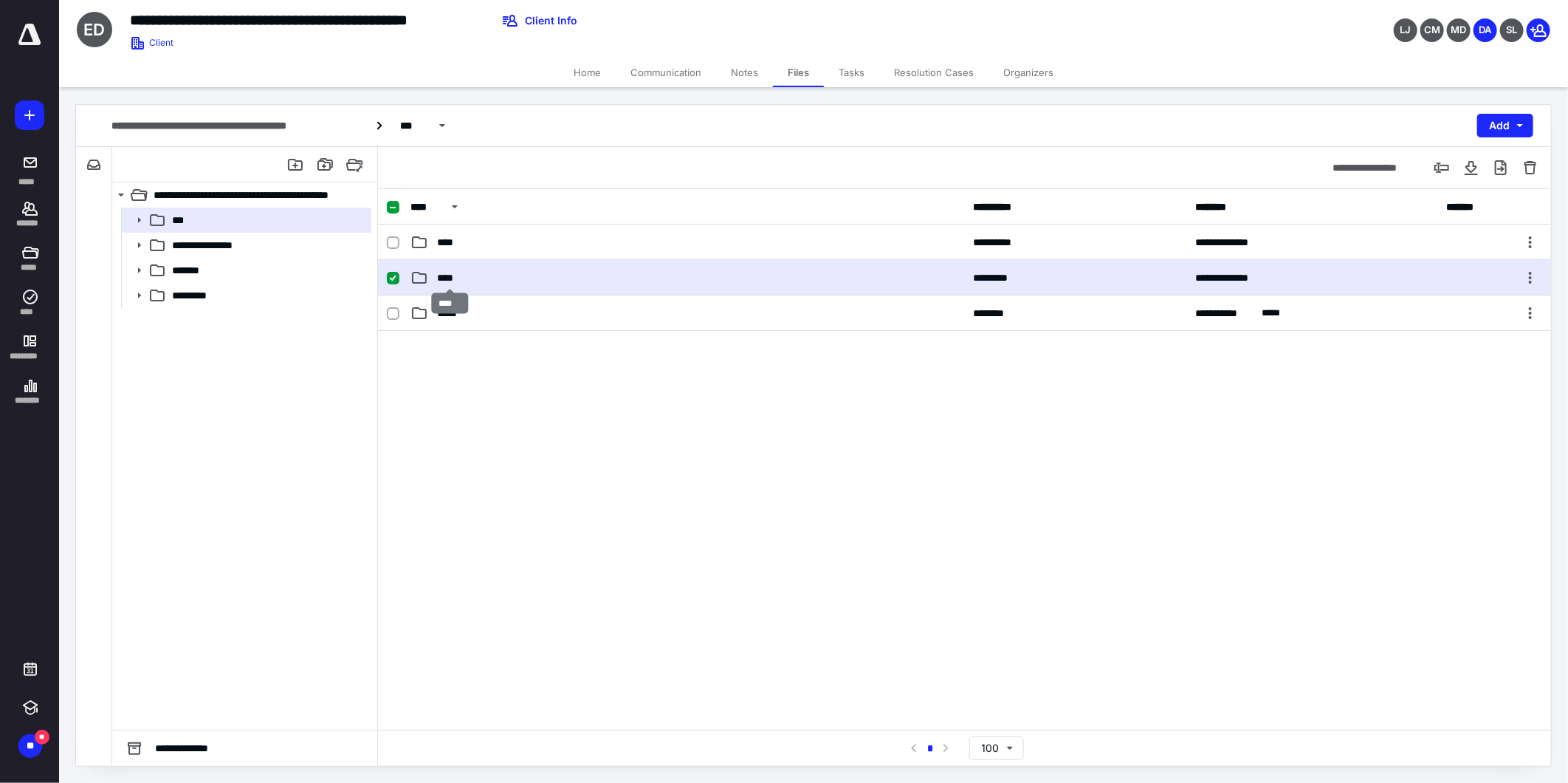 click on "****" at bounding box center [450, 278] 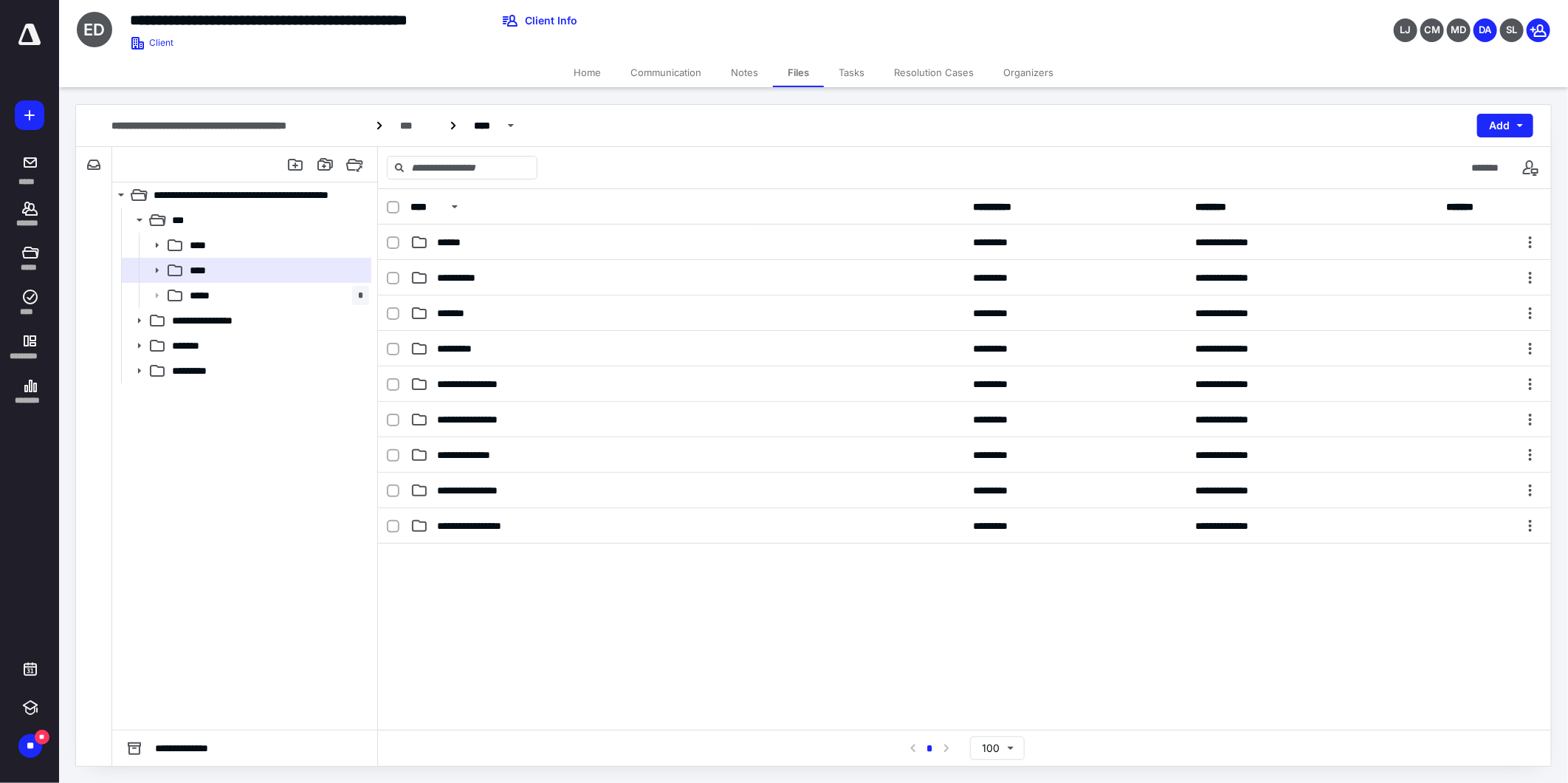 click on "**********" at bounding box center [456, 278] 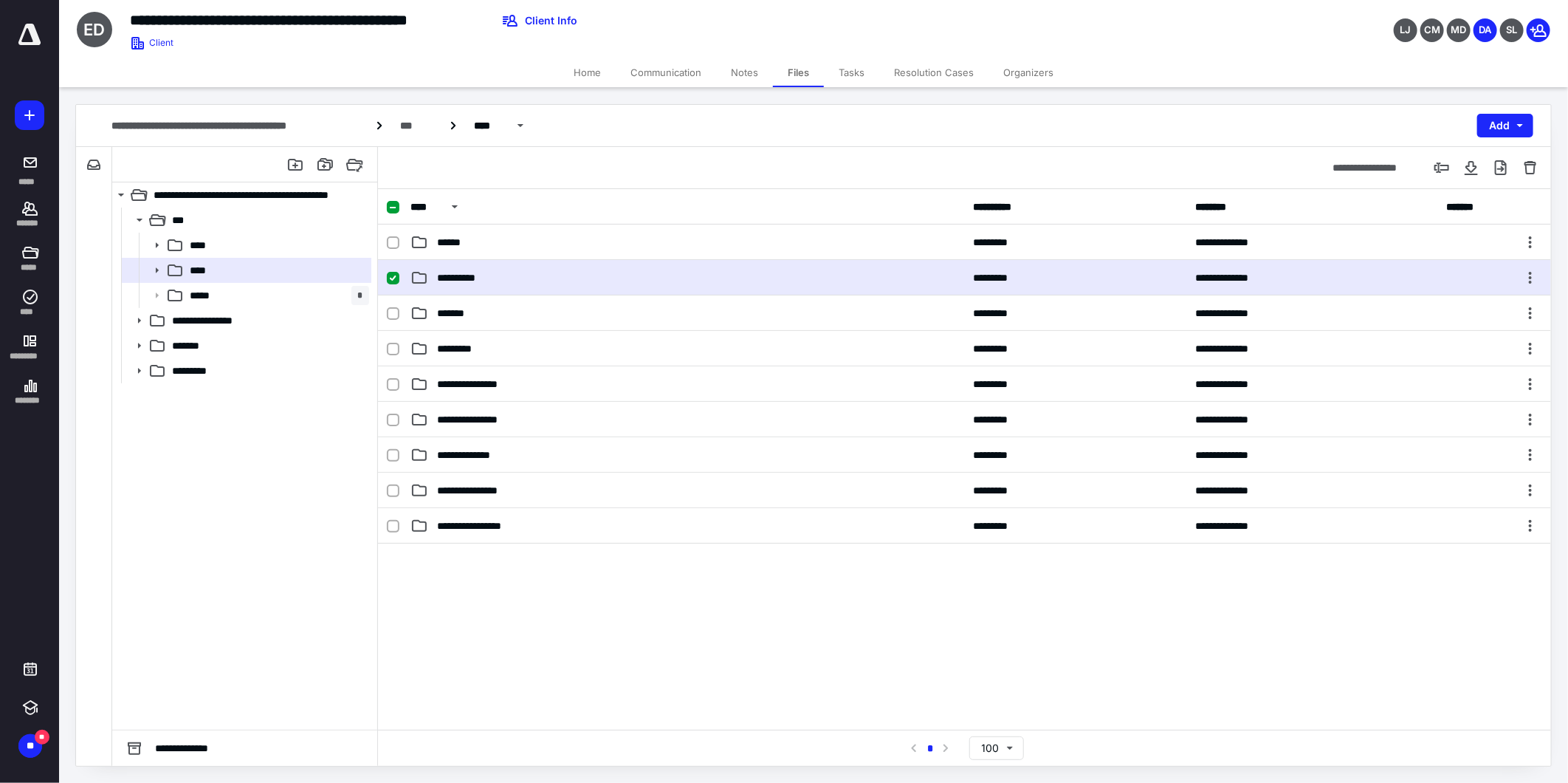 click on "**********" at bounding box center (687, 278) 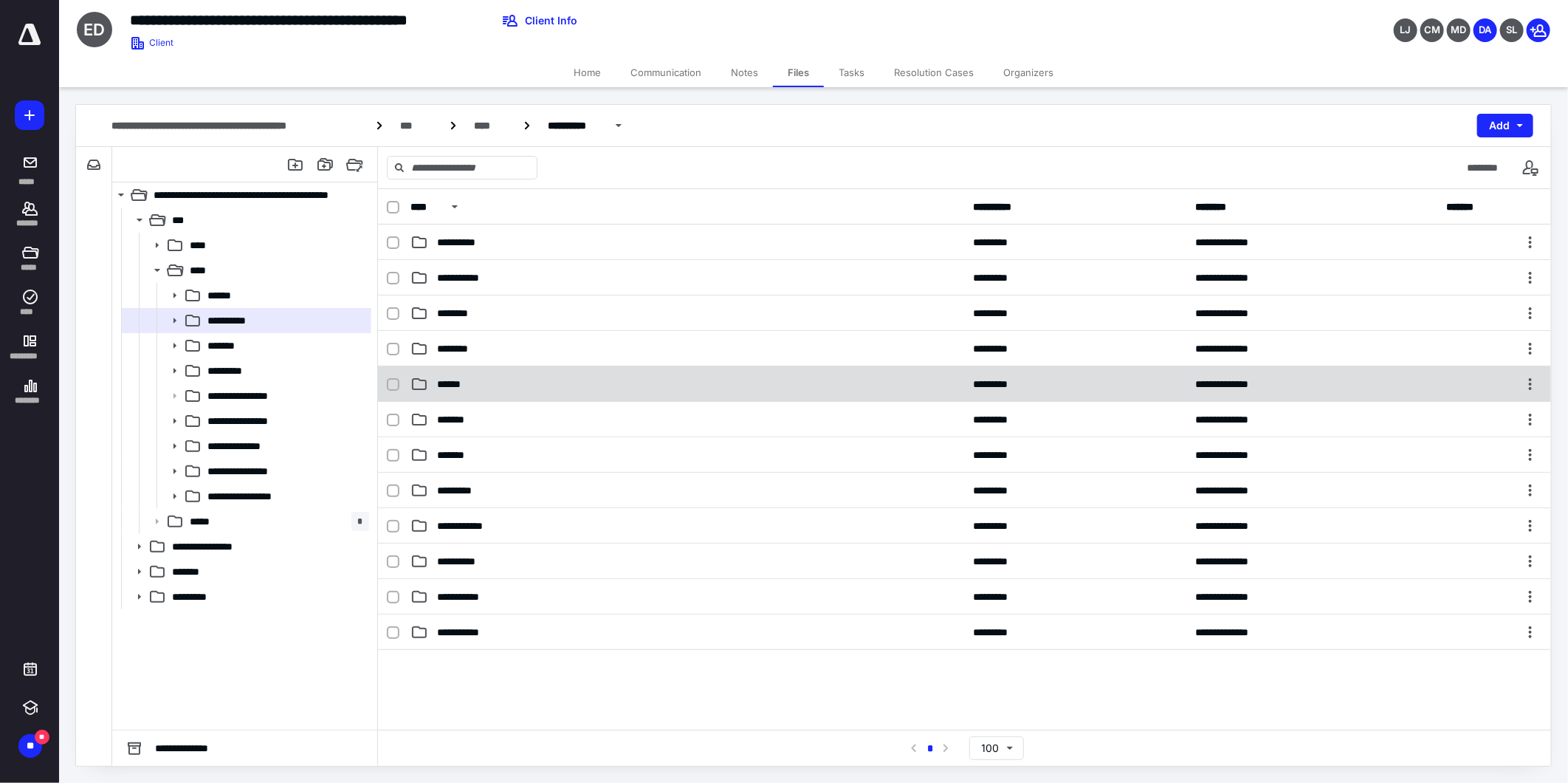 click on "******" at bounding box center (456, 384) 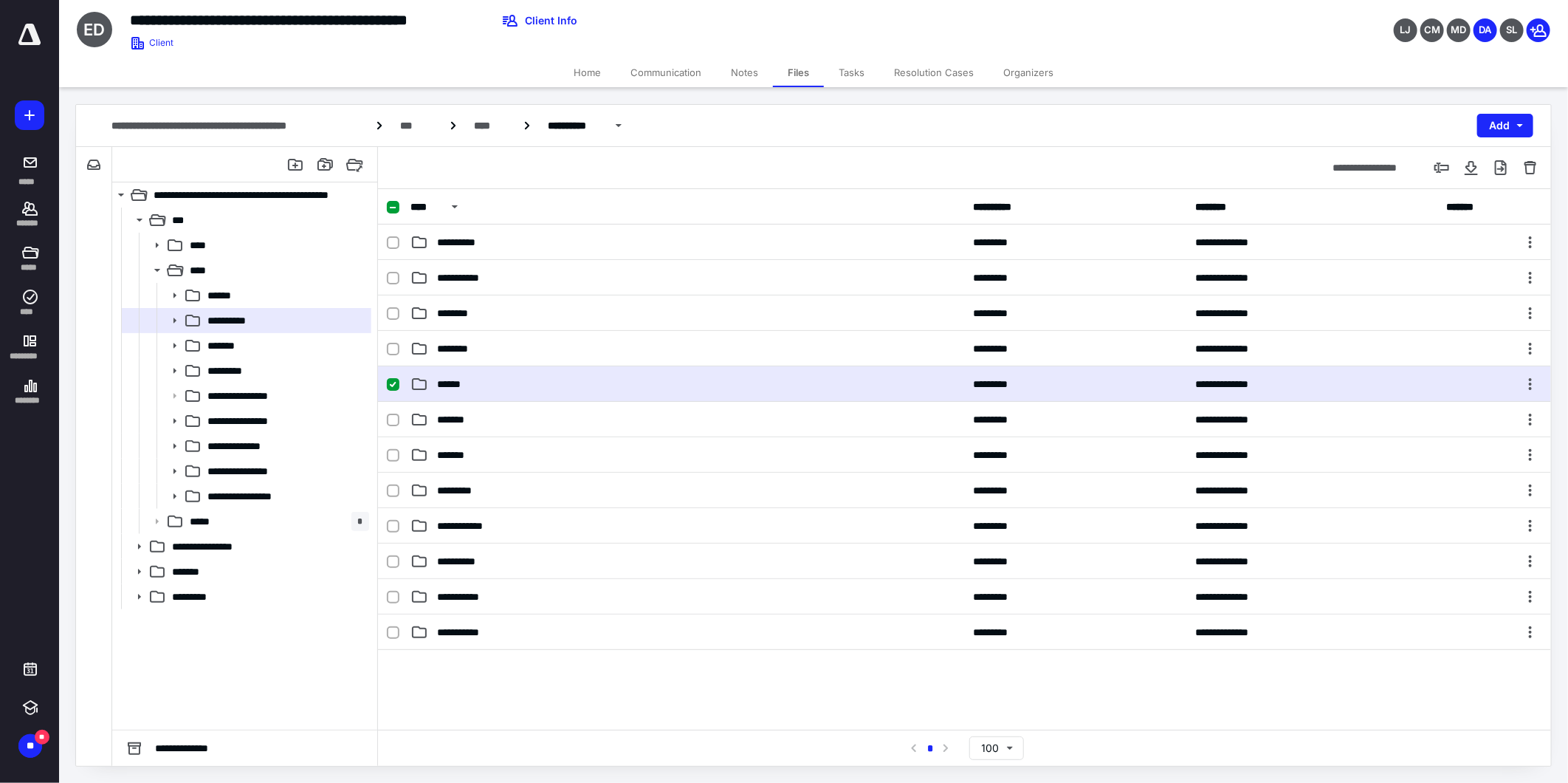 click on "******" at bounding box center [456, 384] 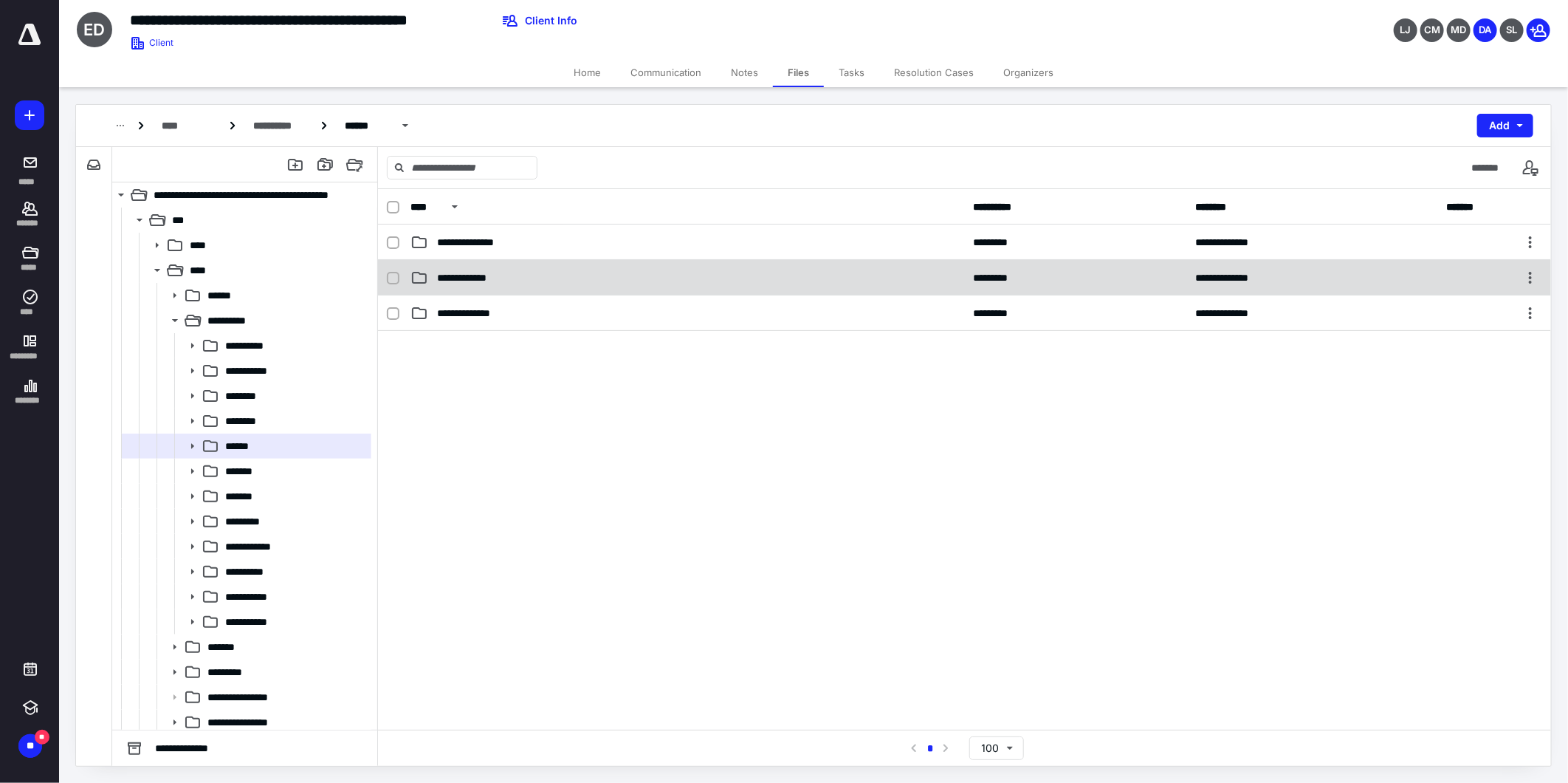 click on "**********" at bounding box center (475, 278) 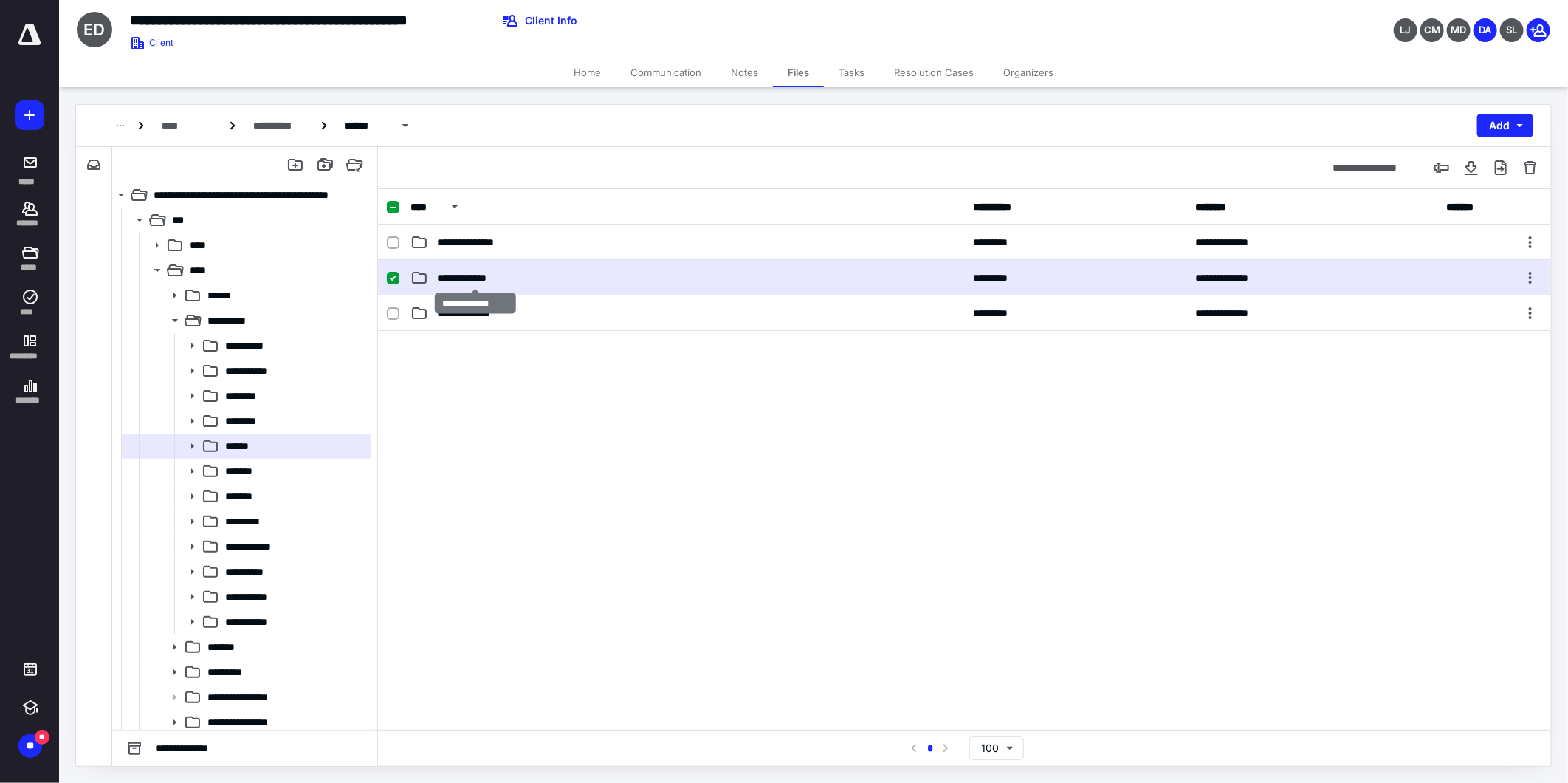 click on "**********" at bounding box center [475, 278] 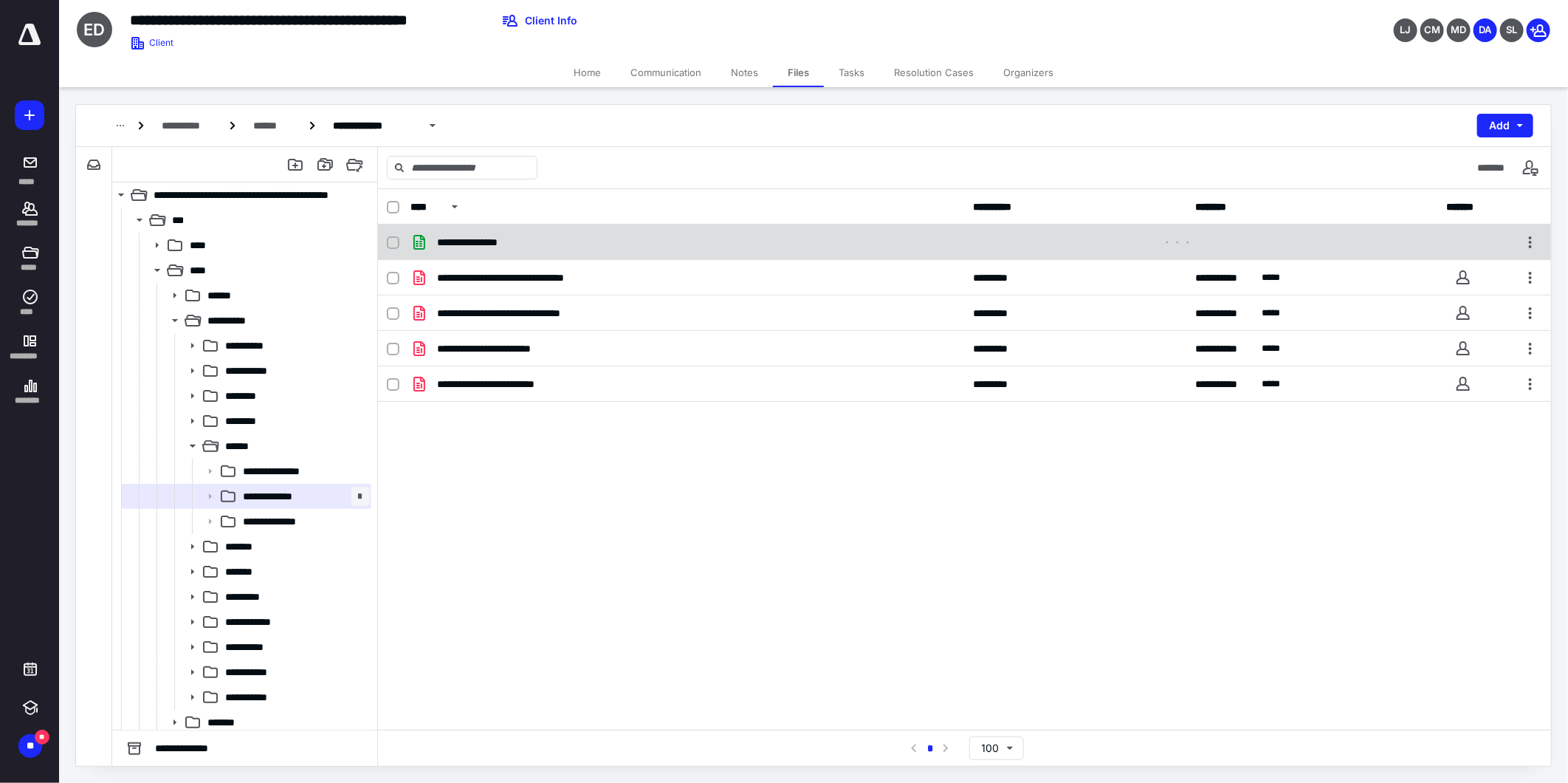 click on "**********" at bounding box center (479, 242) 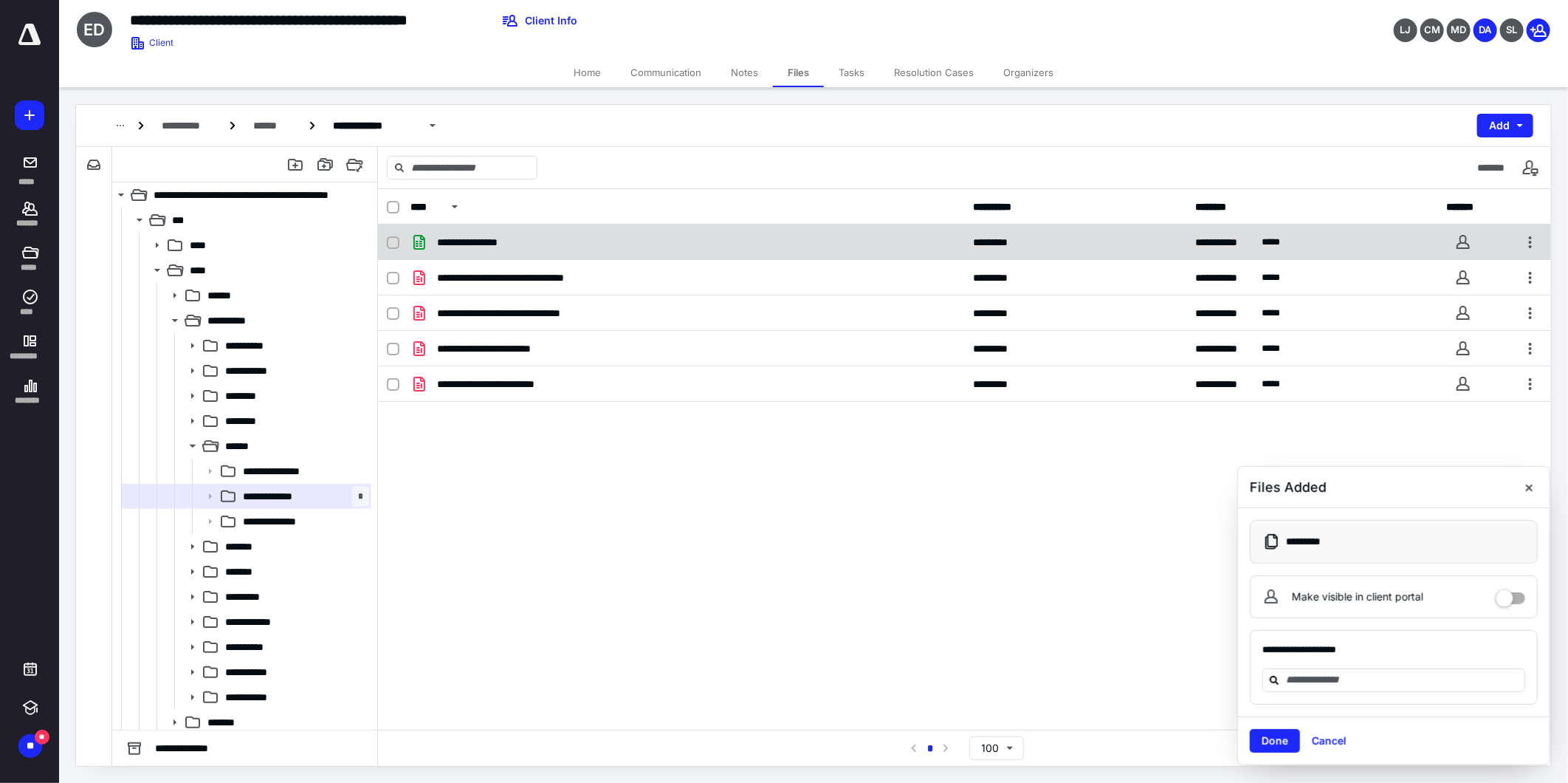 click on "**********" at bounding box center (479, 242) 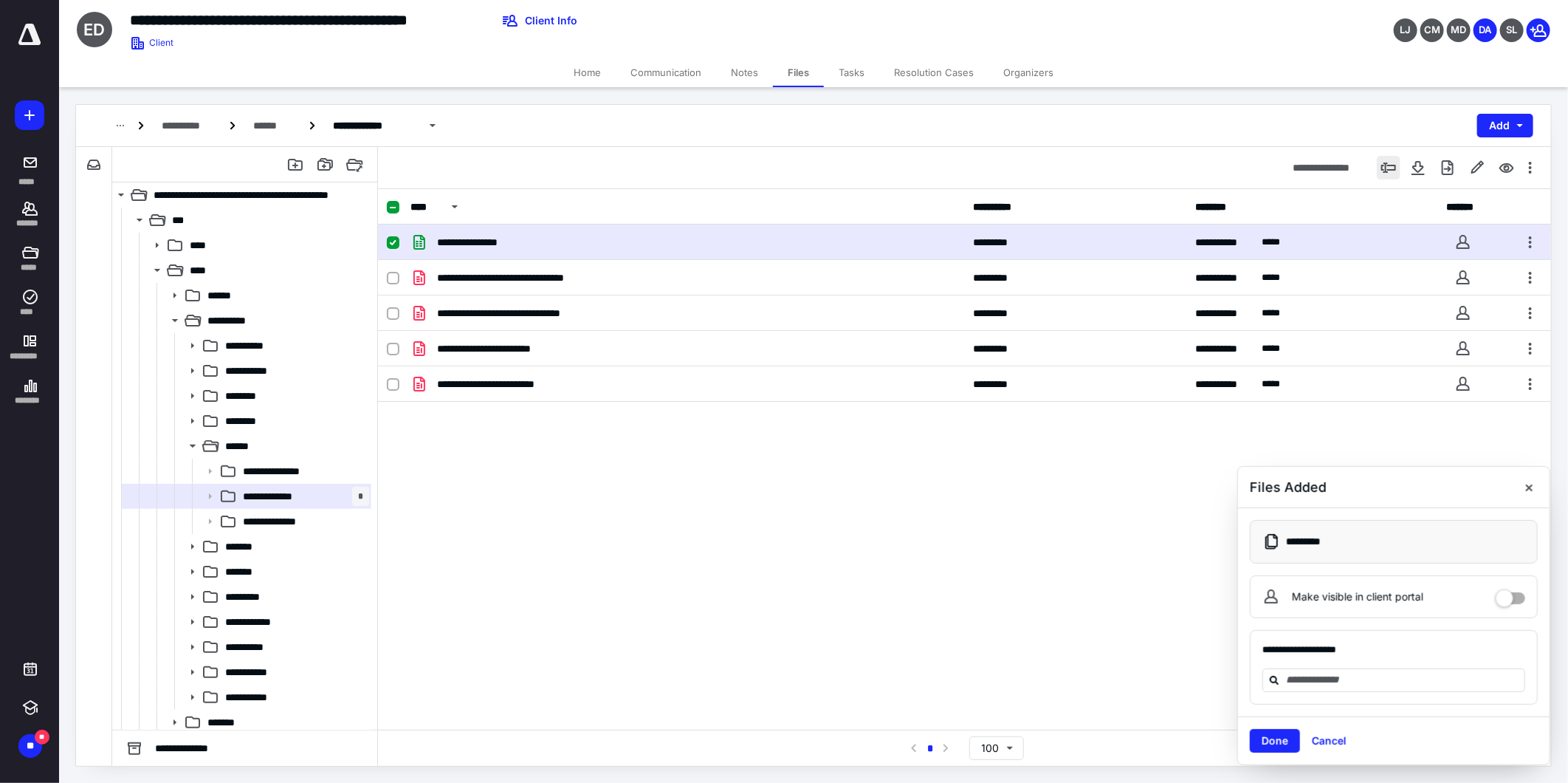 click at bounding box center [1389, 168] 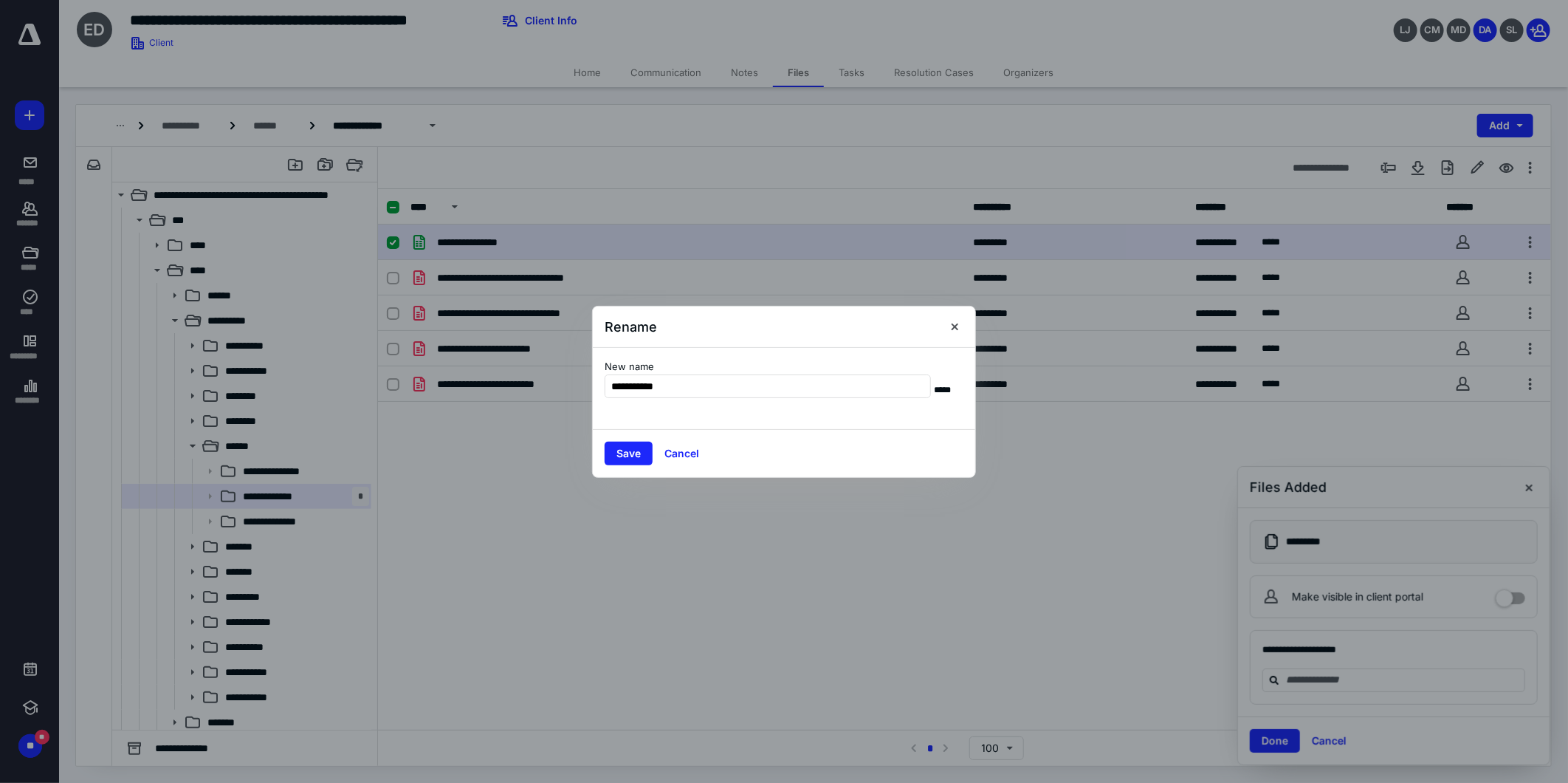 click on "**********" at bounding box center (784, 389) 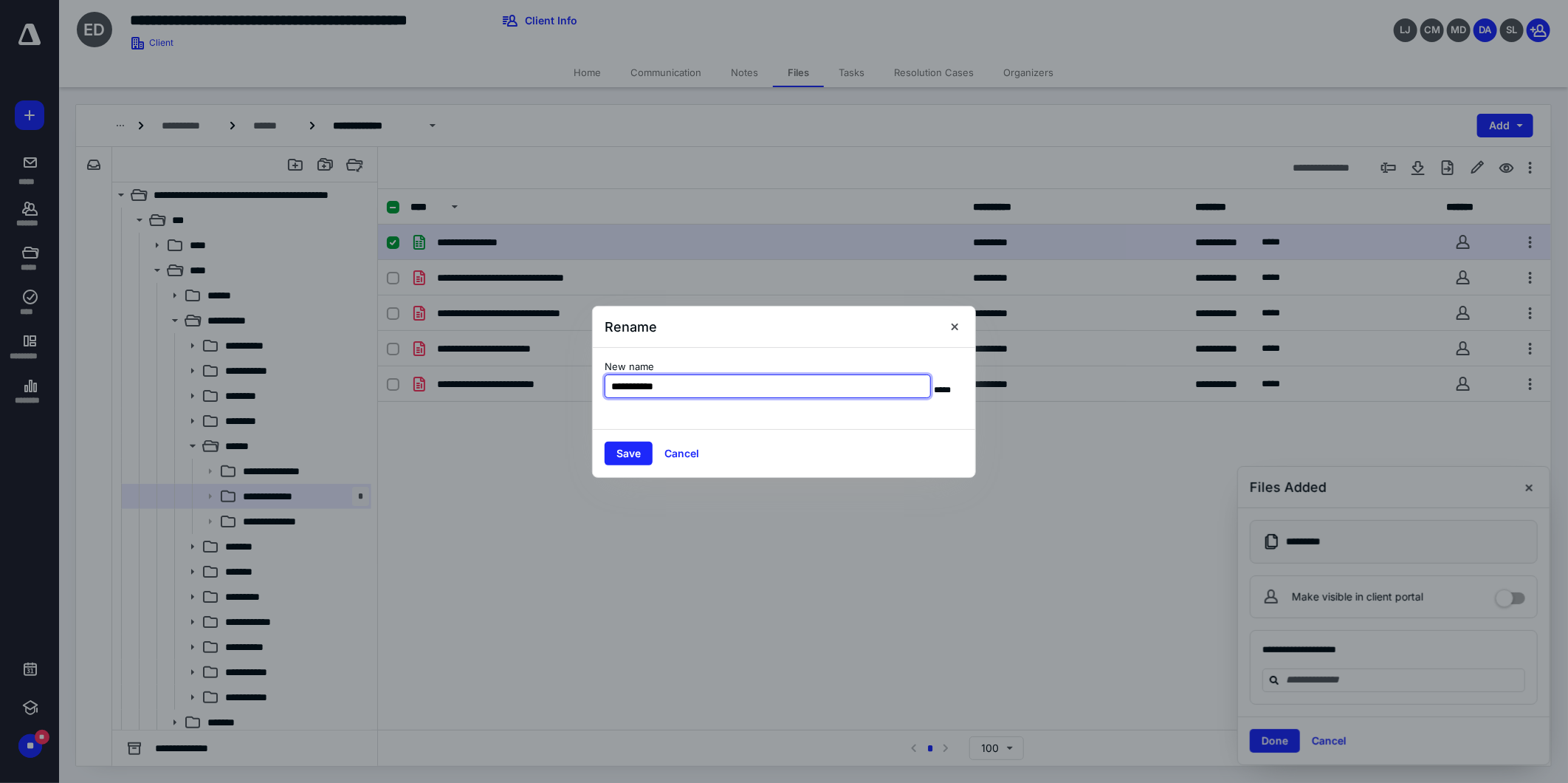 click on "**********" at bounding box center (768, 386) 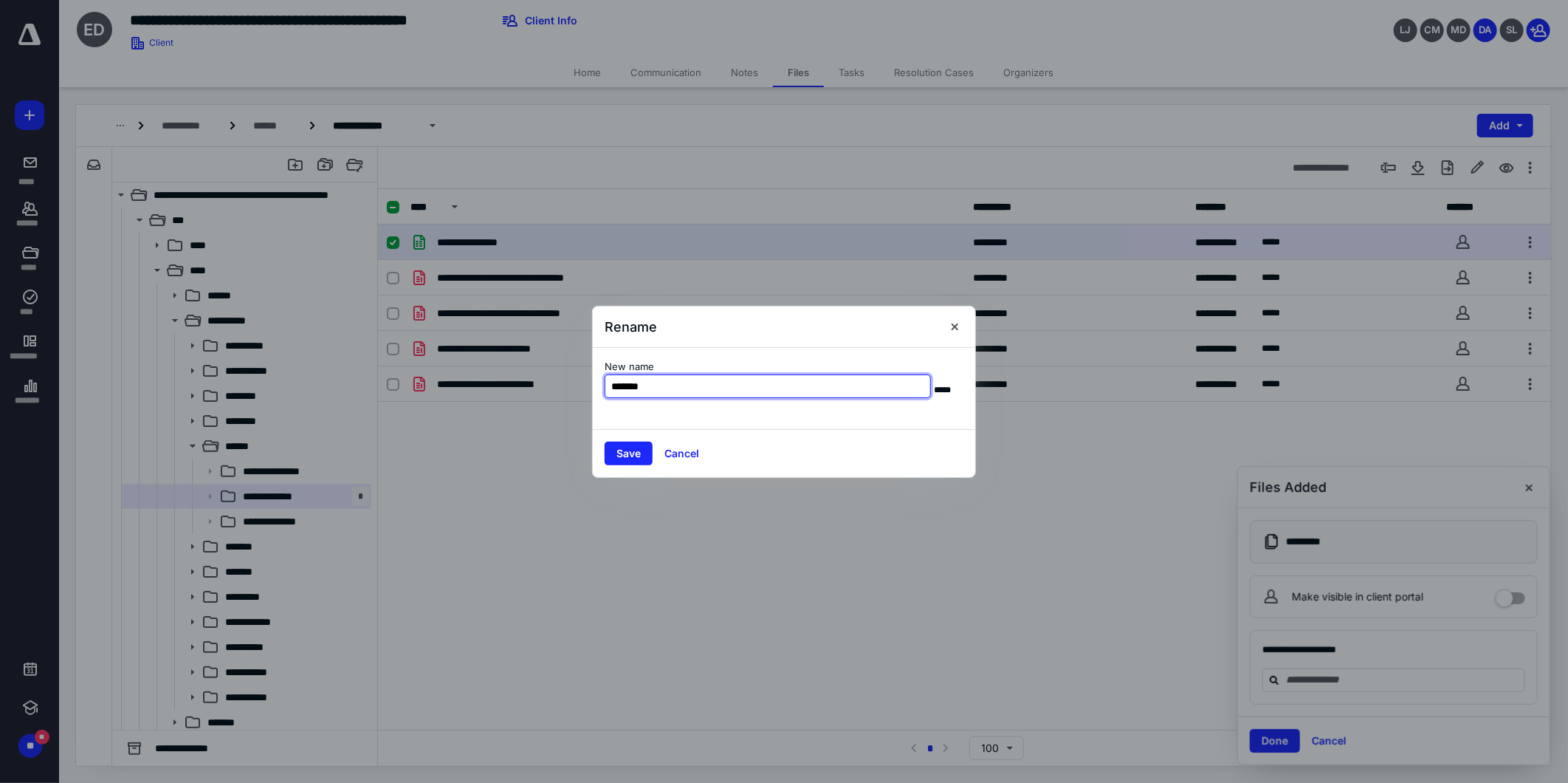 type on "*******" 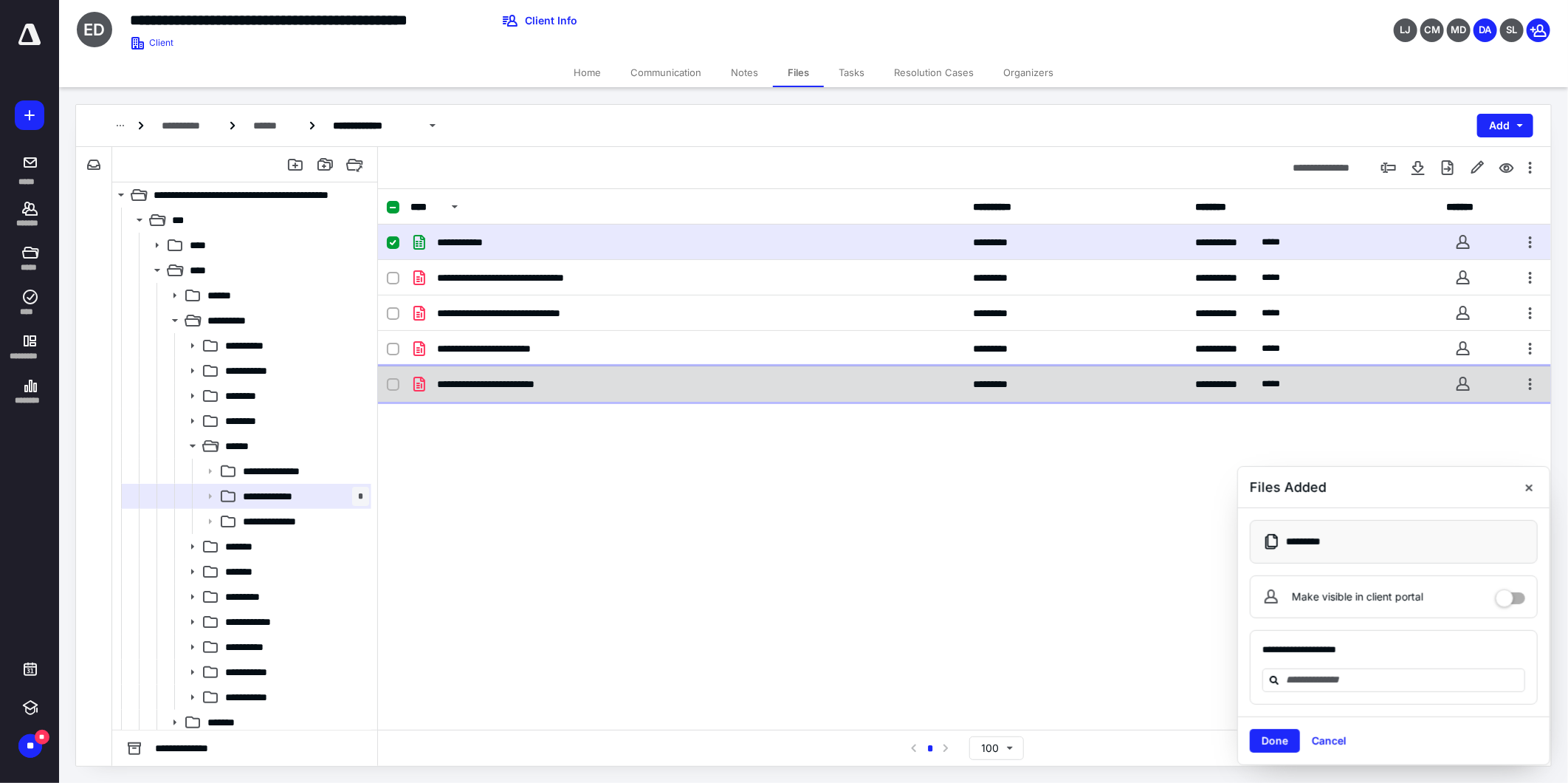 click on "**********" at bounding box center (687, 384) 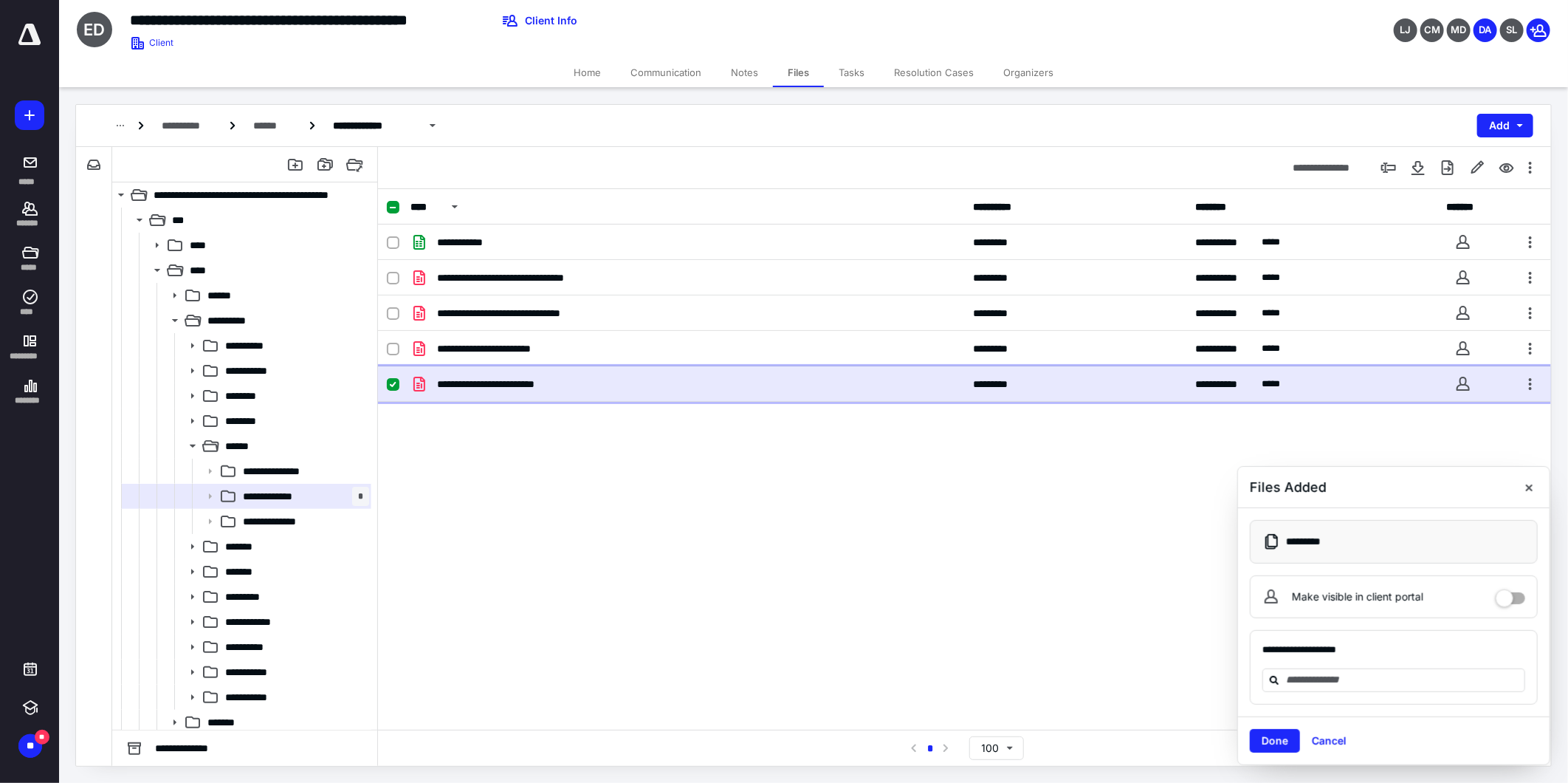 click on "**********" at bounding box center (687, 384) 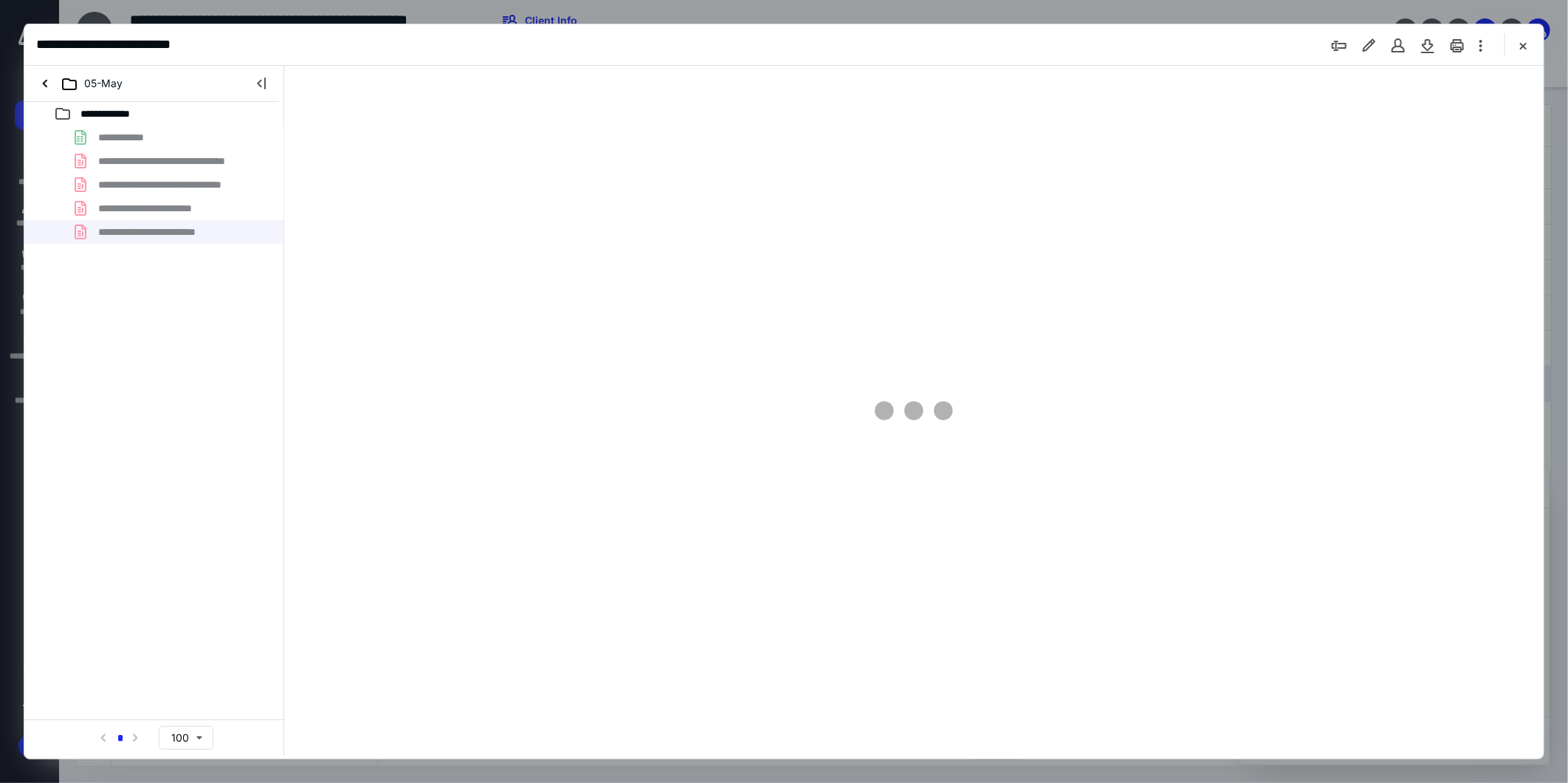 scroll, scrollTop: 0, scrollLeft: 0, axis: both 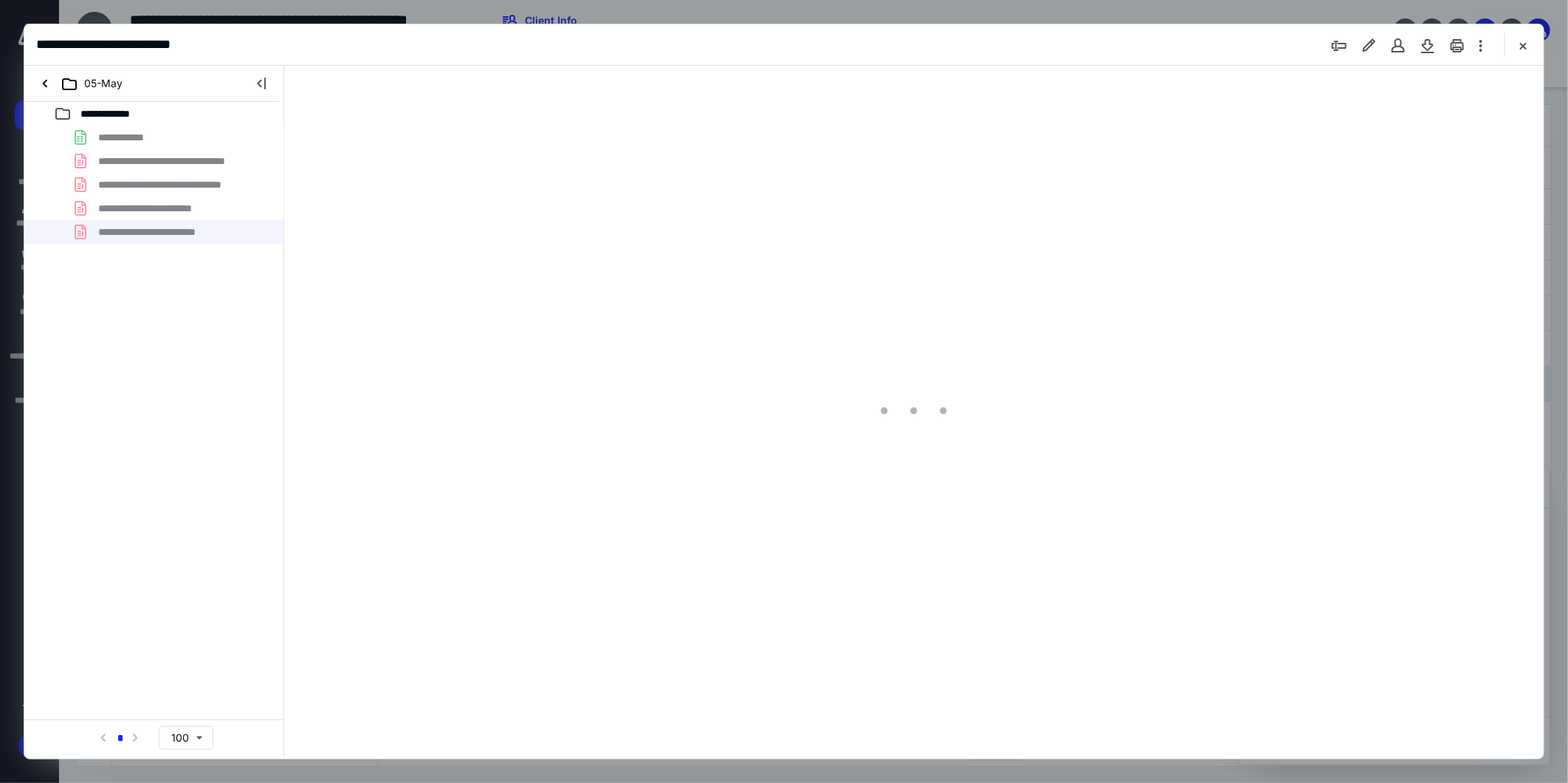 type on "139" 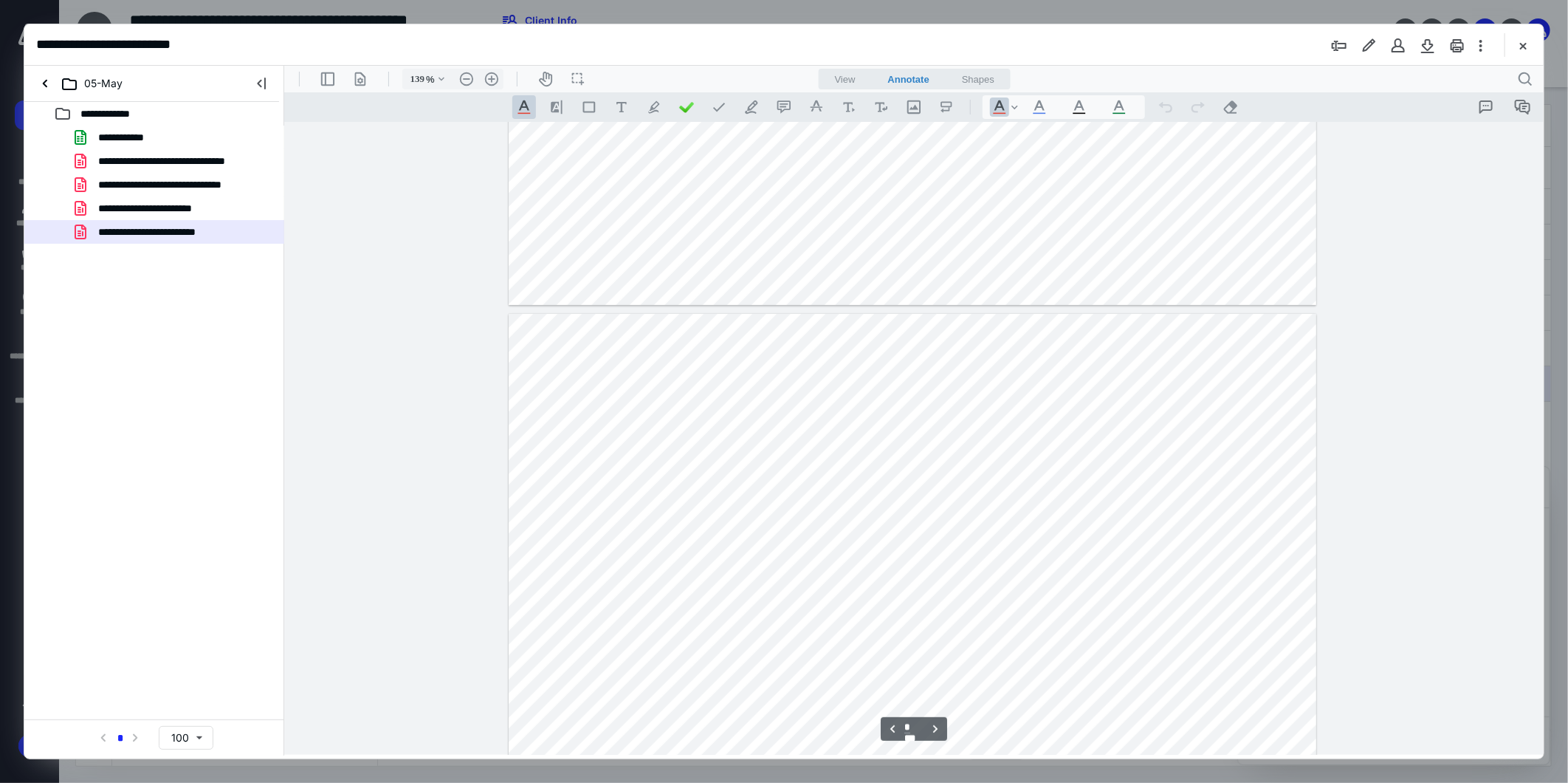 scroll, scrollTop: 471, scrollLeft: 0, axis: vertical 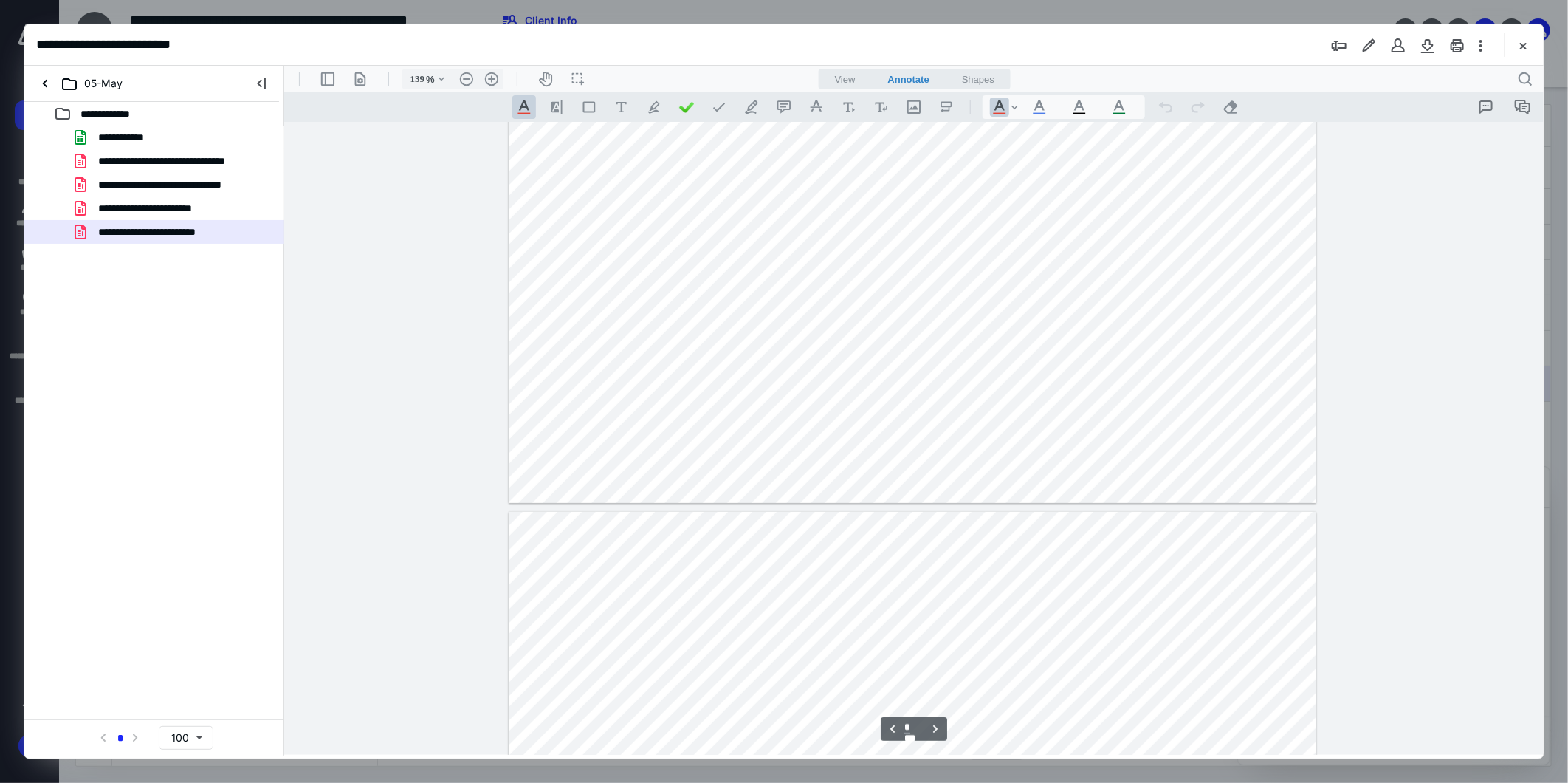 type on "*" 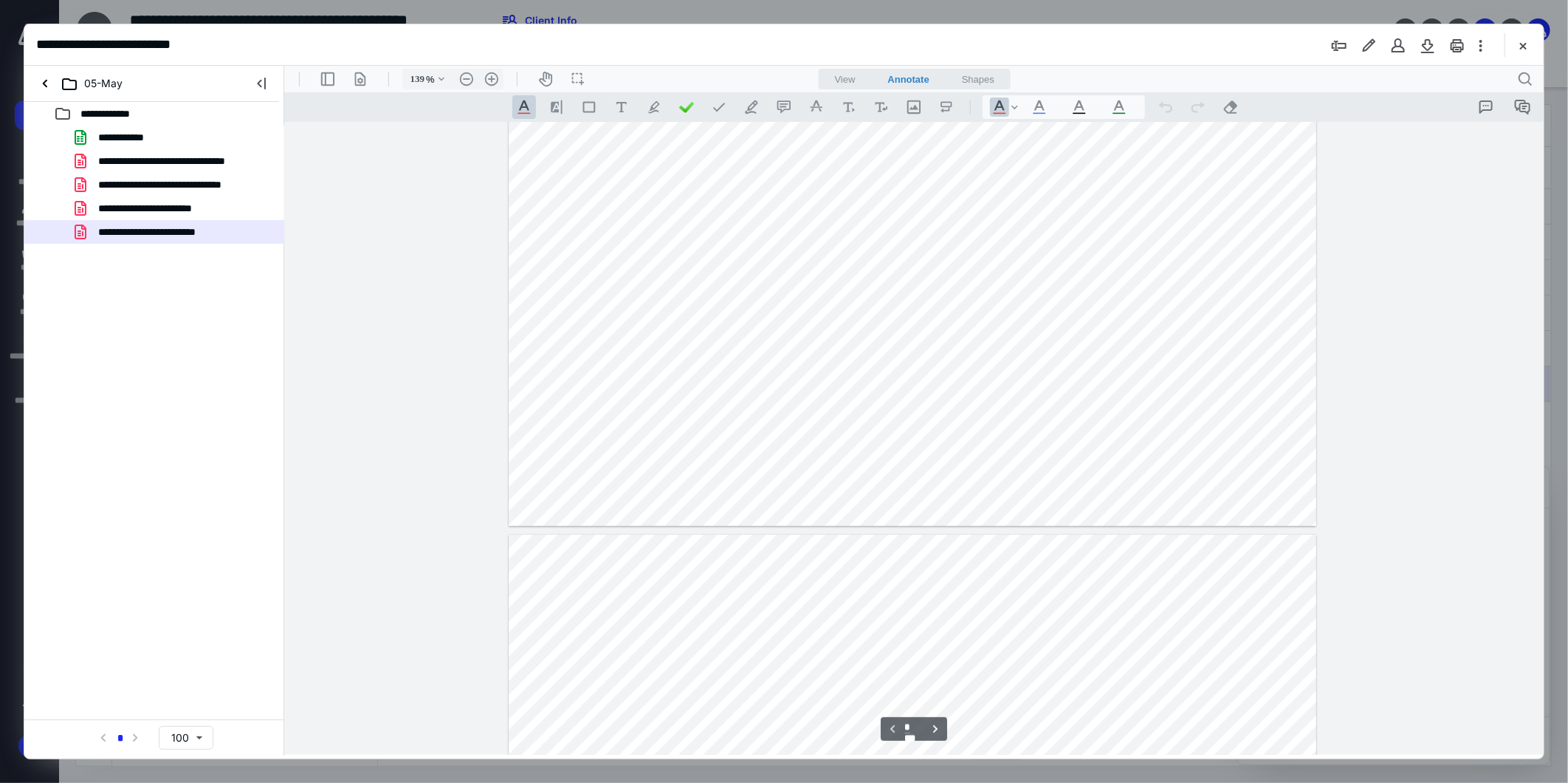 scroll, scrollTop: 143, scrollLeft: 0, axis: vertical 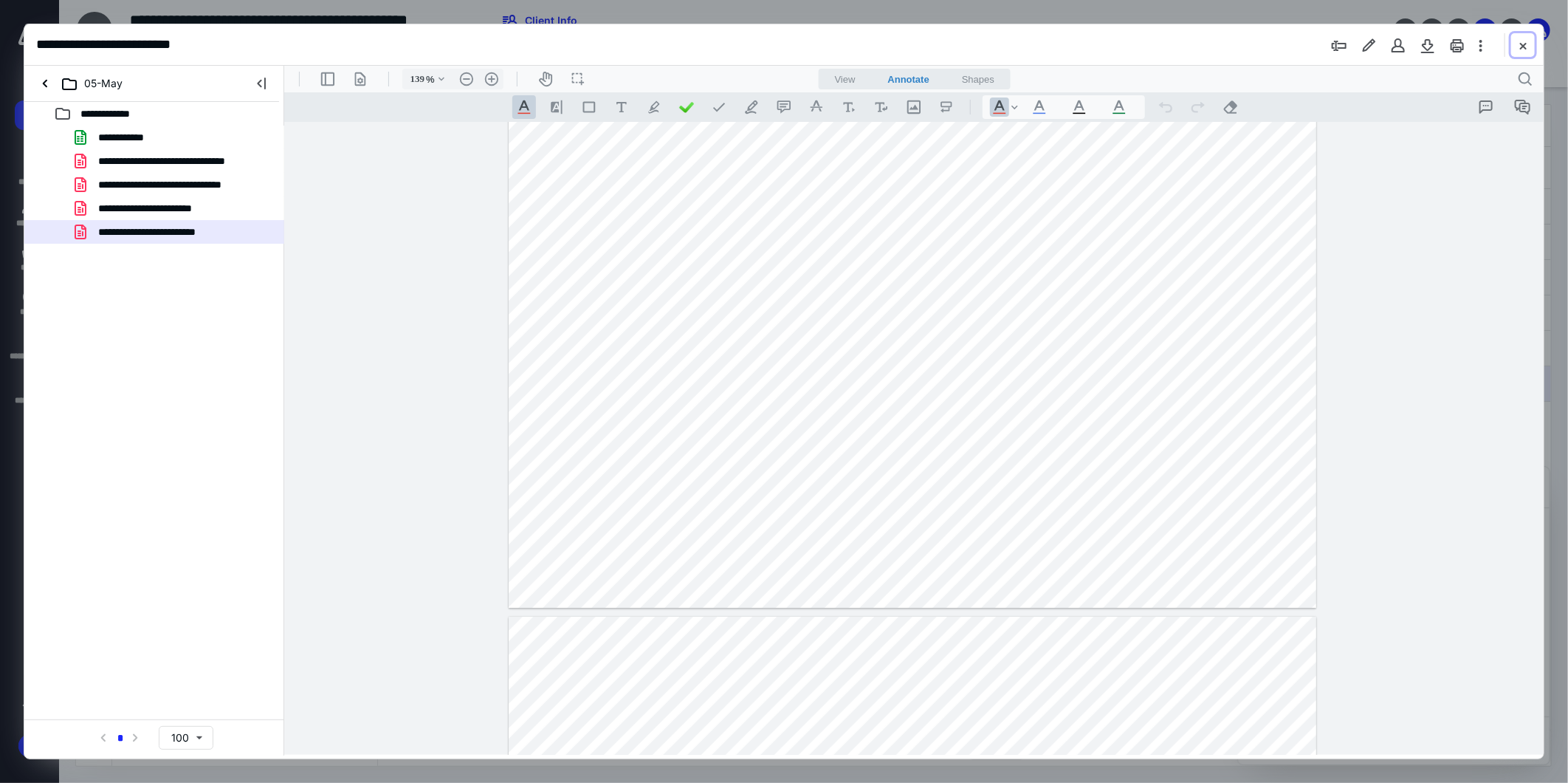 click at bounding box center (1523, 45) 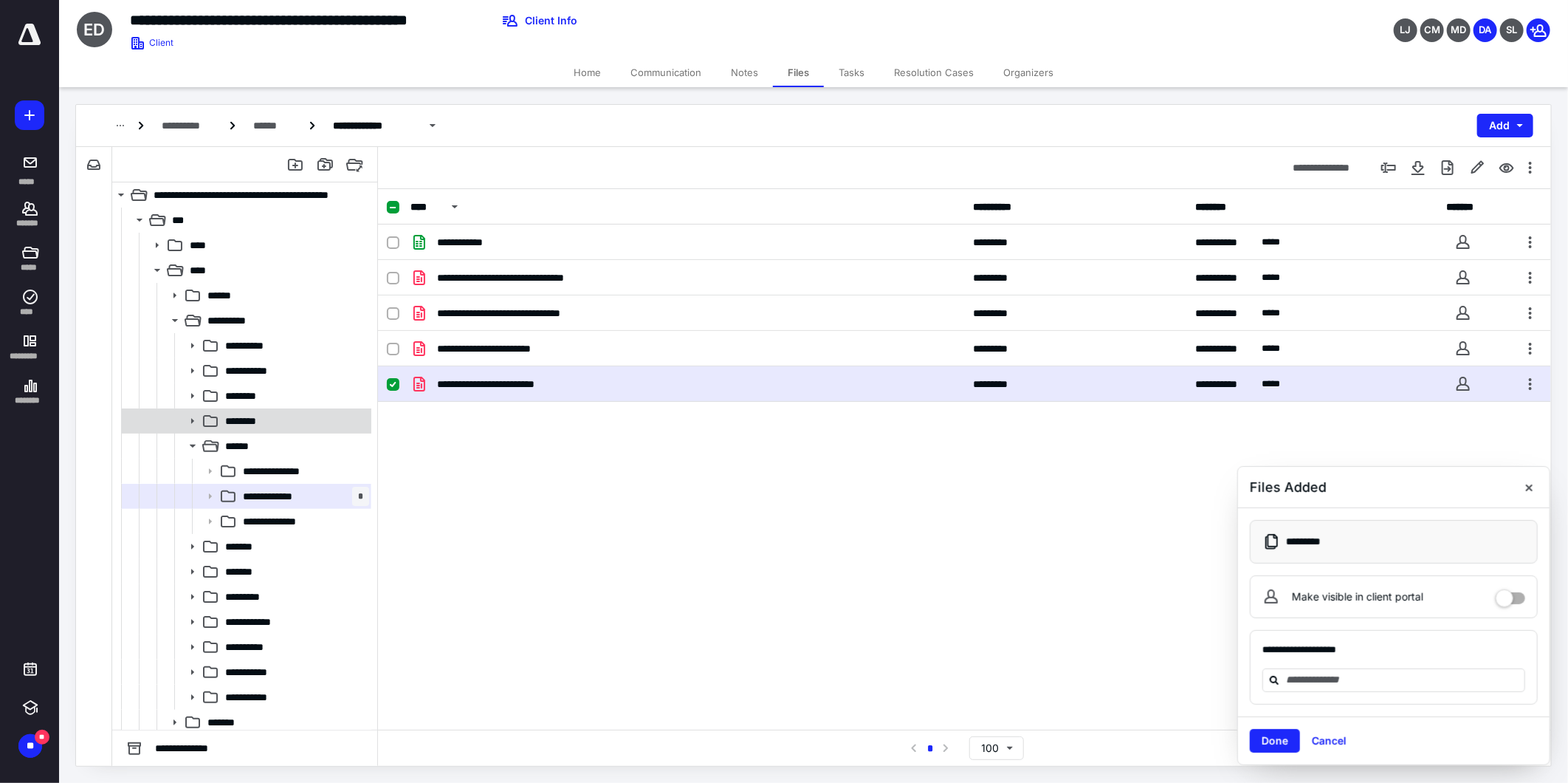 click 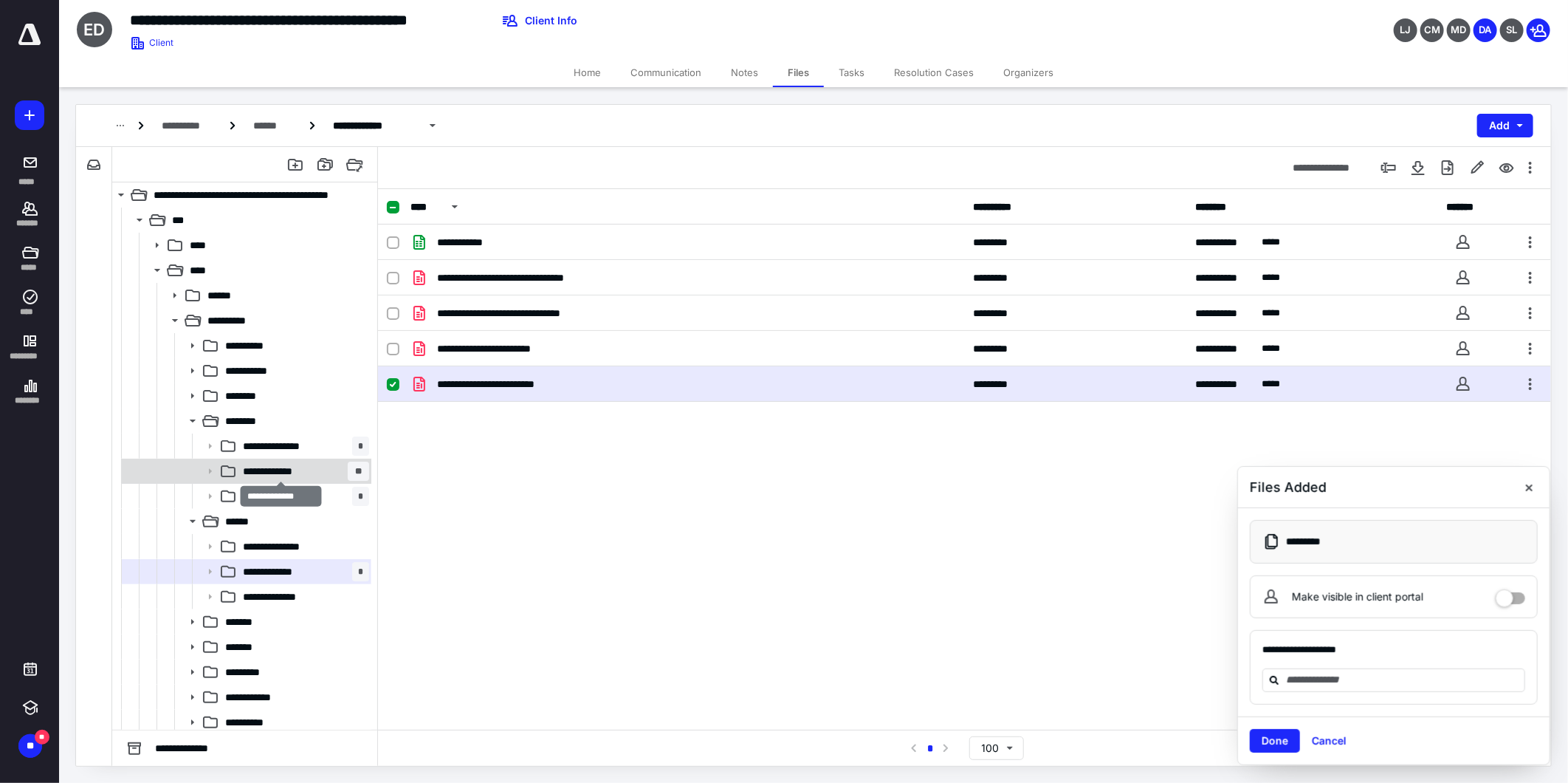 click on "**********" at bounding box center [281, 471] 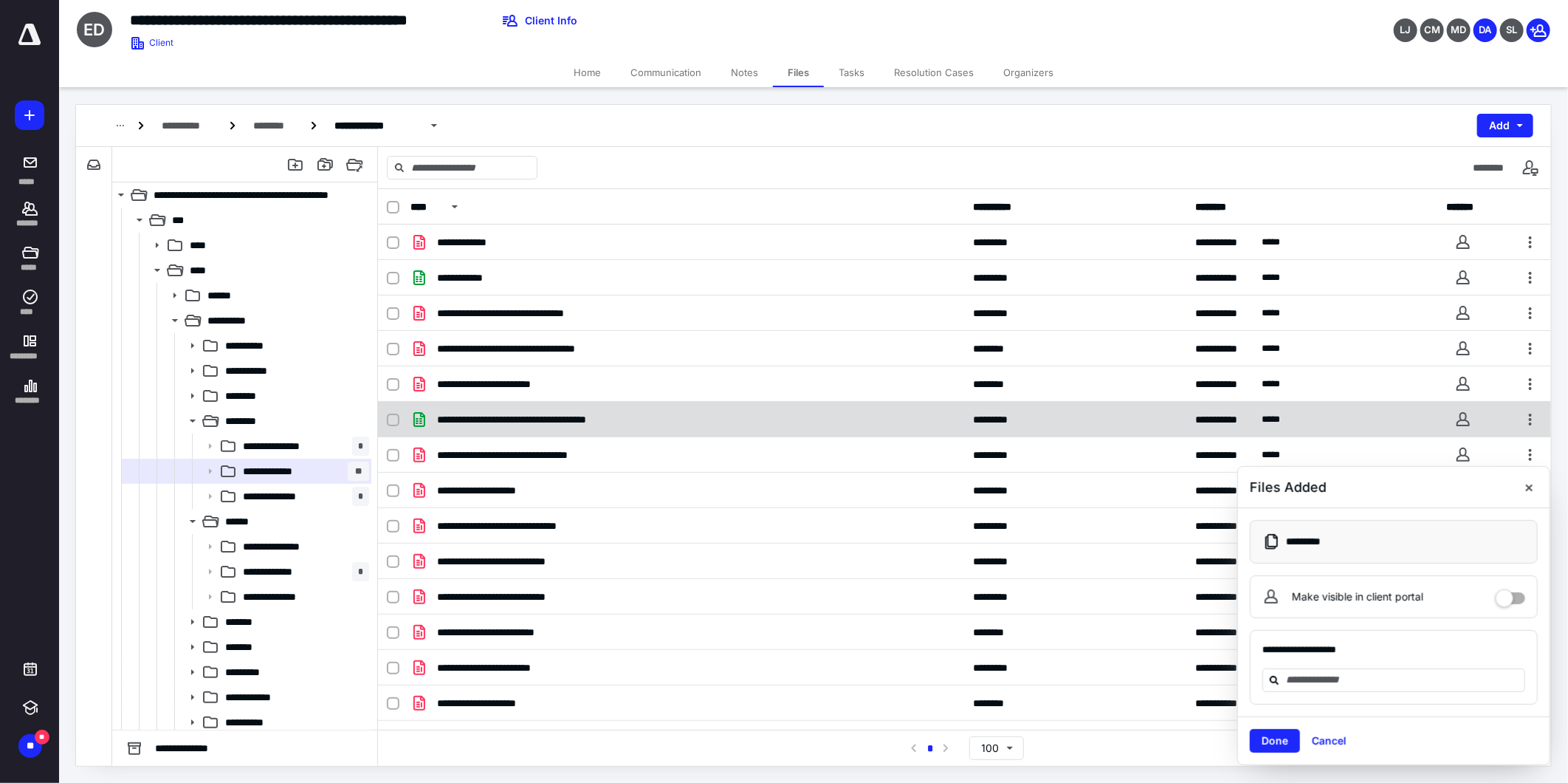 click at bounding box center [393, 420] 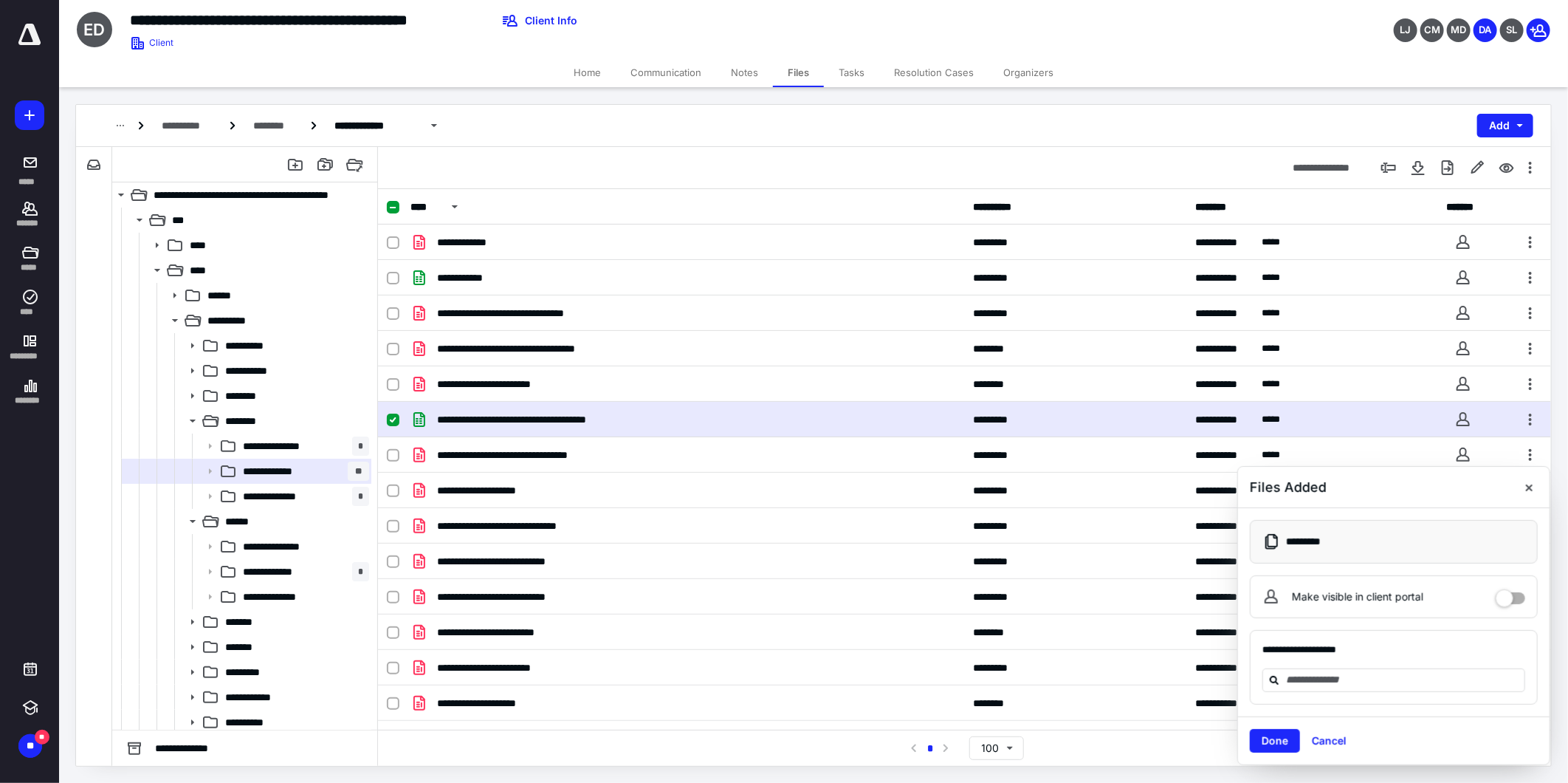 click at bounding box center (399, 420) 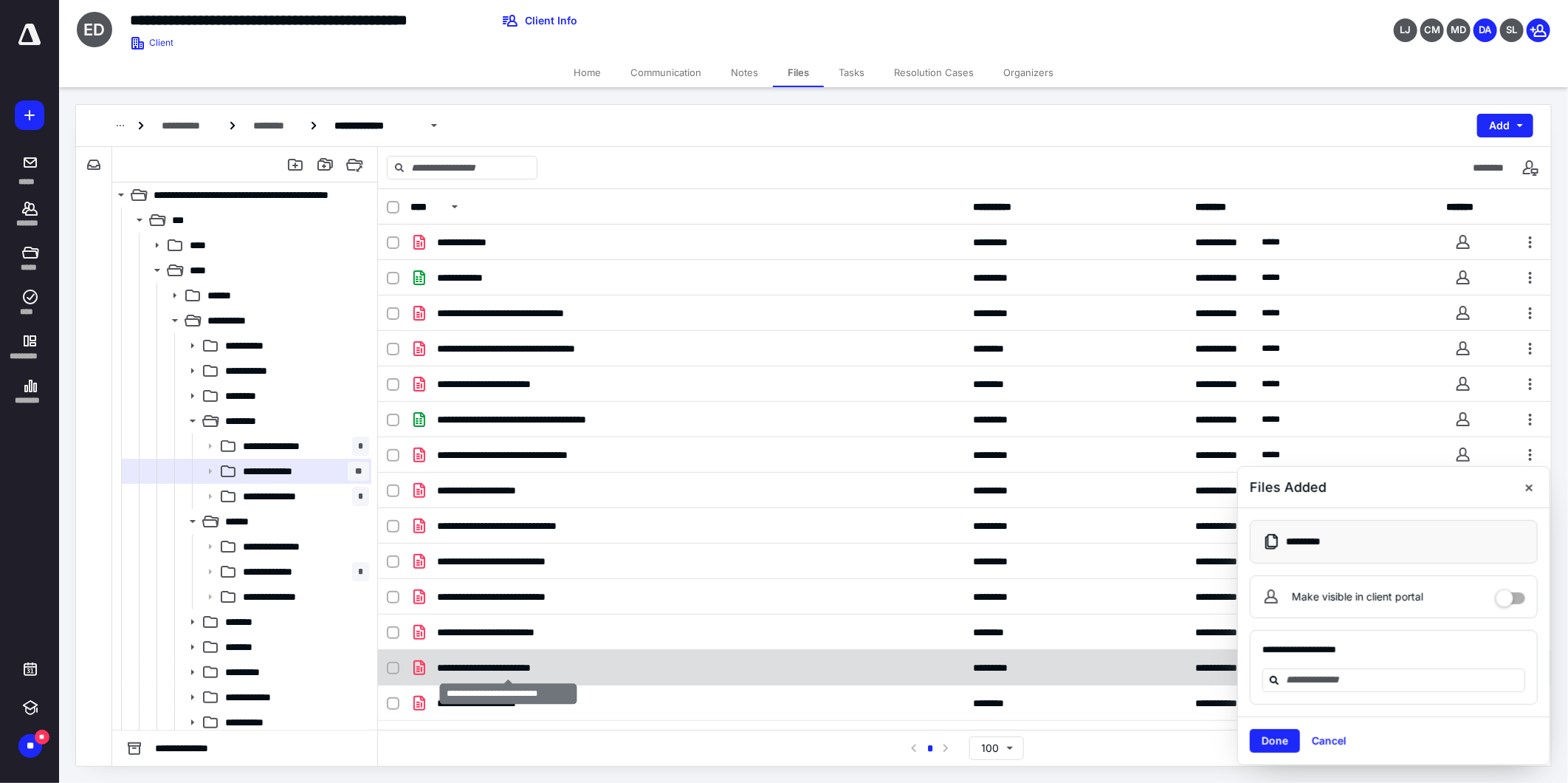click on "**********" at bounding box center [507, 668] 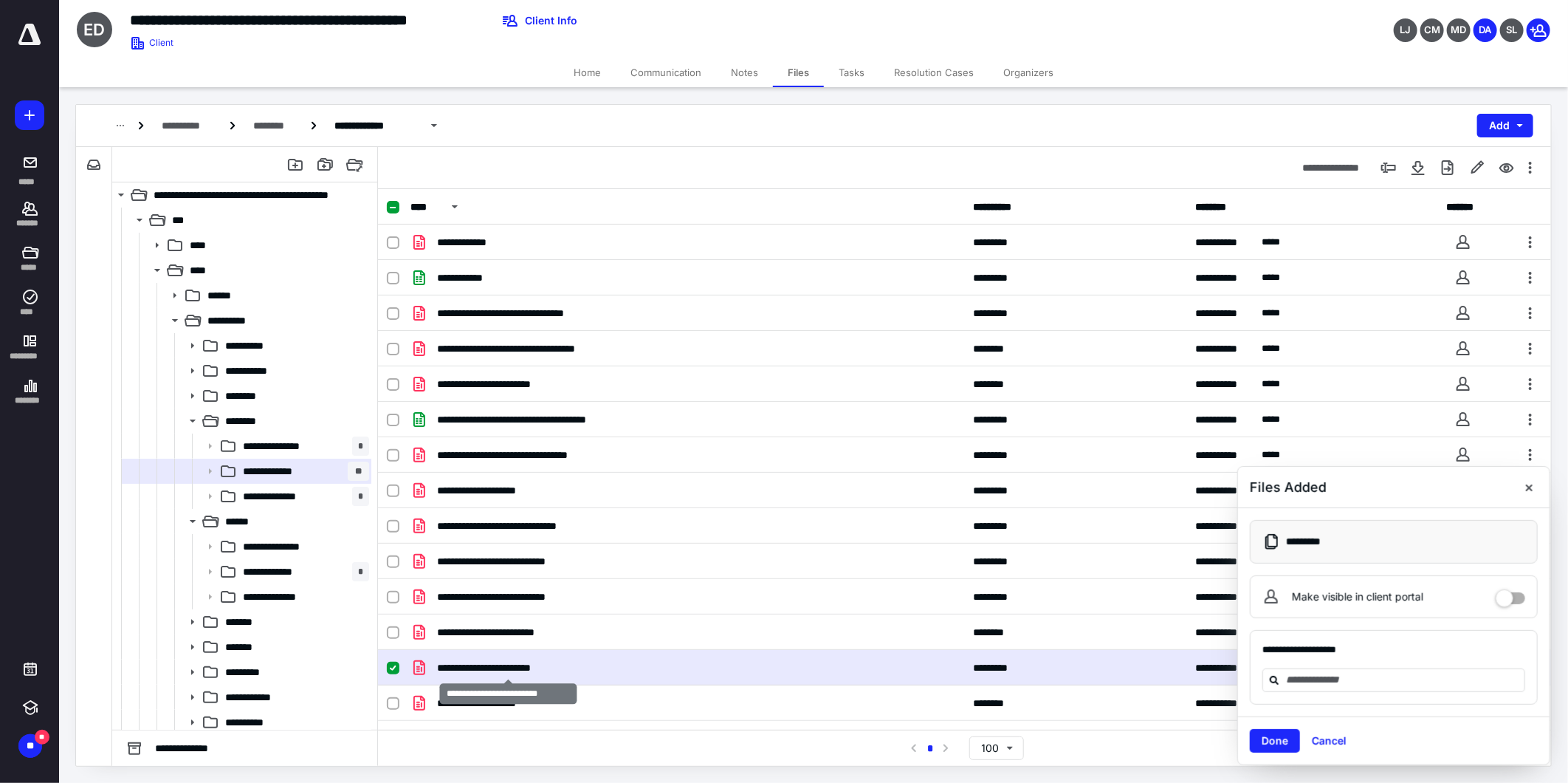 click on "**********" at bounding box center (507, 668) 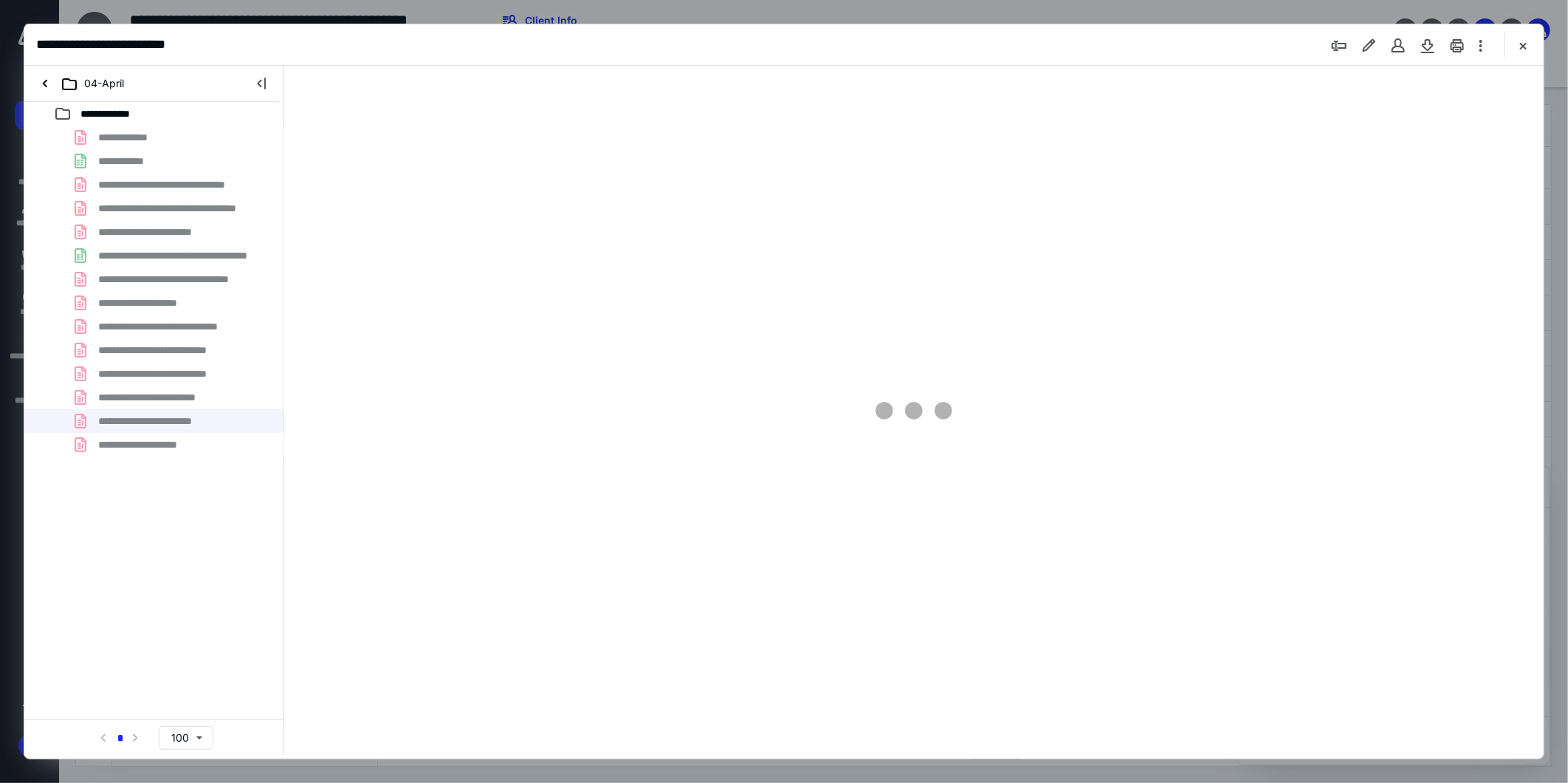 scroll, scrollTop: 0, scrollLeft: 0, axis: both 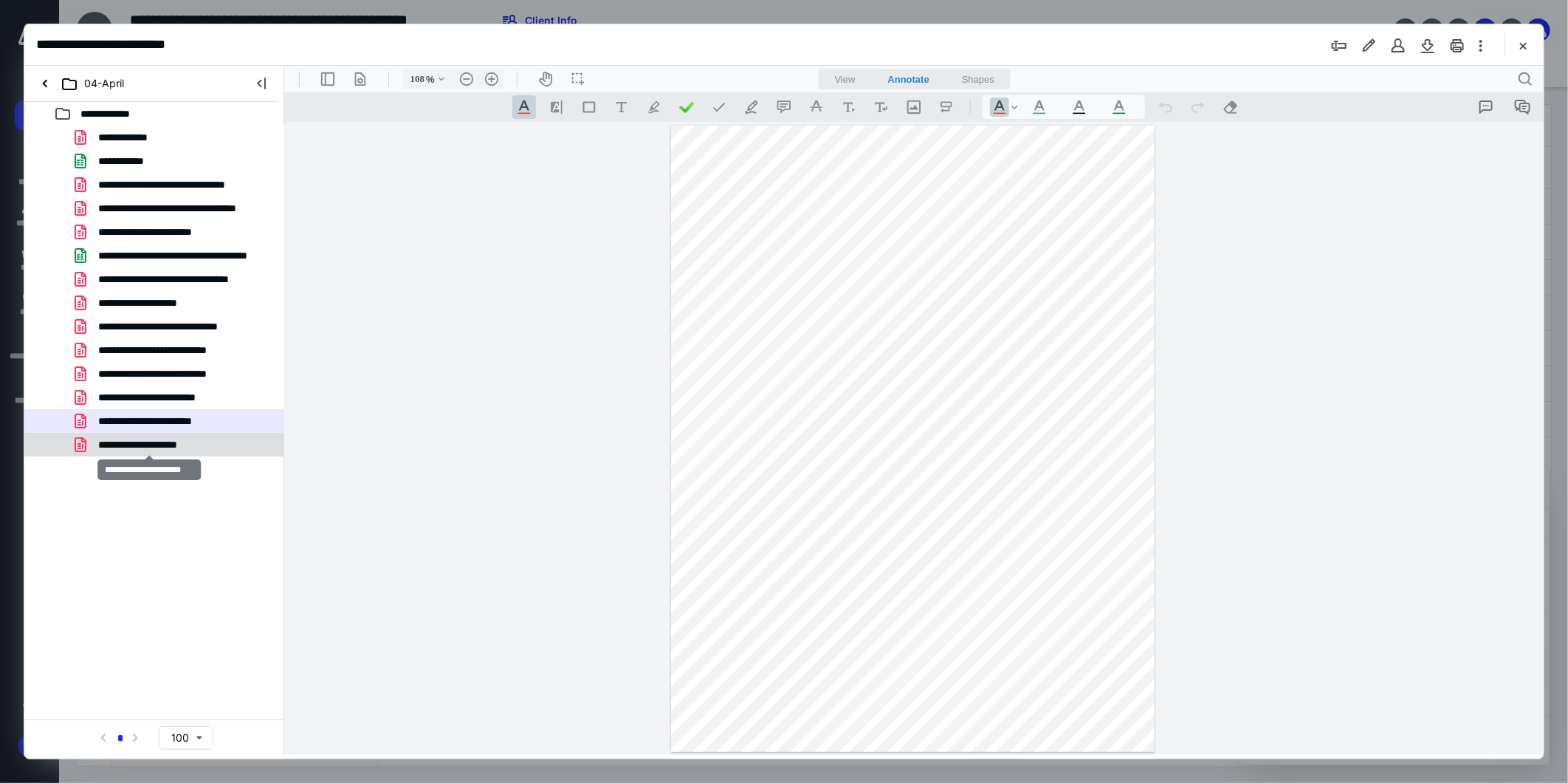 click on "**********" at bounding box center (148, 445) 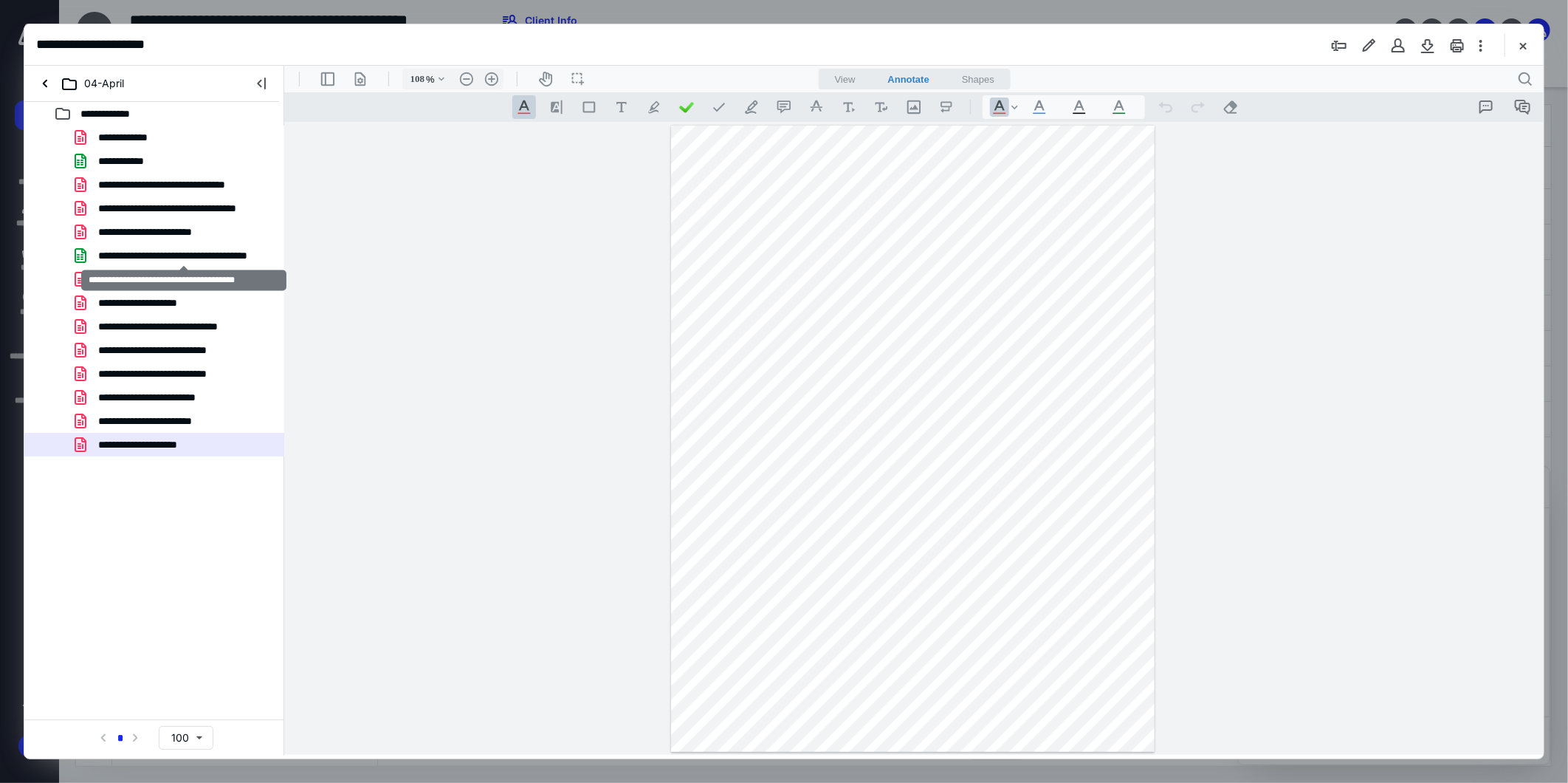 drag, startPoint x: 168, startPoint y: 249, endPoint x: 179, endPoint y: 246, distance: 11.40175 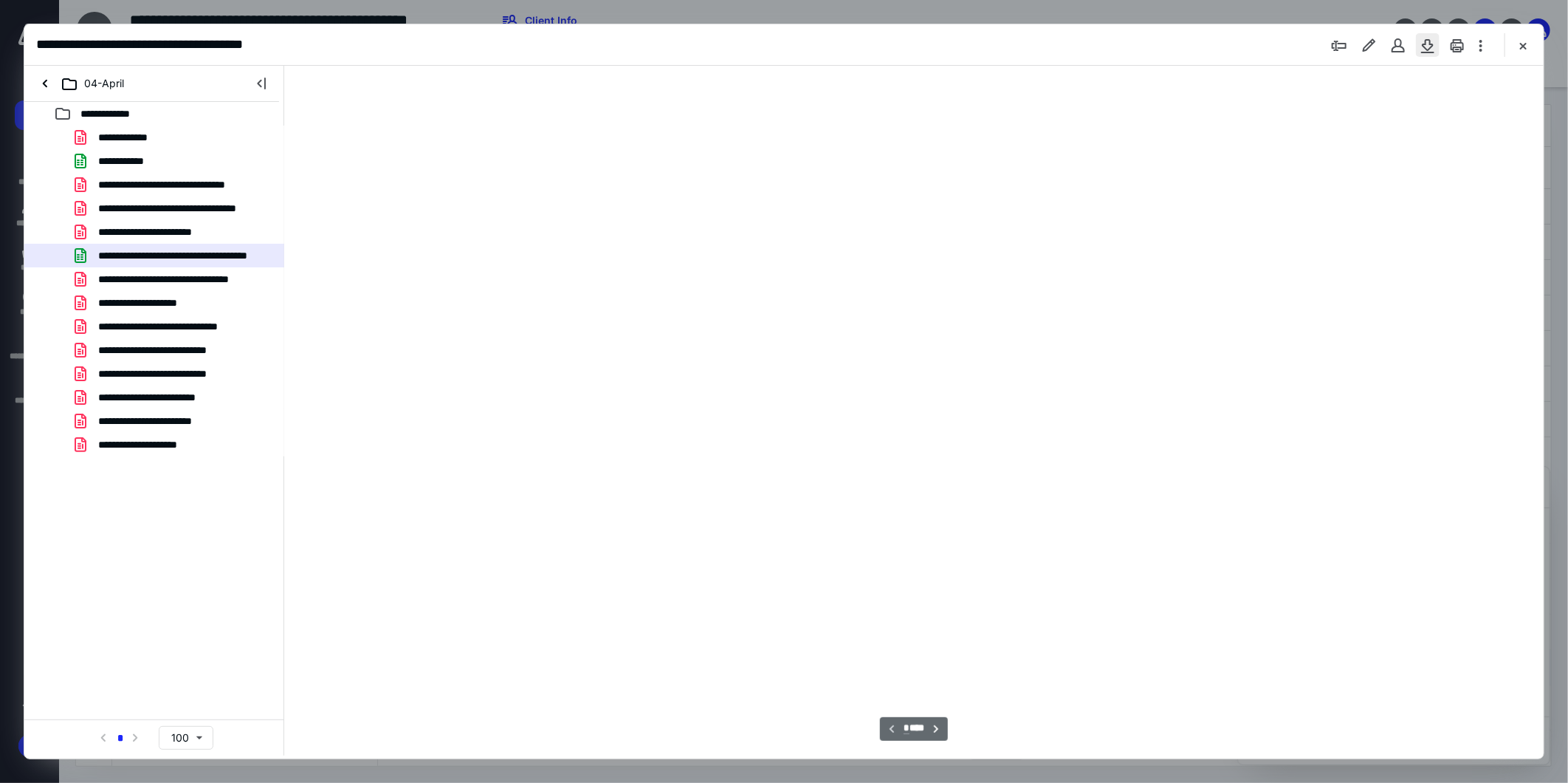 type on "39" 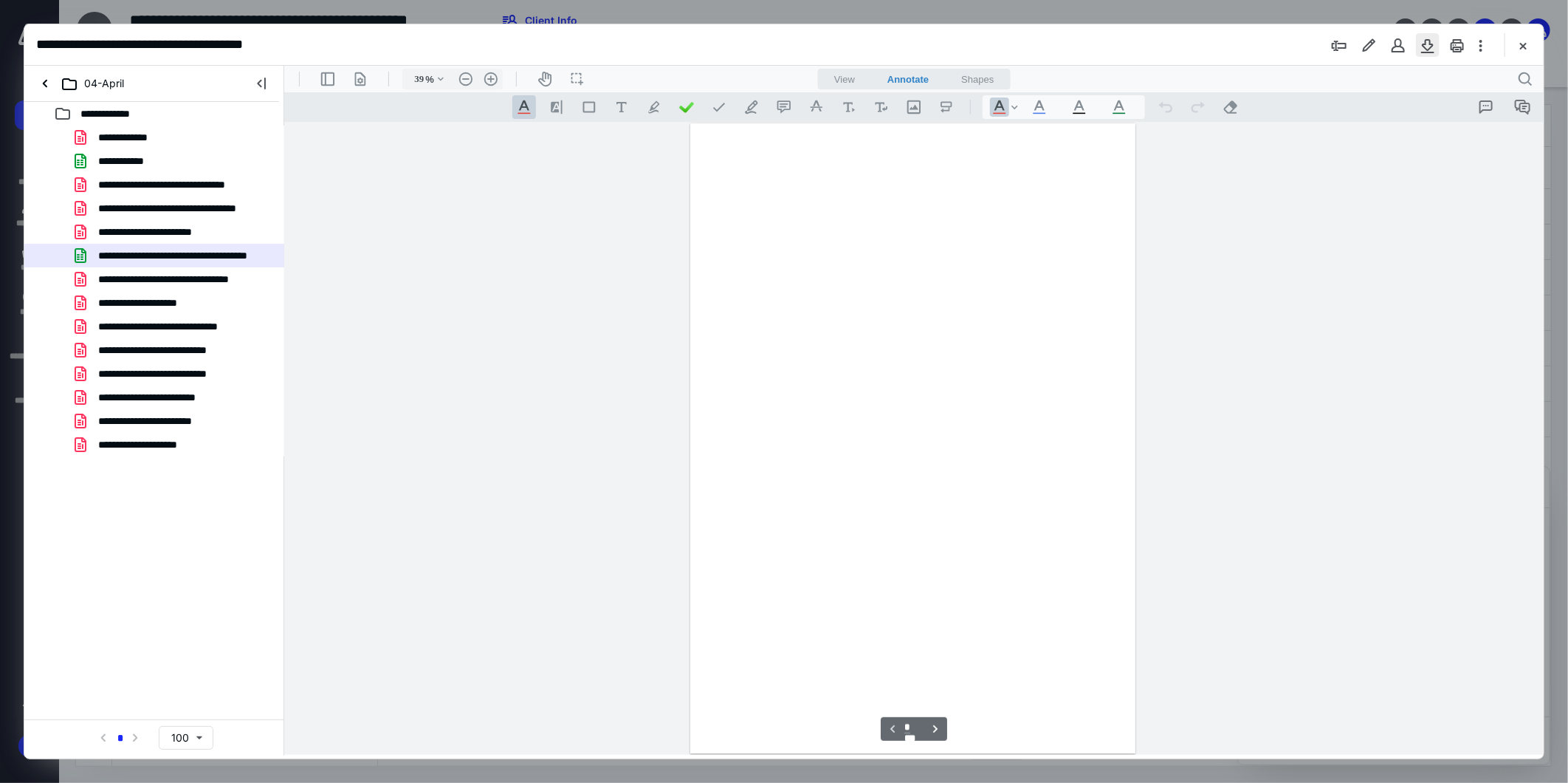 scroll, scrollTop: 57, scrollLeft: 0, axis: vertical 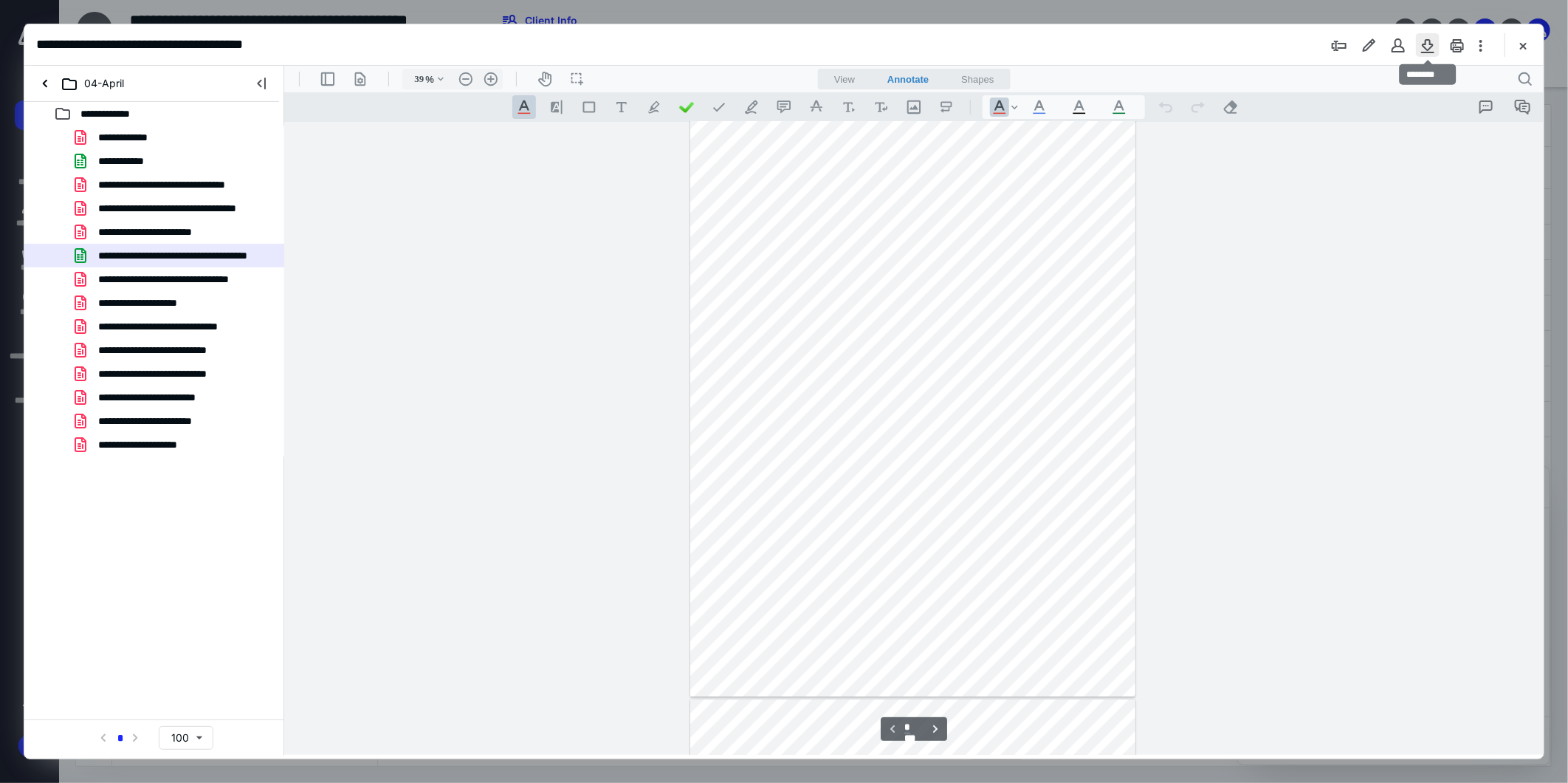 click at bounding box center [1428, 45] 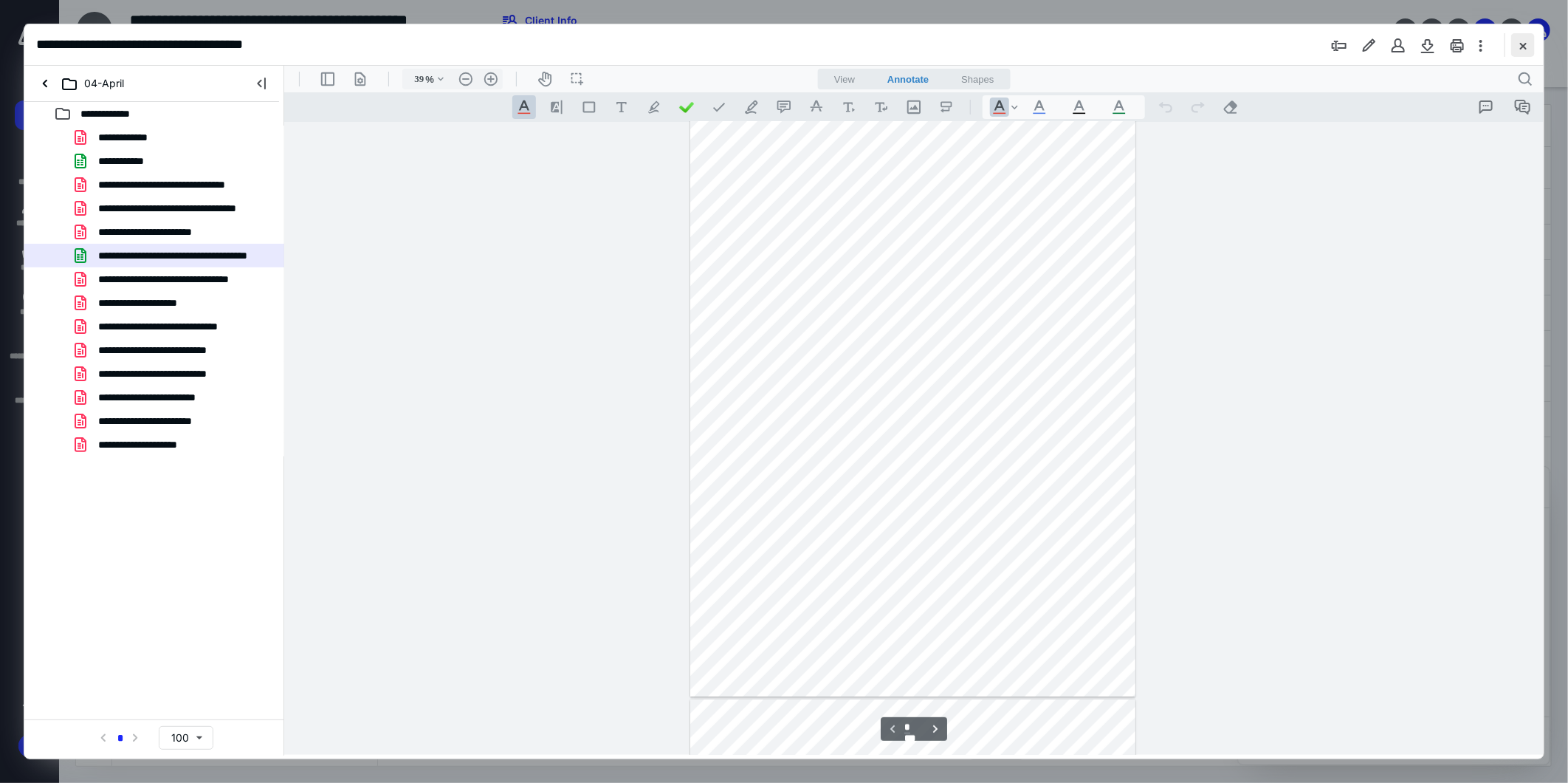 click at bounding box center [1523, 45] 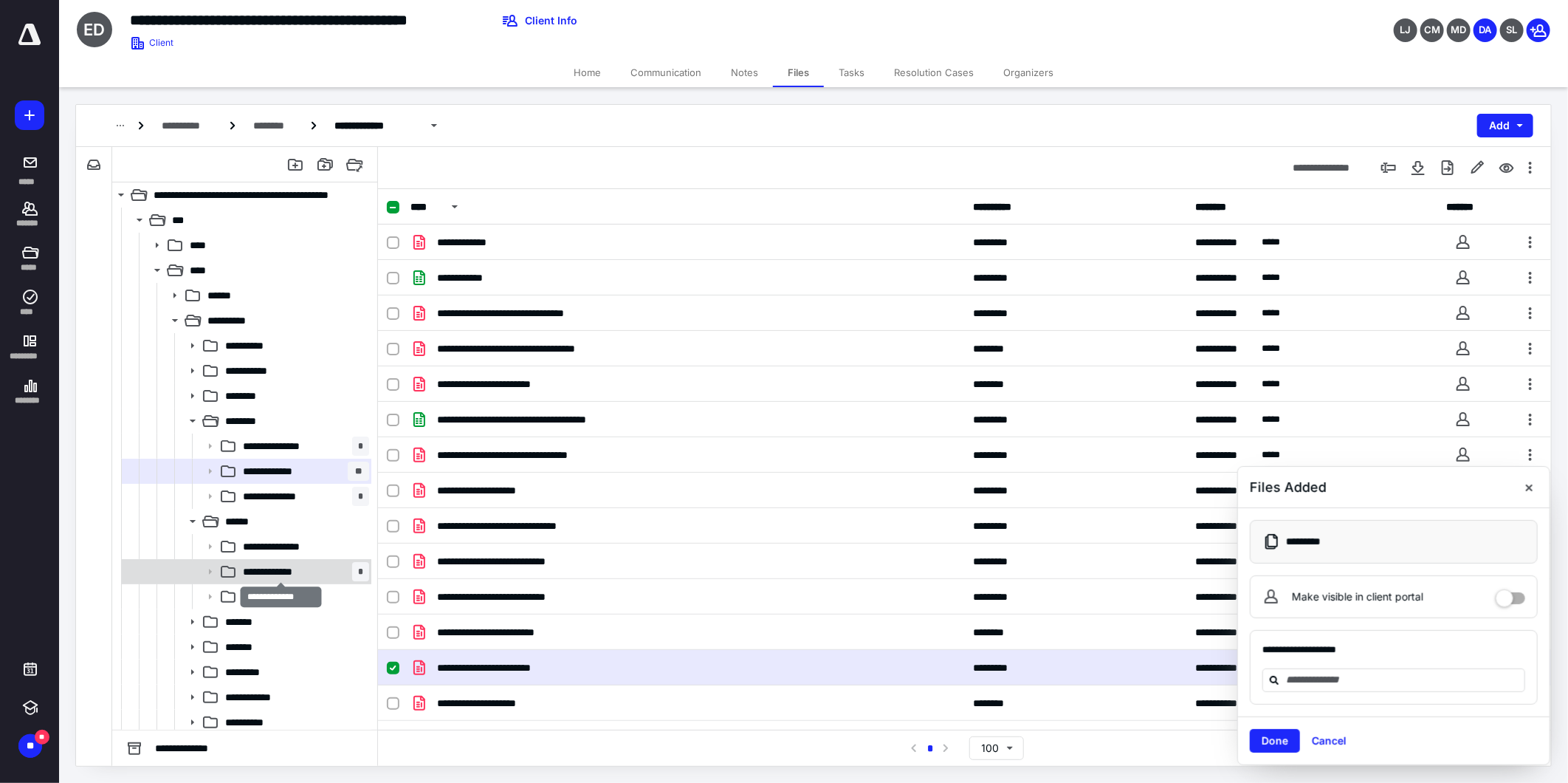 click on "**********" at bounding box center (281, 572) 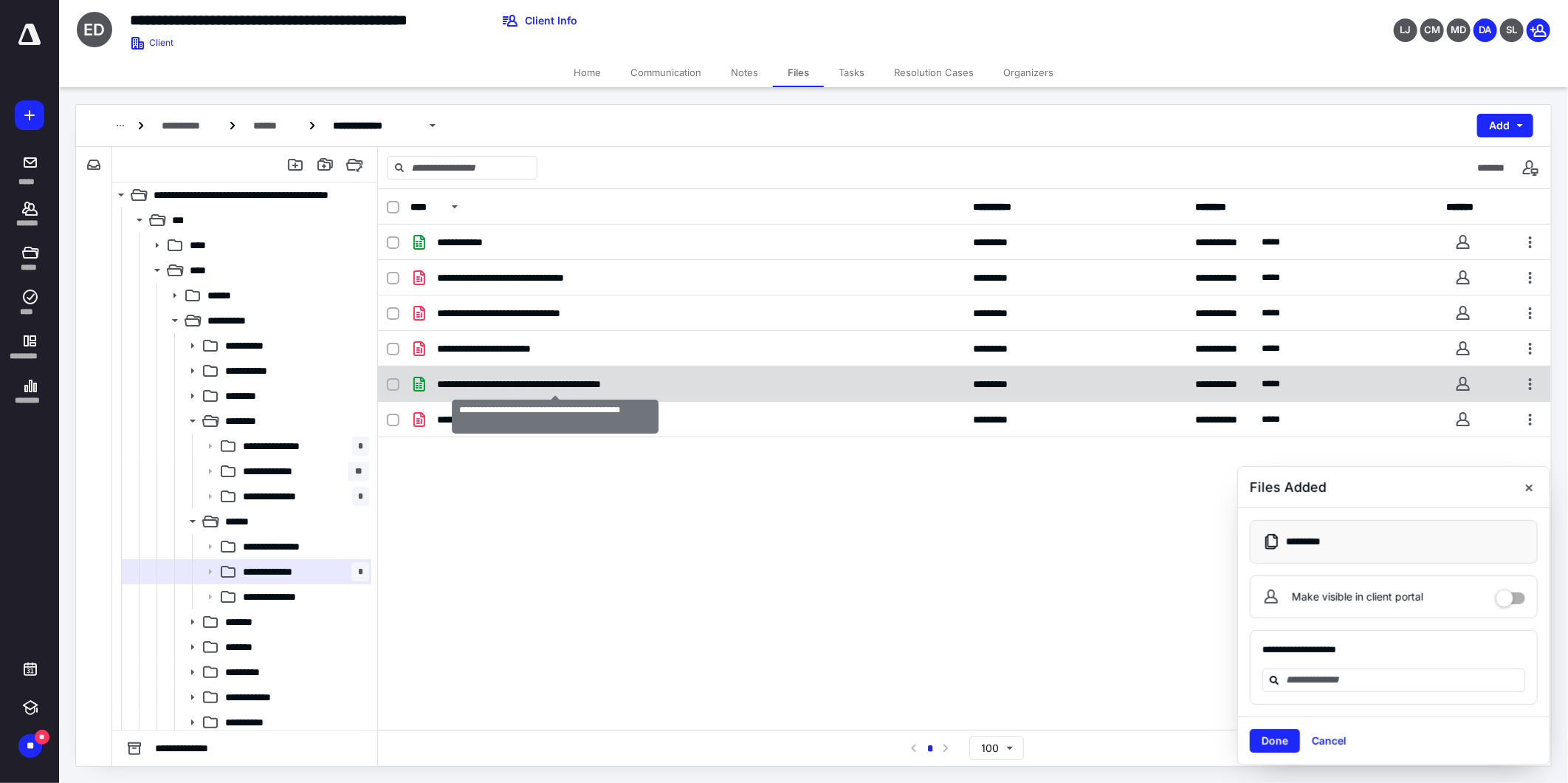 click on "**********" at bounding box center (555, 384) 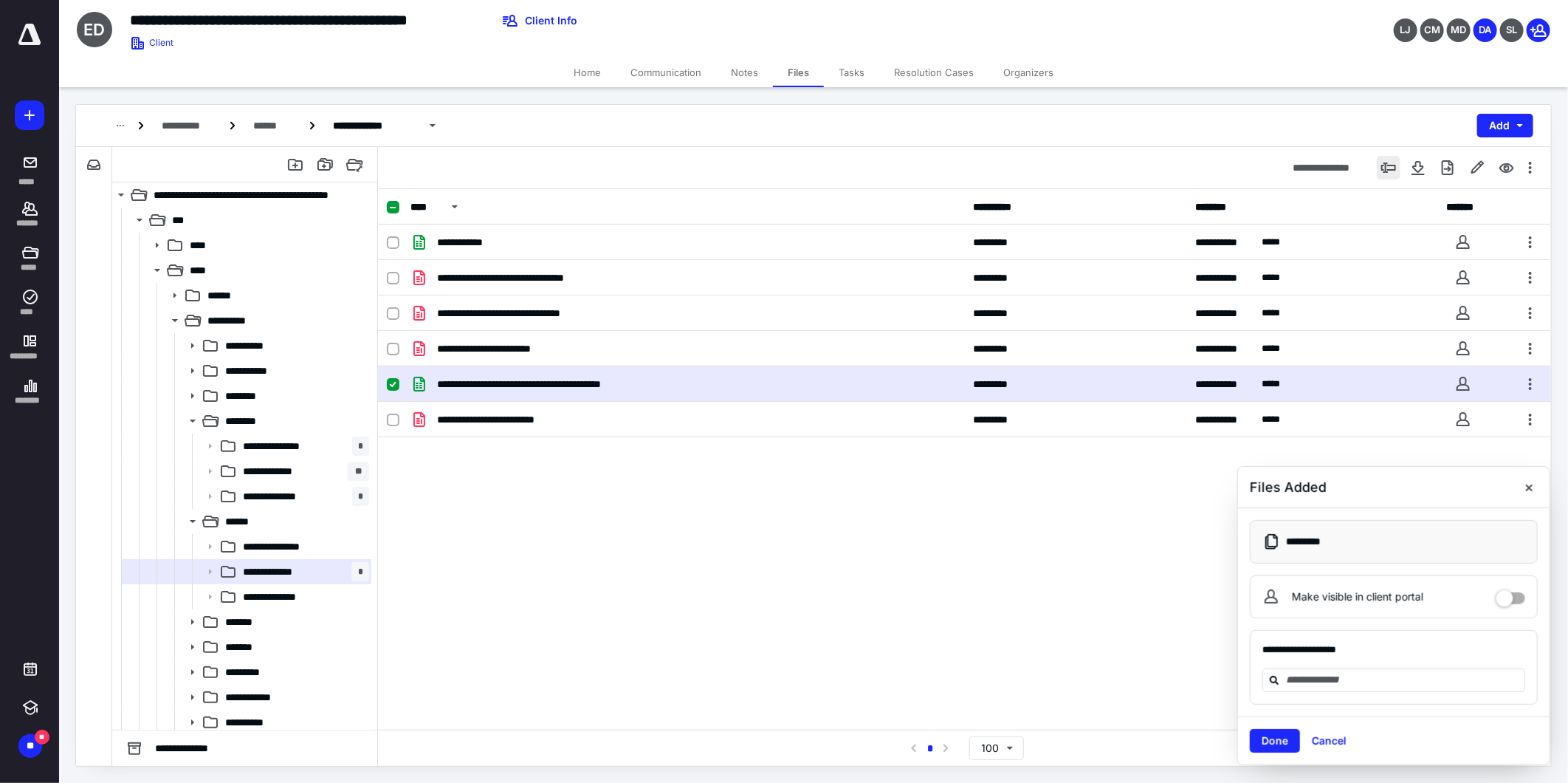 click at bounding box center [1389, 168] 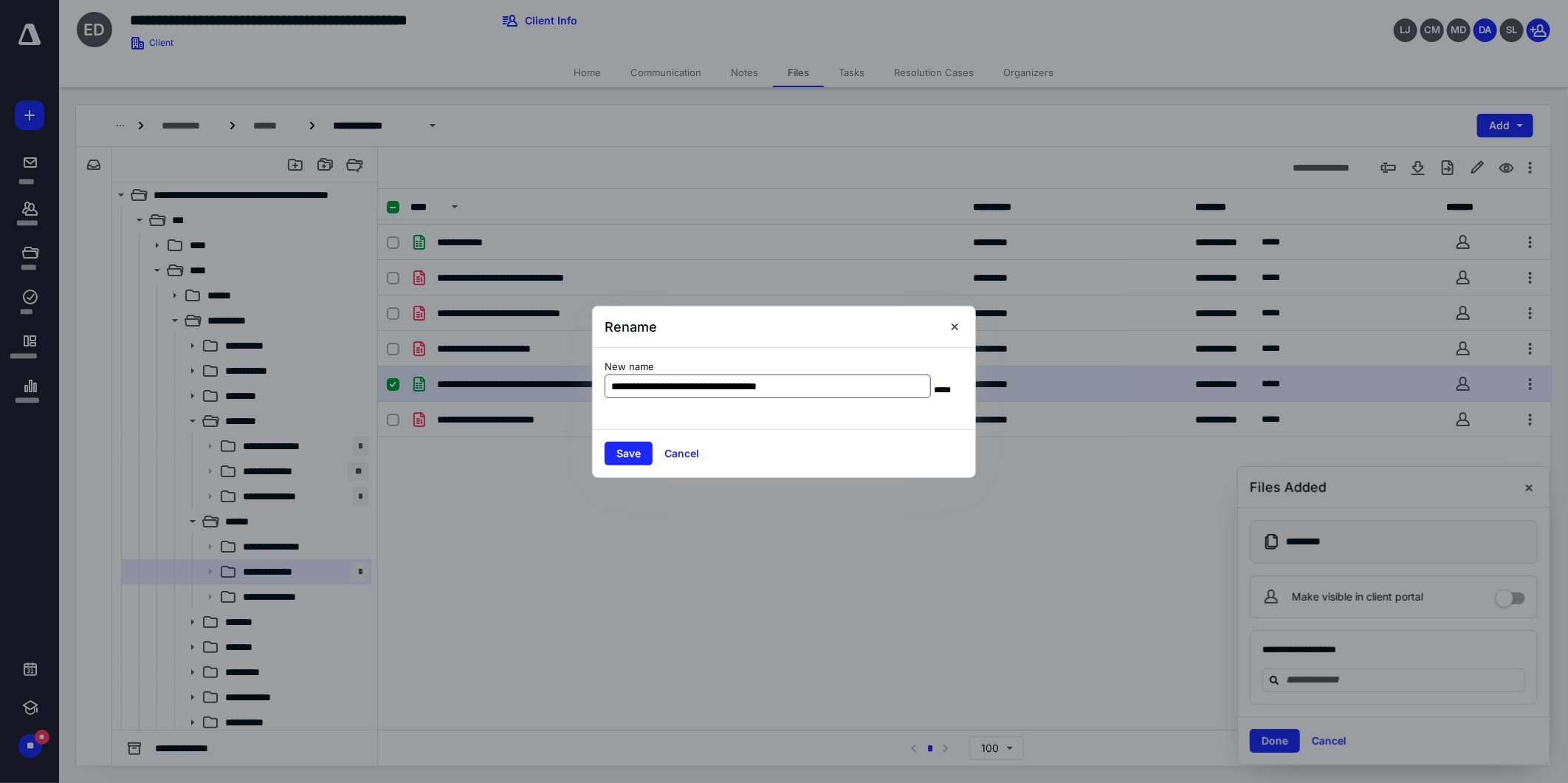 click on "**********" at bounding box center (768, 386) 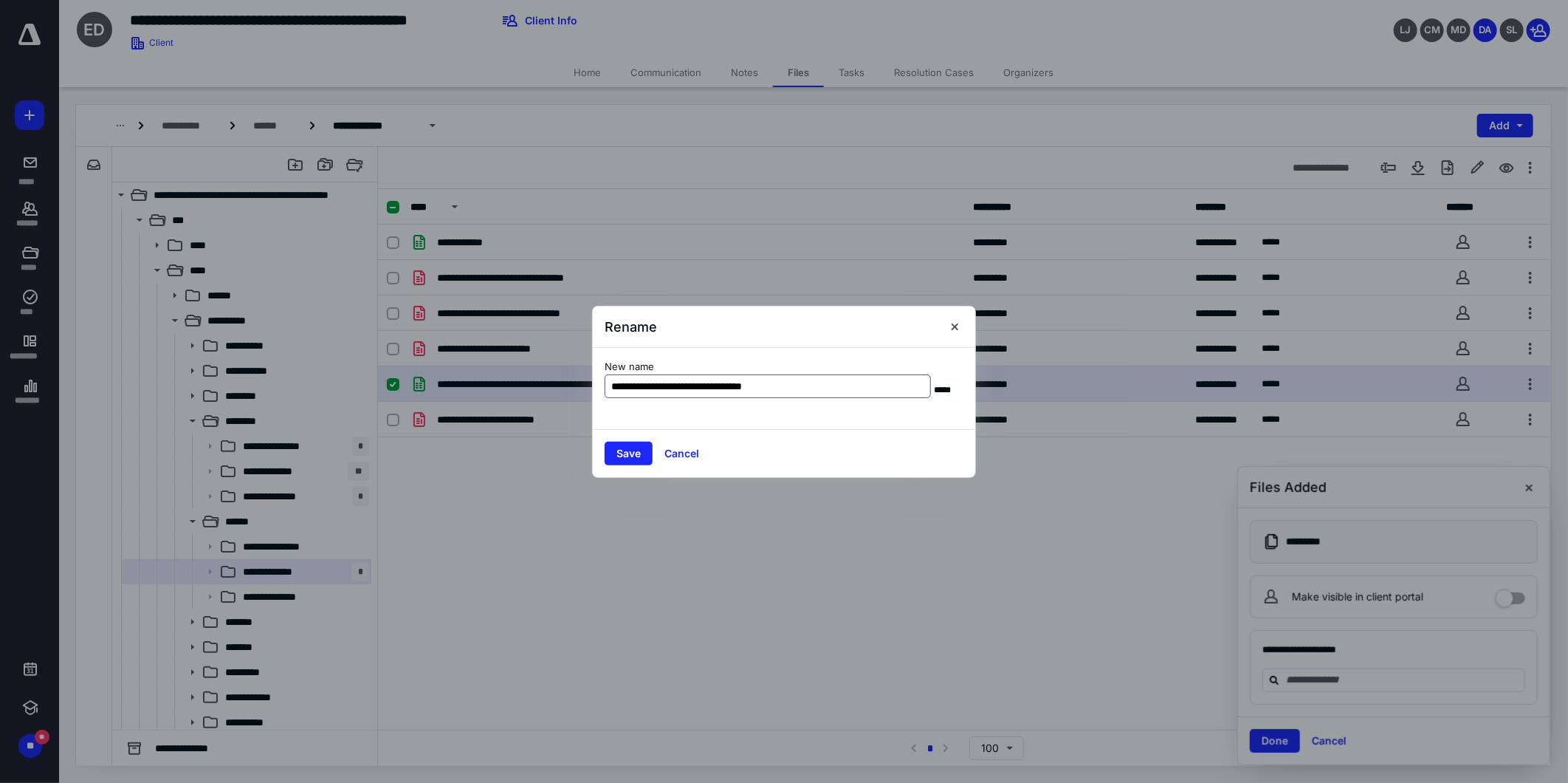 type on "**********" 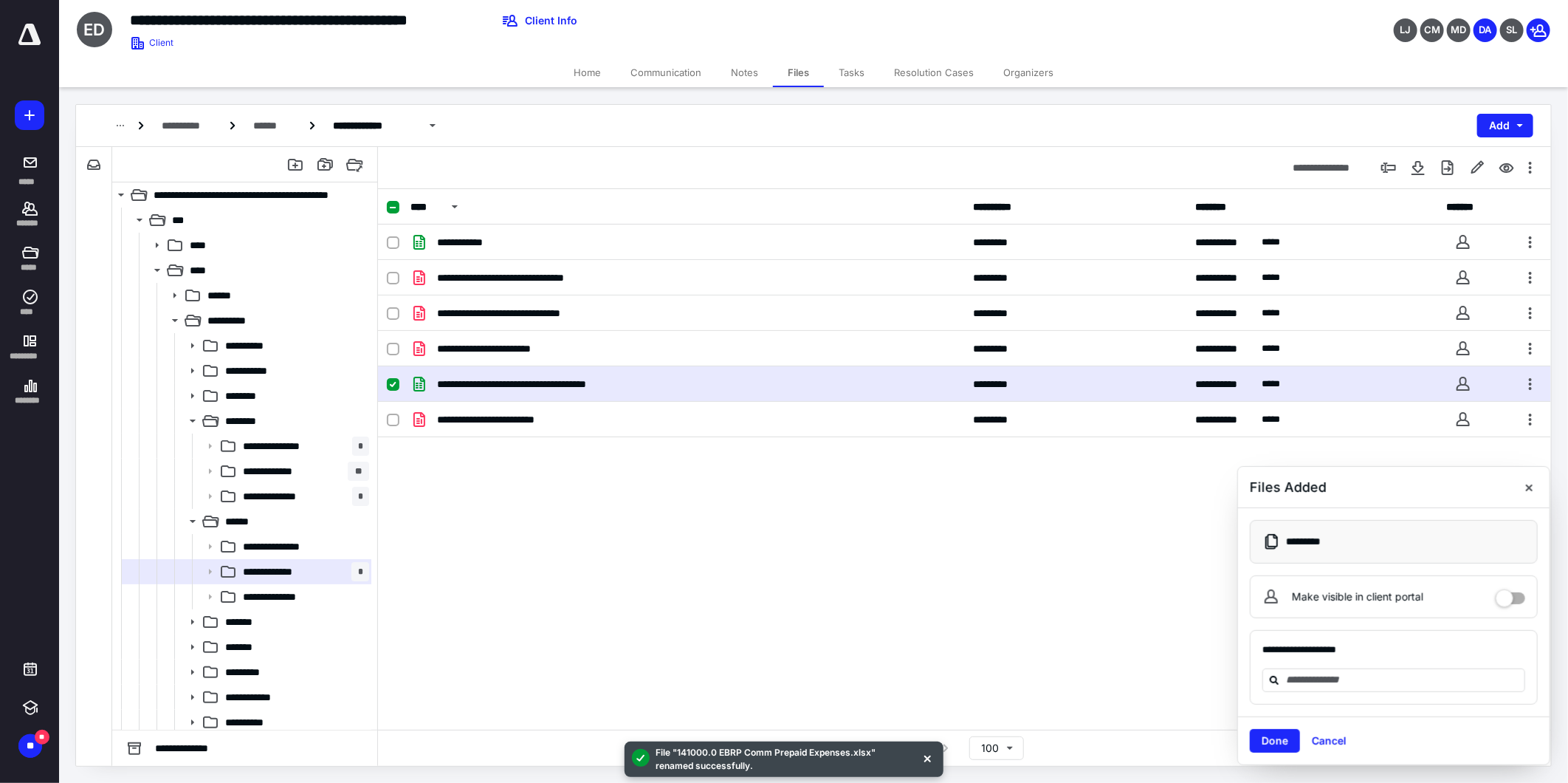 click on "**********" at bounding box center [964, 459] 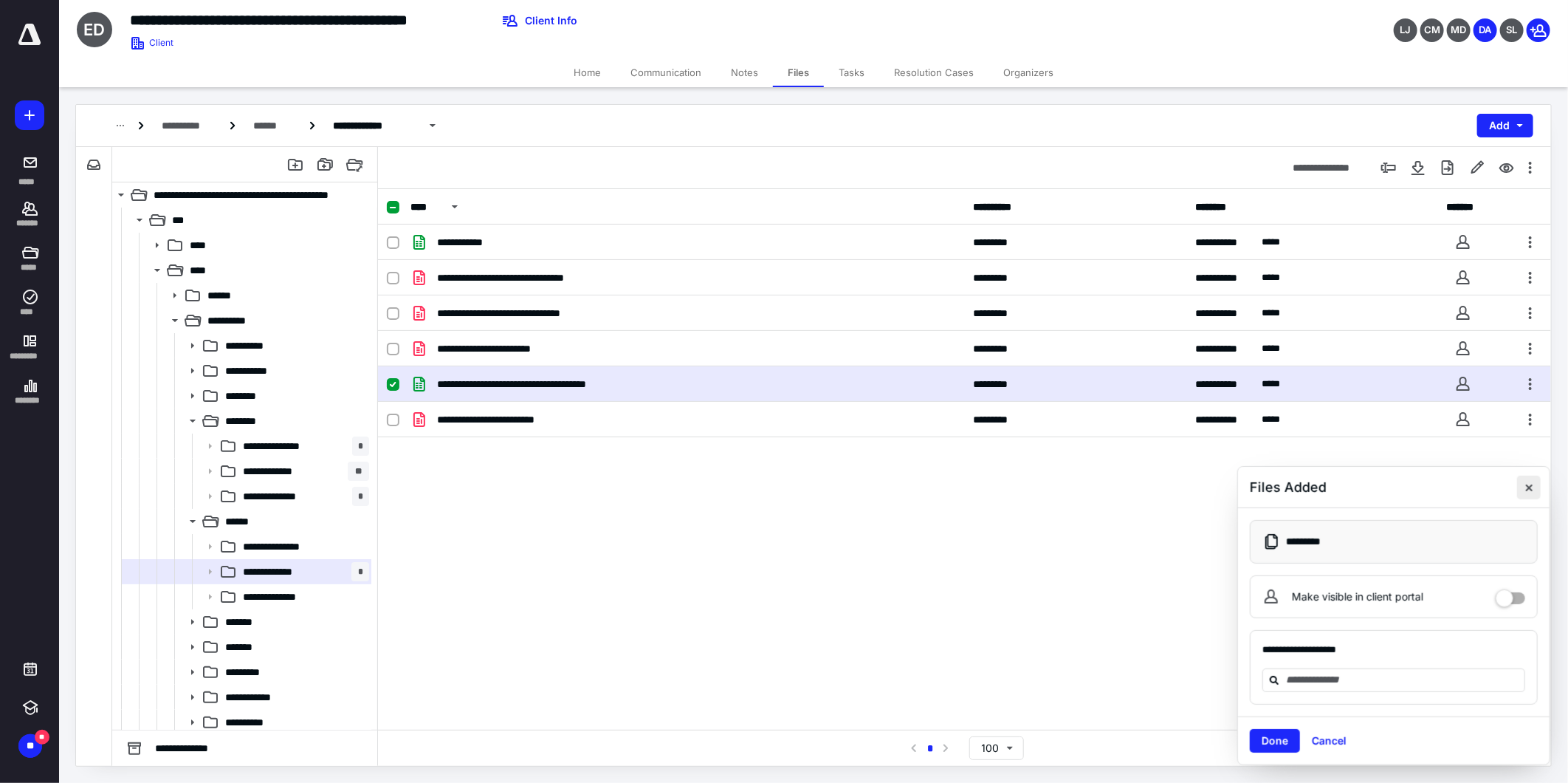 click at bounding box center (1529, 488) 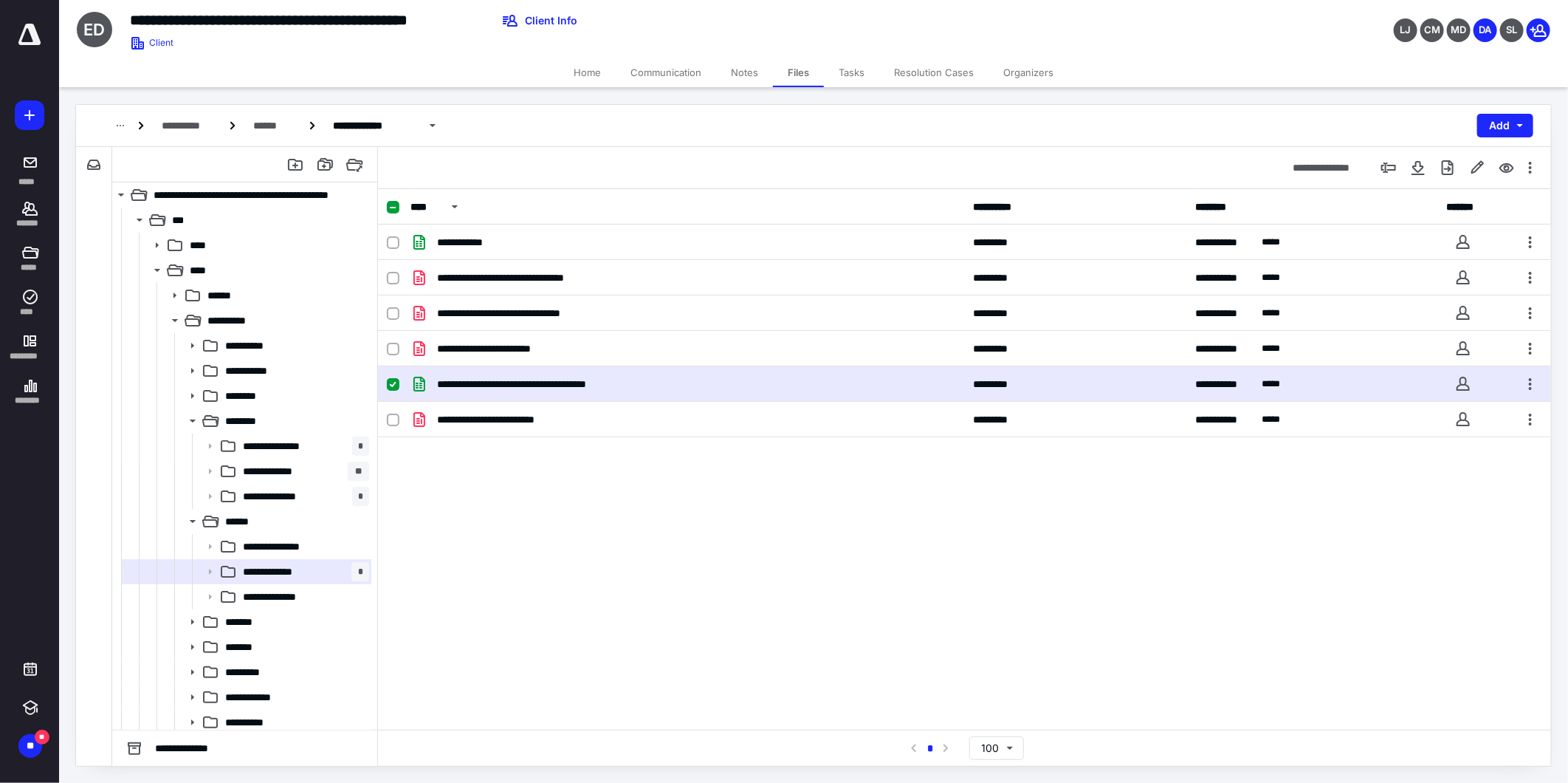 click on "**********" at bounding box center (964, 459) 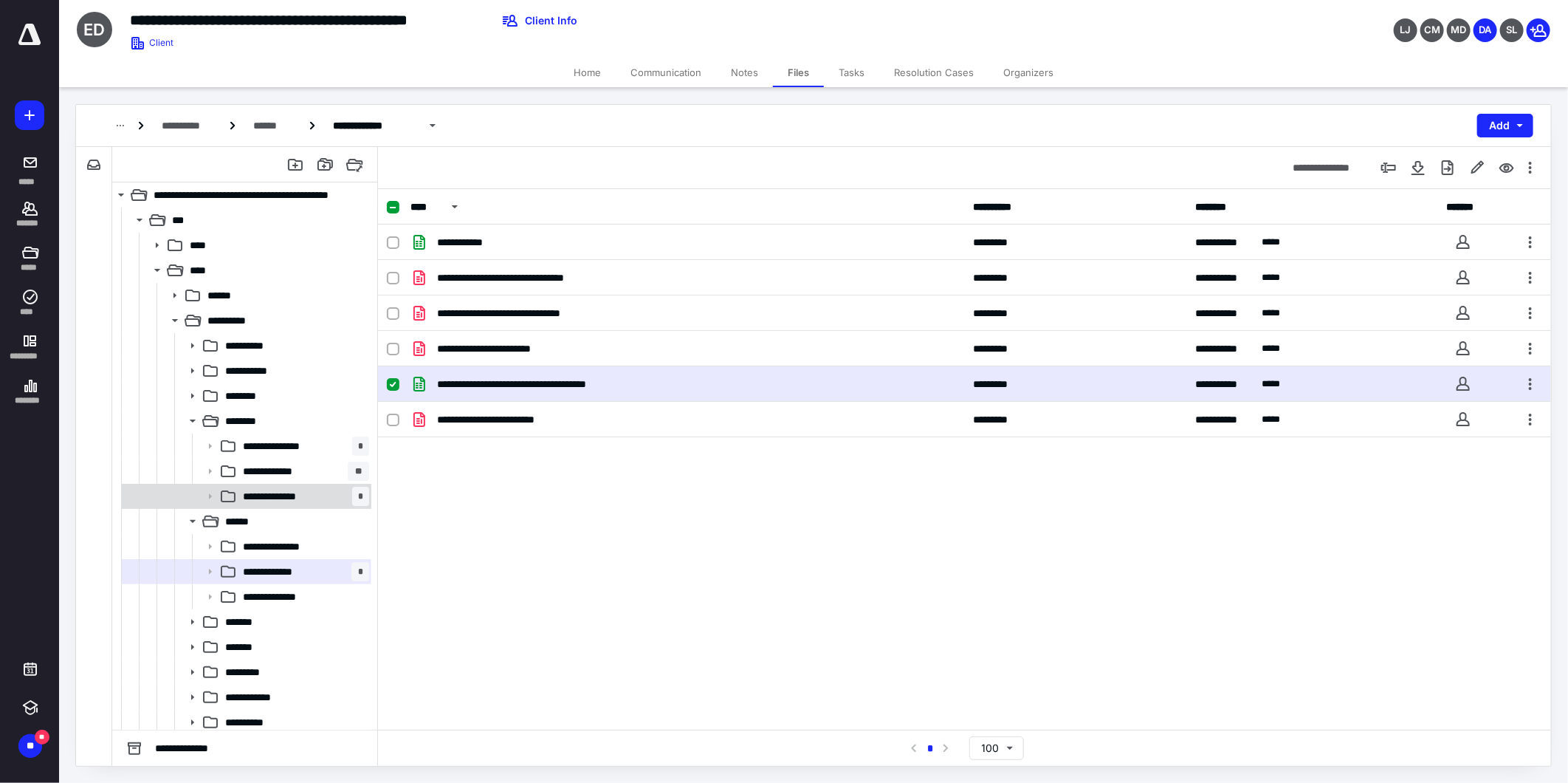 click on "**********" at bounding box center [283, 496] 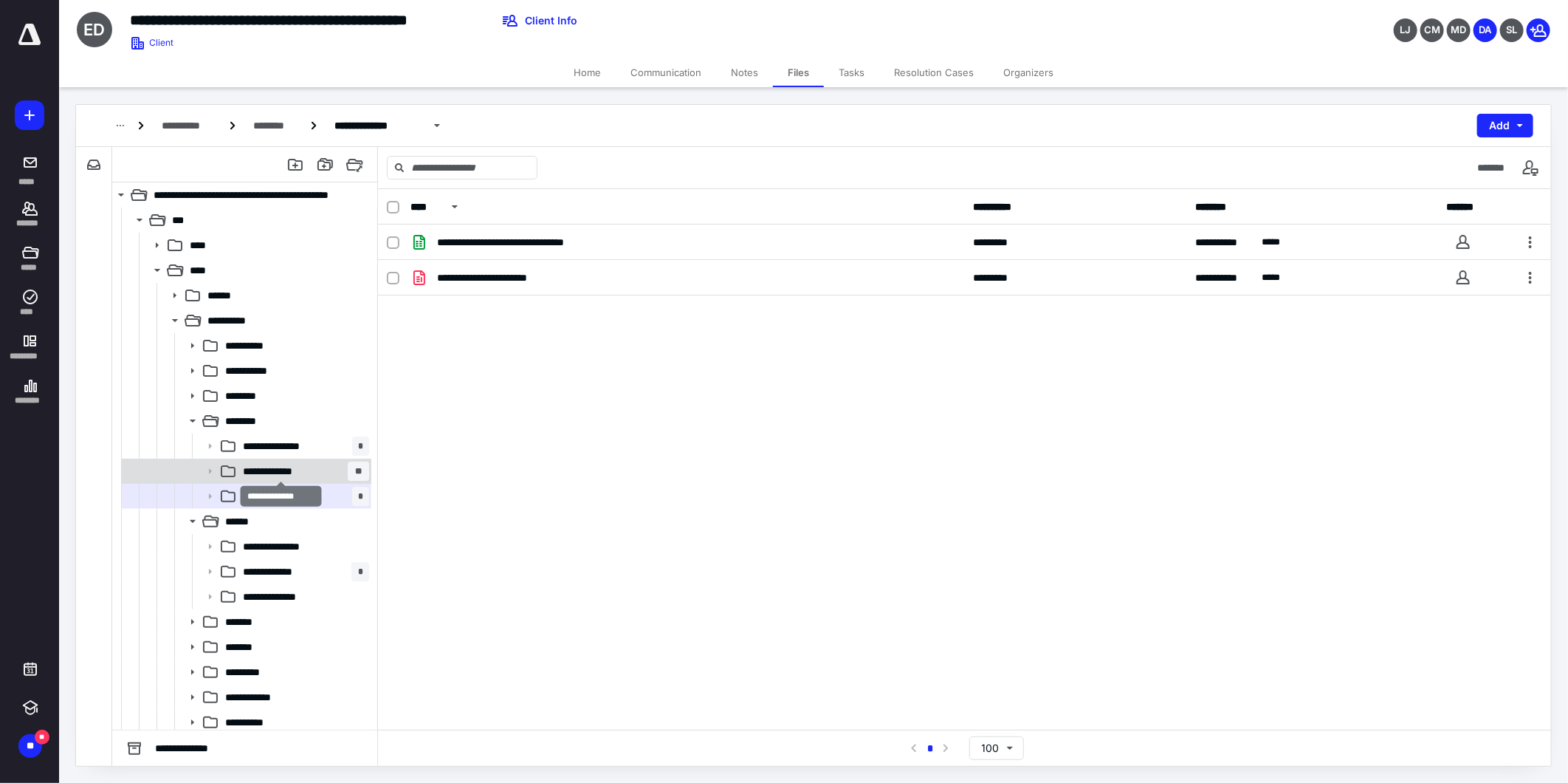 click on "**********" at bounding box center (281, 471) 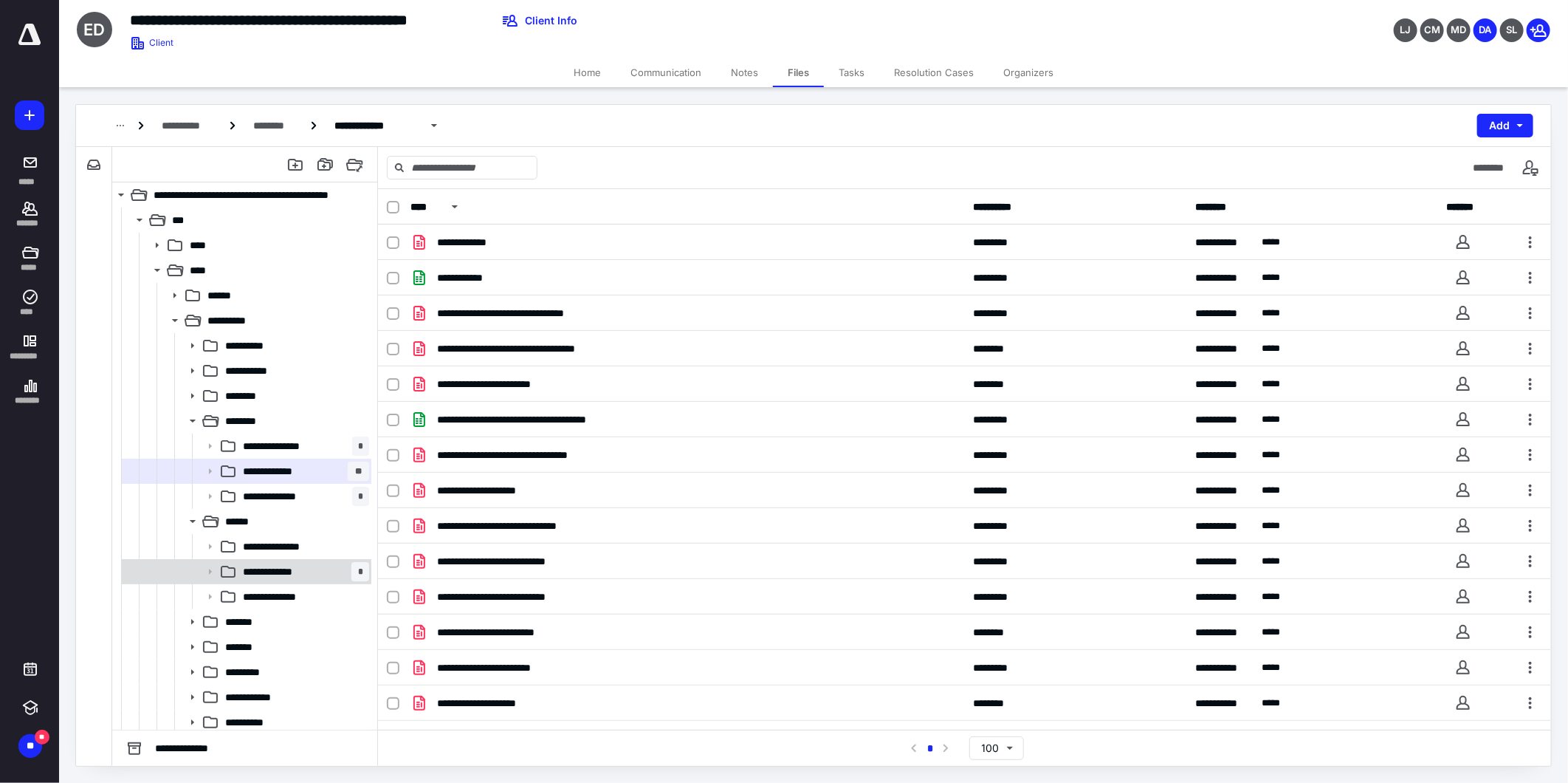 click on "**********" at bounding box center [281, 572] 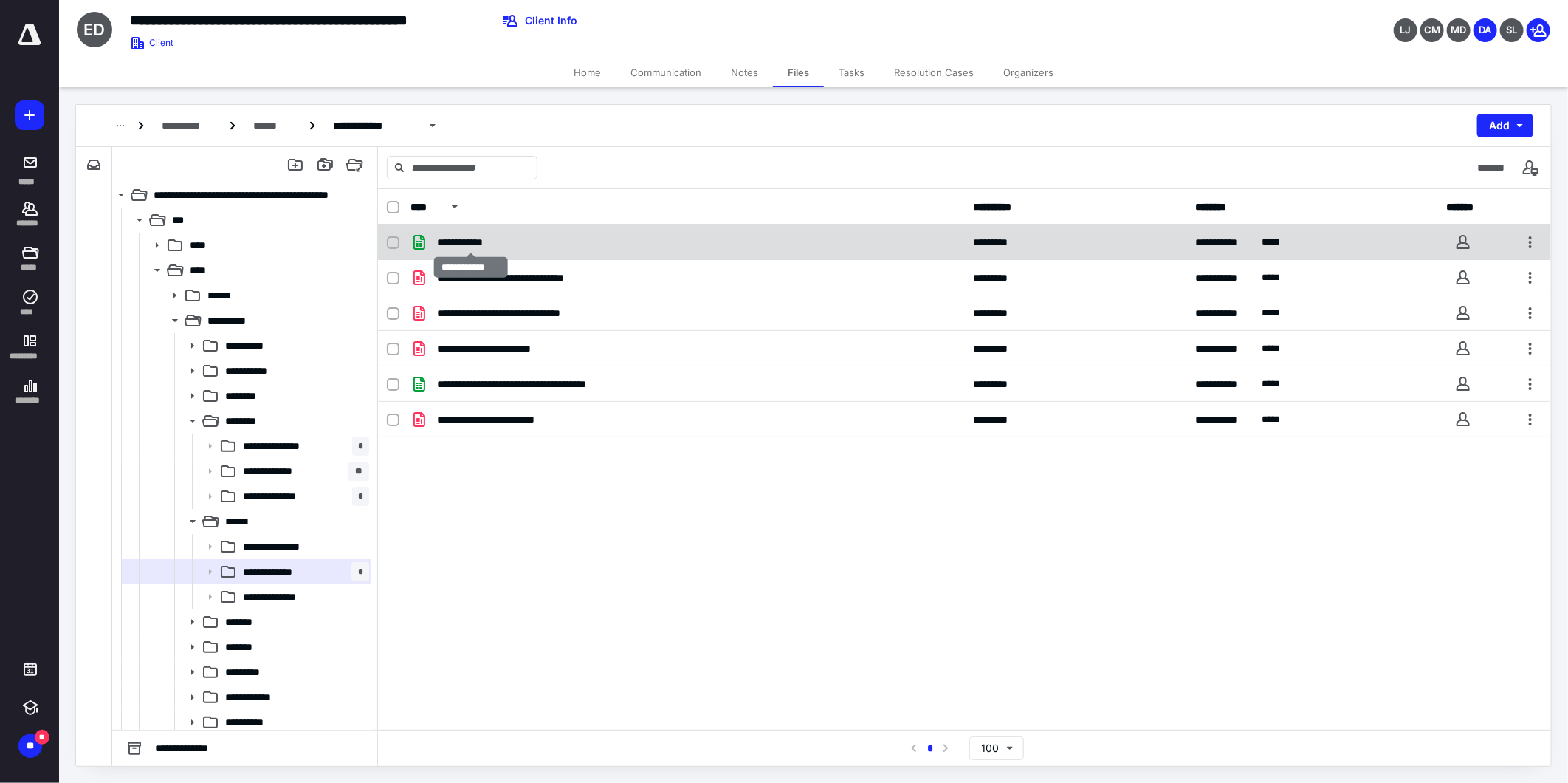 click on "**********" at bounding box center (471, 242) 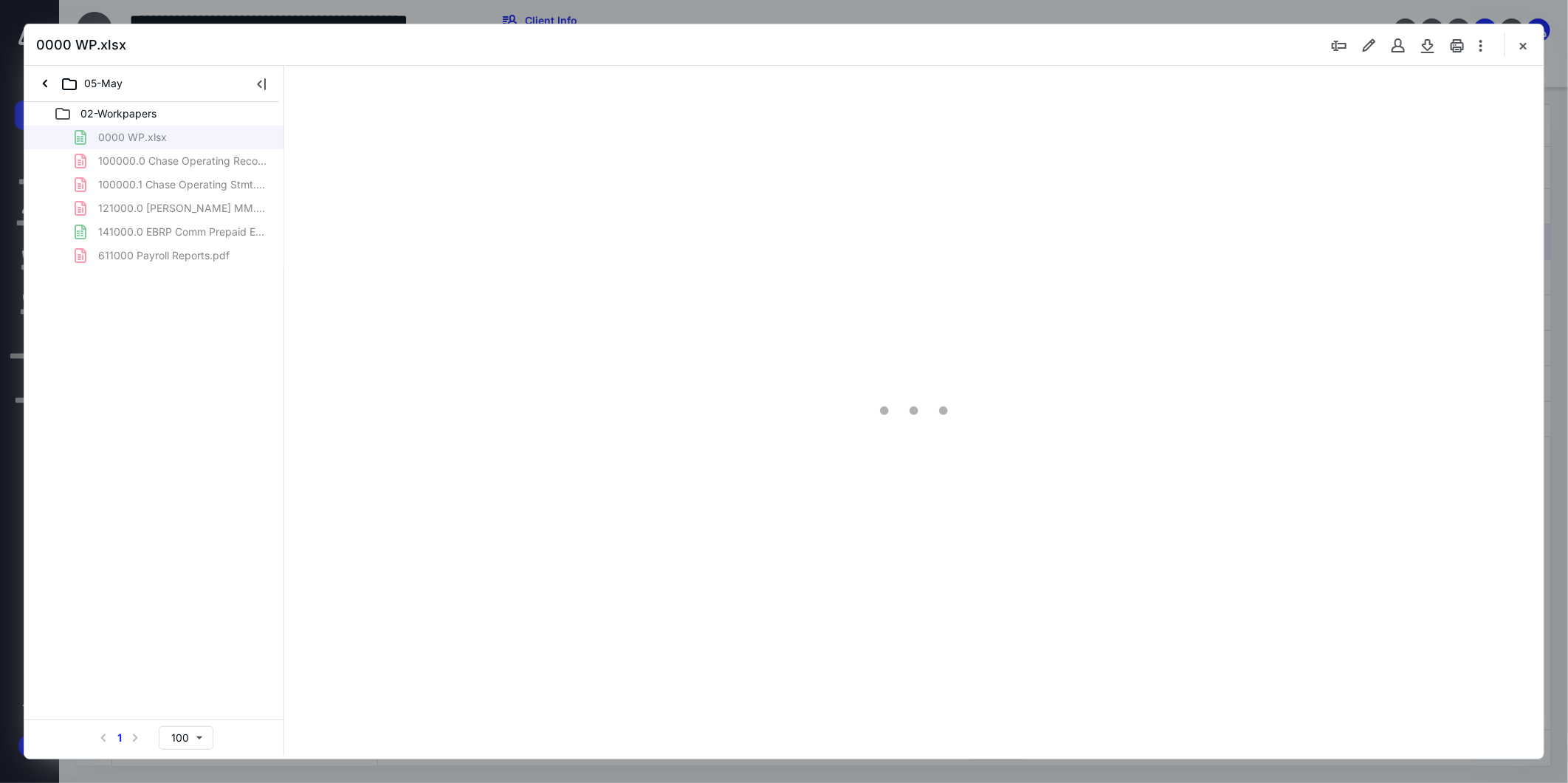 scroll, scrollTop: 0, scrollLeft: 0, axis: both 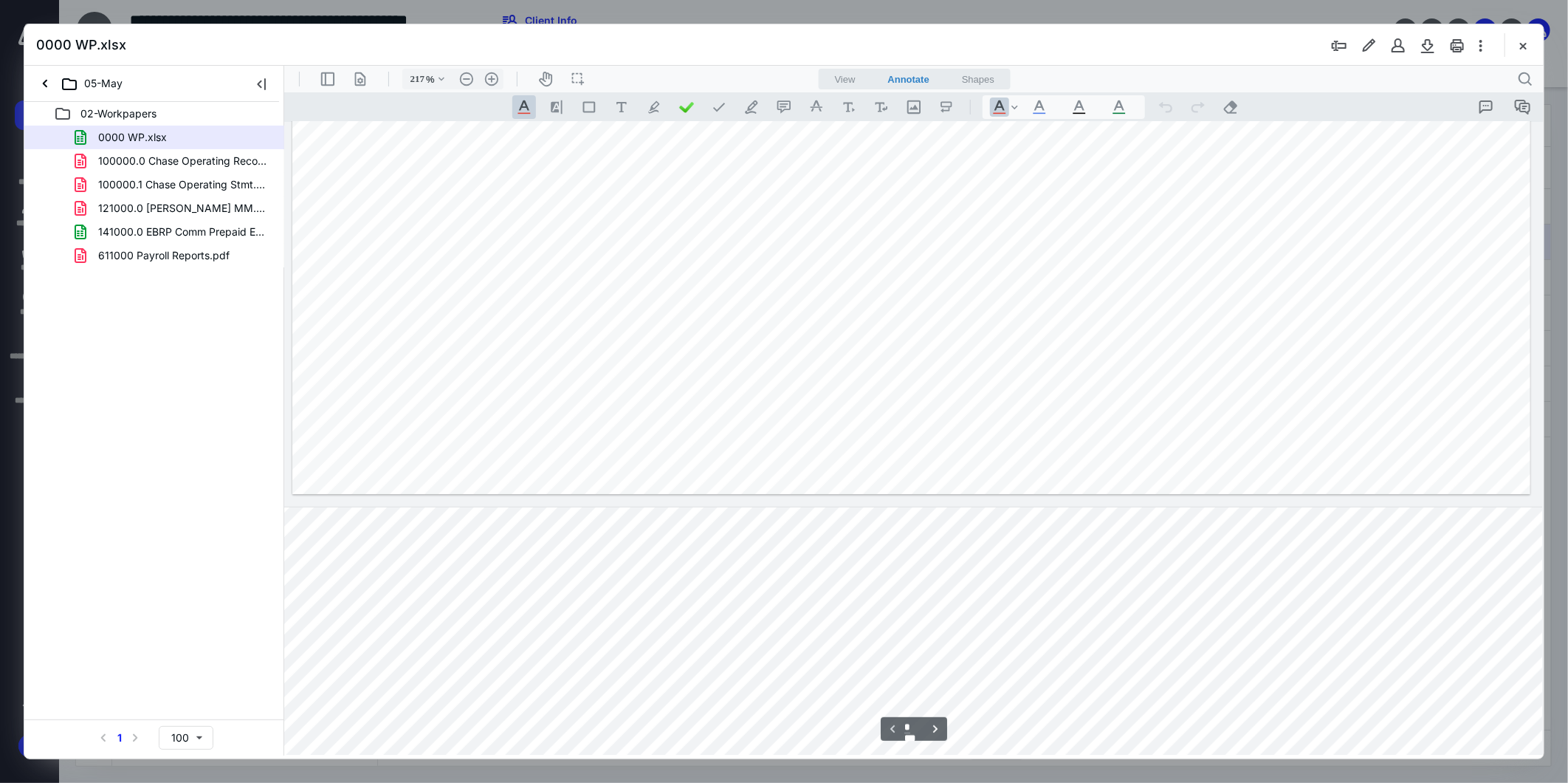 type on "216" 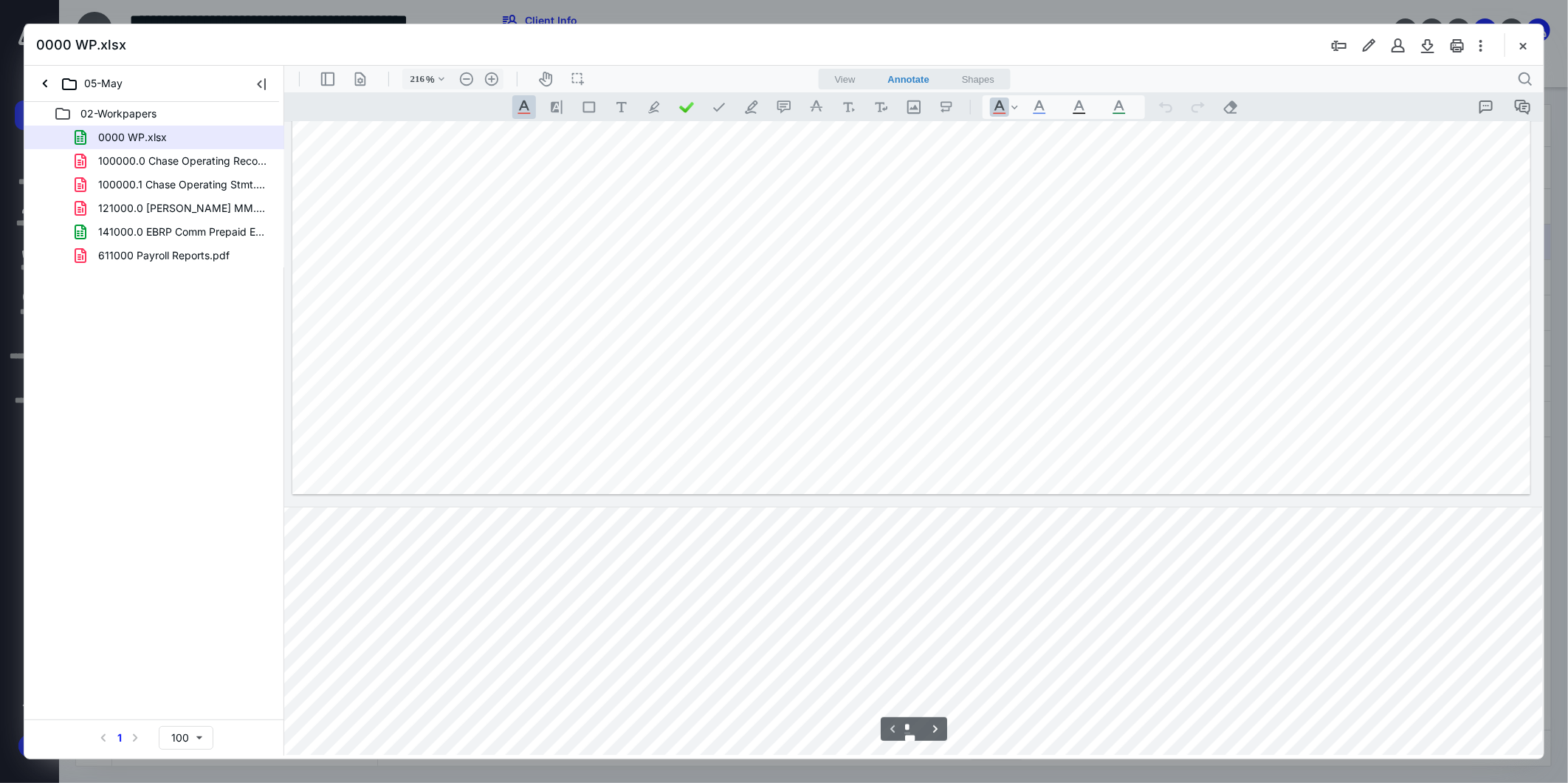 scroll, scrollTop: 63, scrollLeft: 340, axis: both 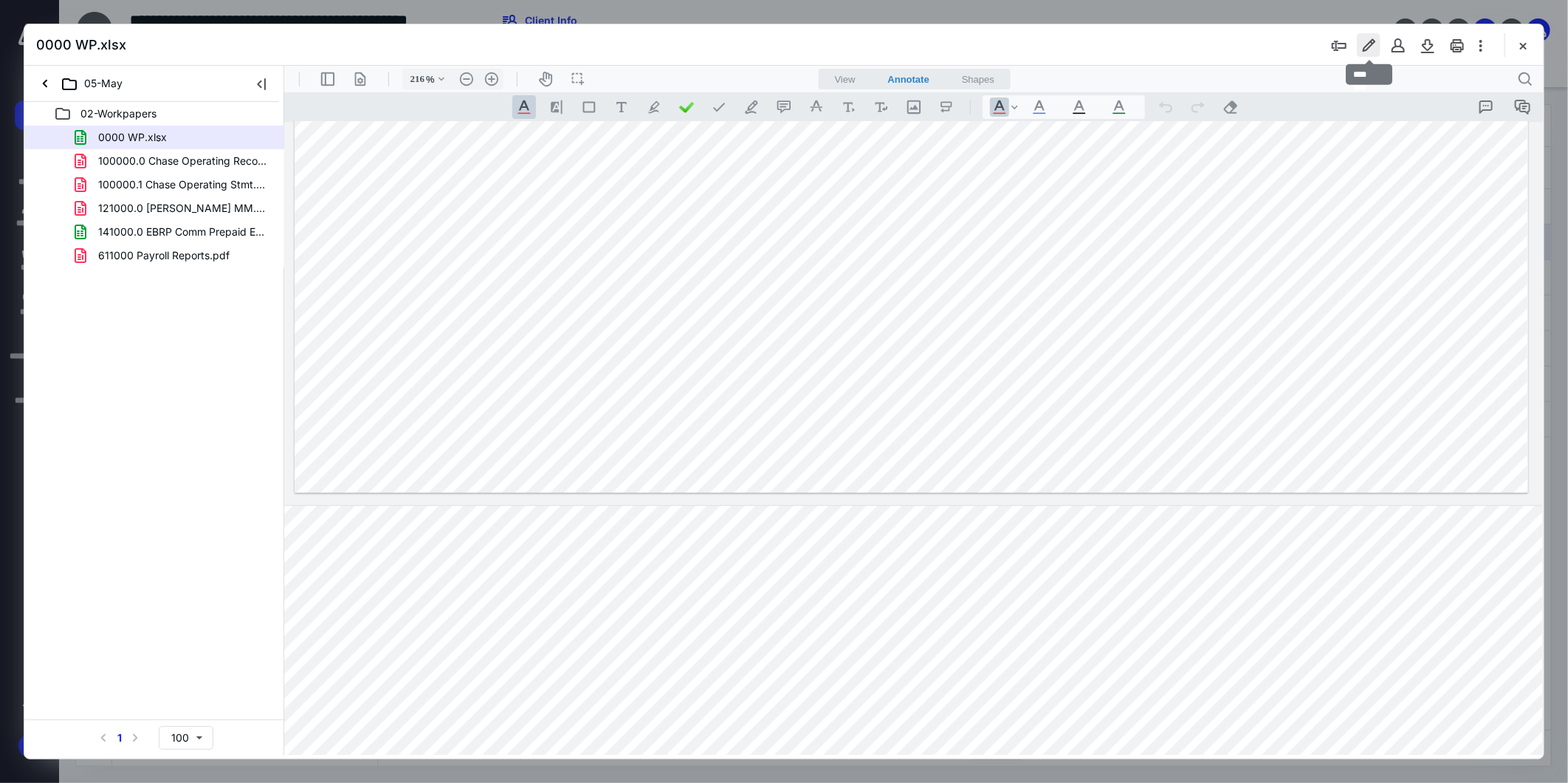 click at bounding box center [1369, 45] 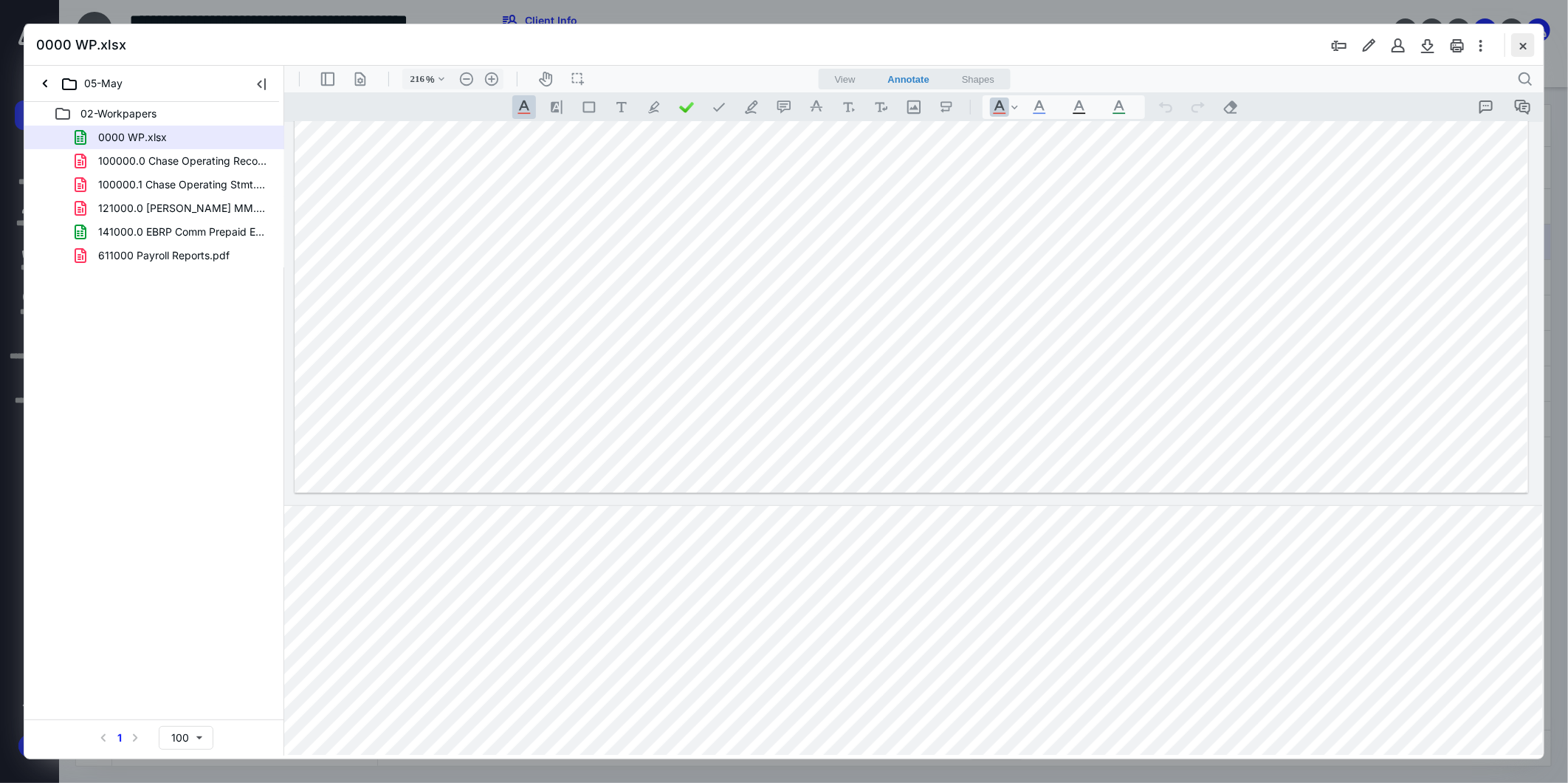 click at bounding box center [1523, 45] 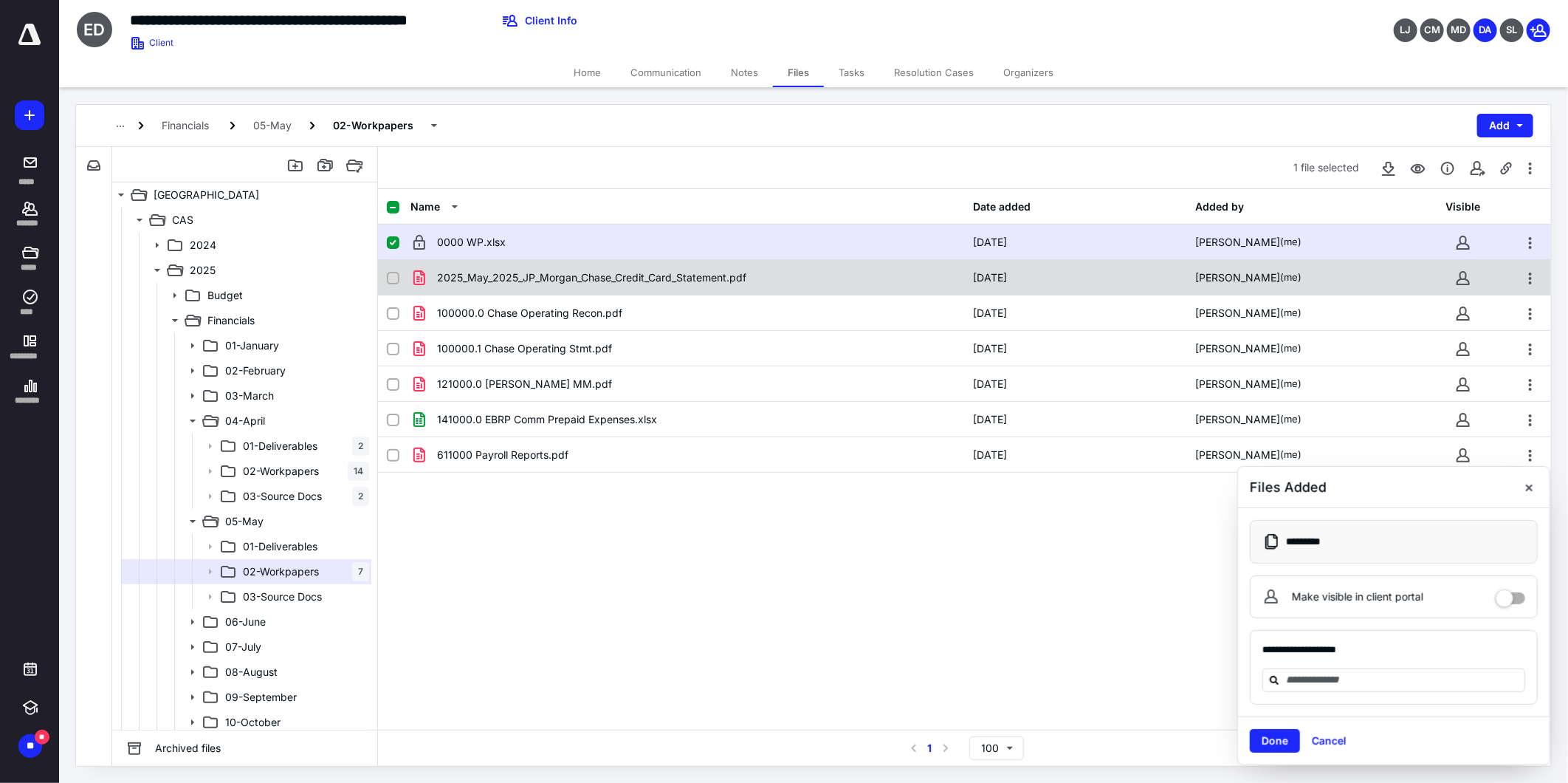 click on "2025_May_2025_JP_Morgan_Chase_Credit_Card_Statement.pdf" at bounding box center [591, 278] 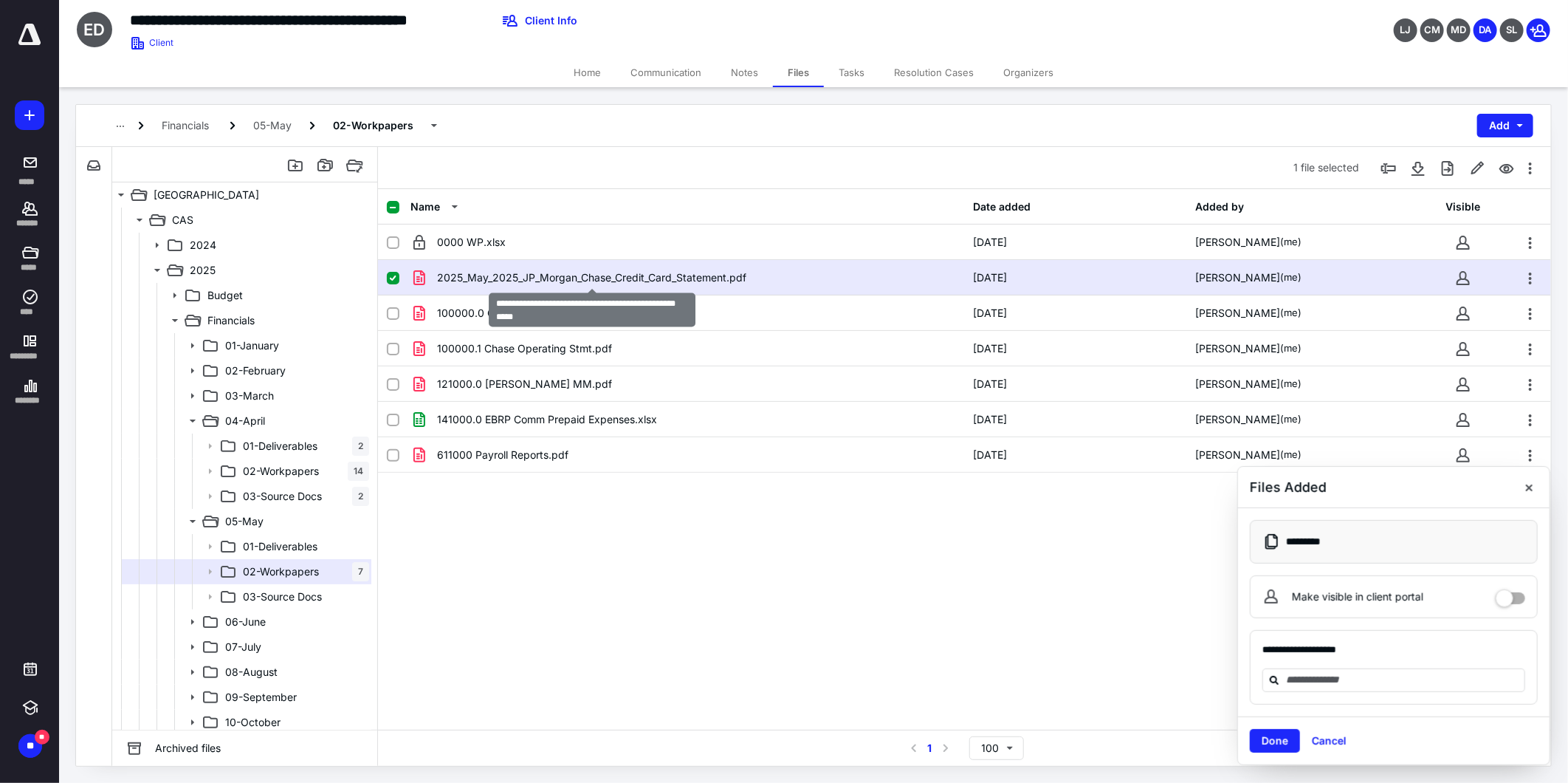 click on "2025_May_2025_JP_Morgan_Chase_Credit_Card_Statement.pdf" at bounding box center (591, 278) 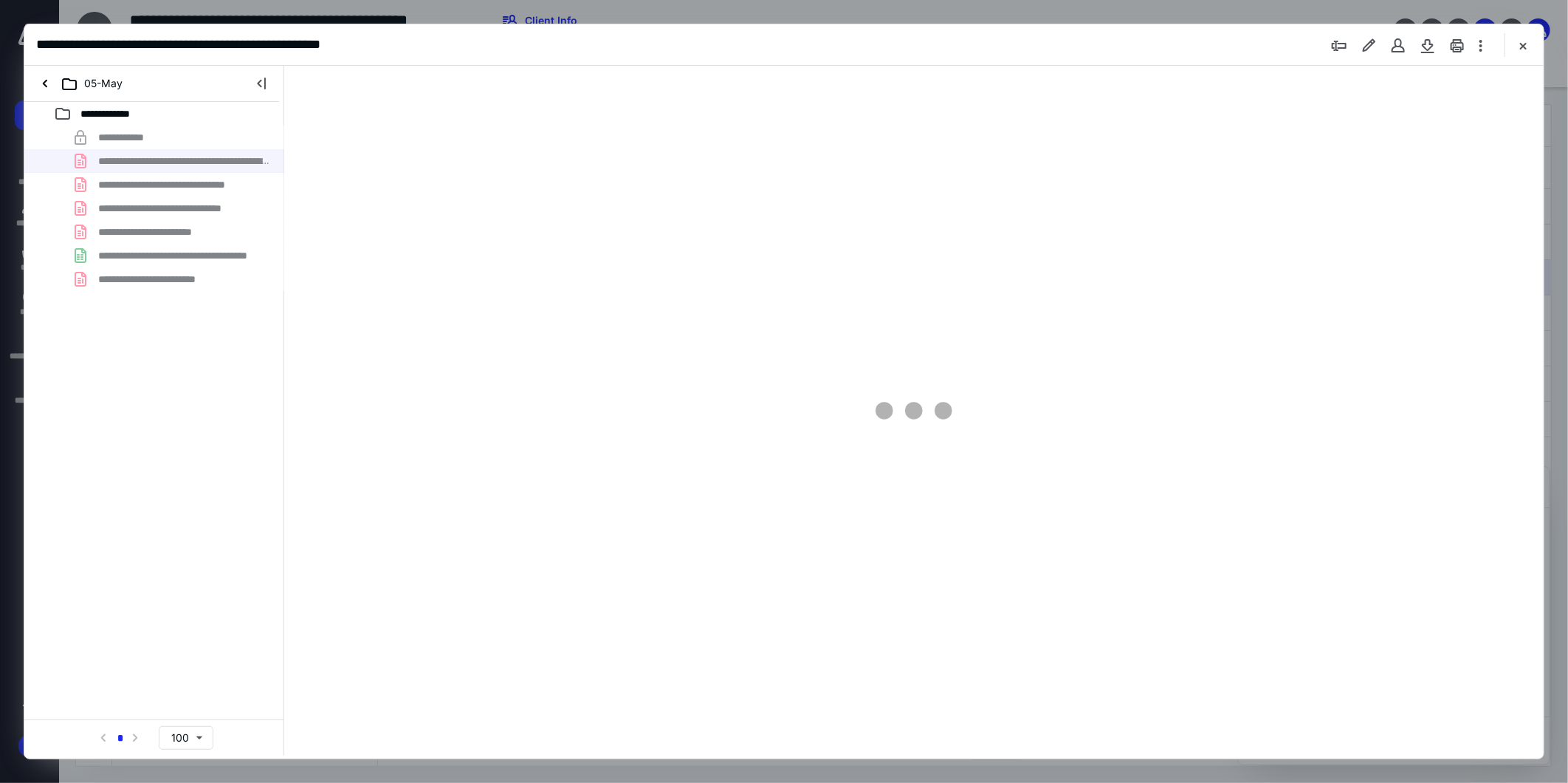 scroll, scrollTop: 0, scrollLeft: 0, axis: both 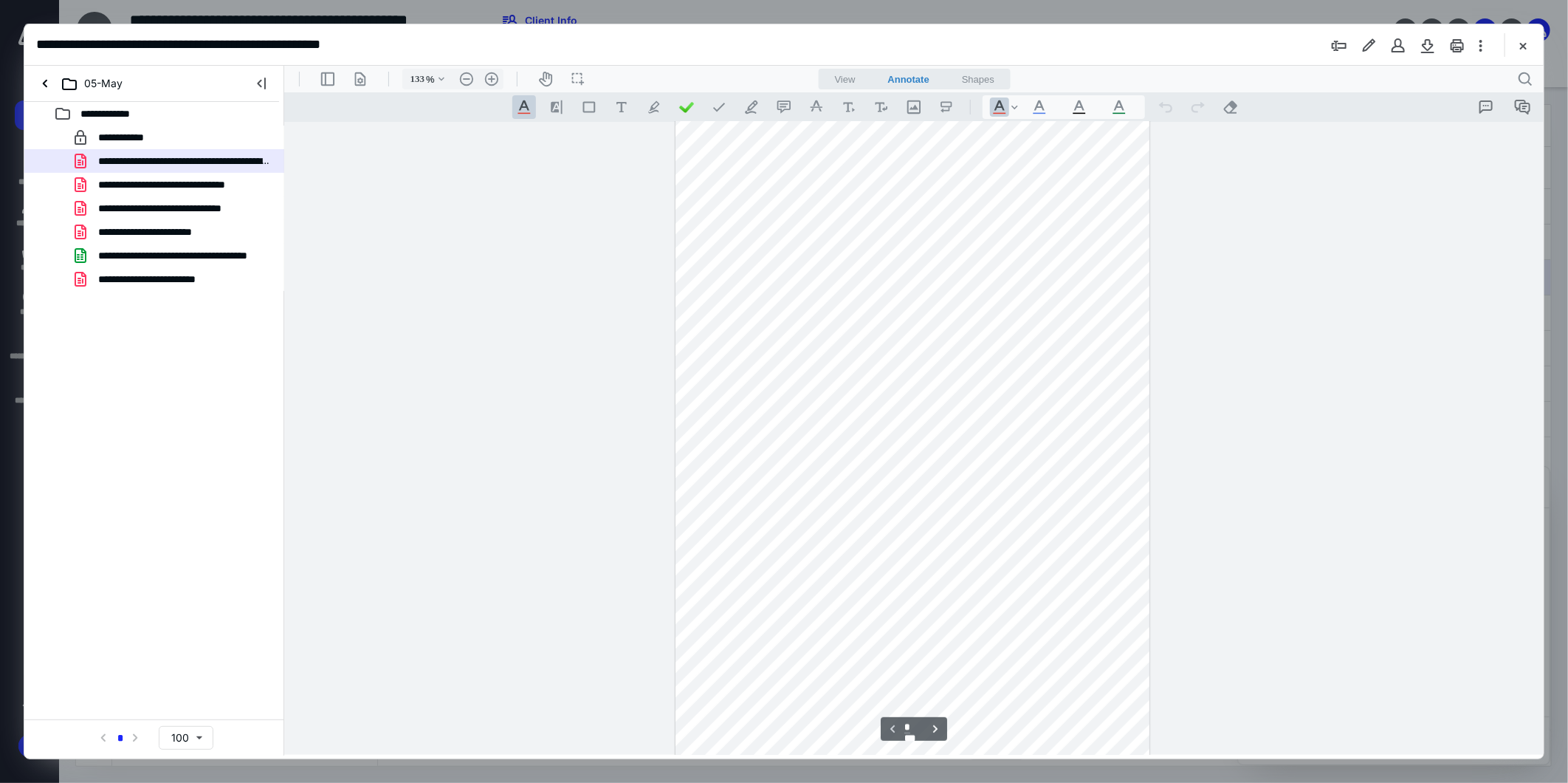 type on "158" 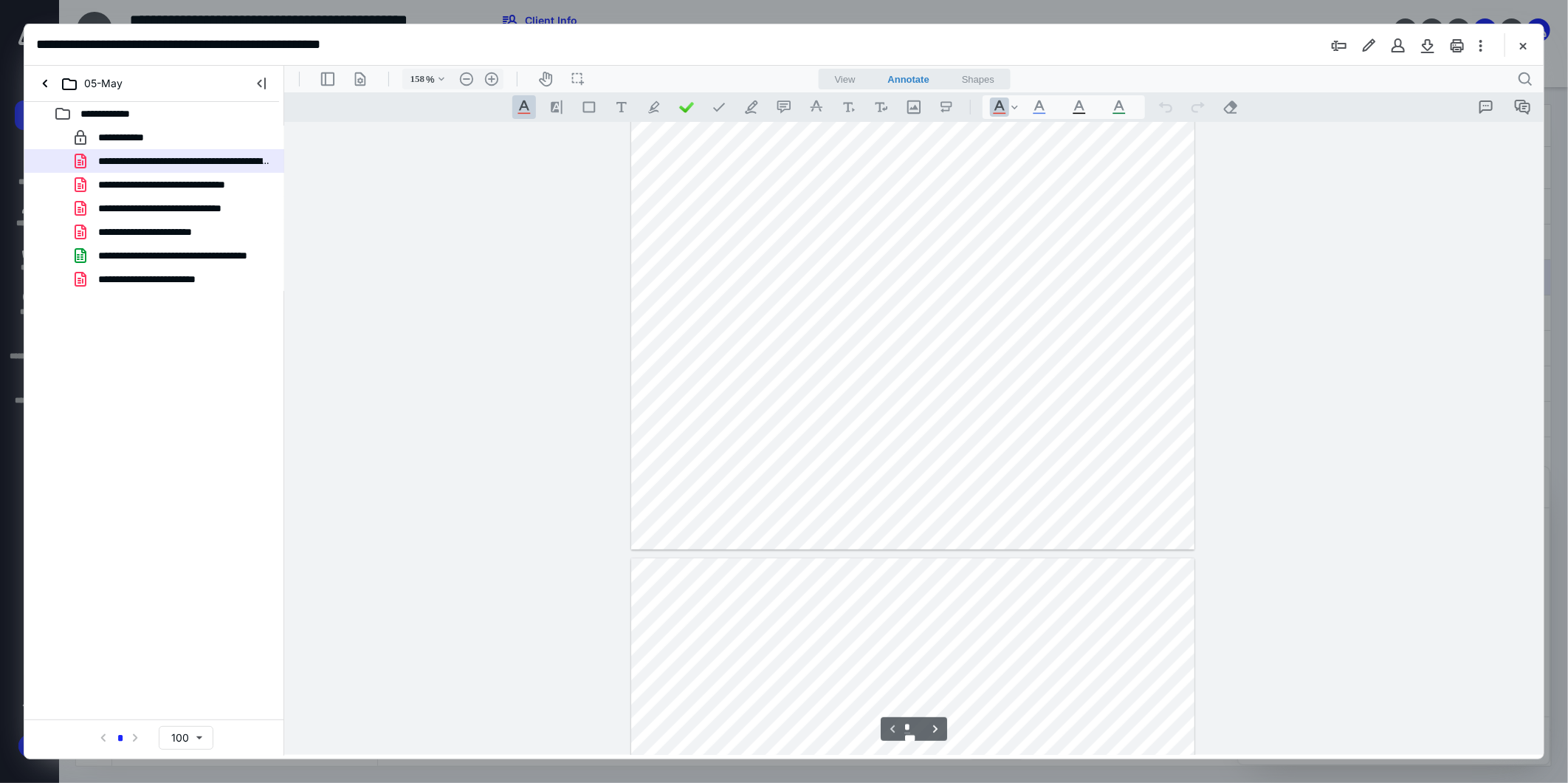 scroll, scrollTop: 510, scrollLeft: 0, axis: vertical 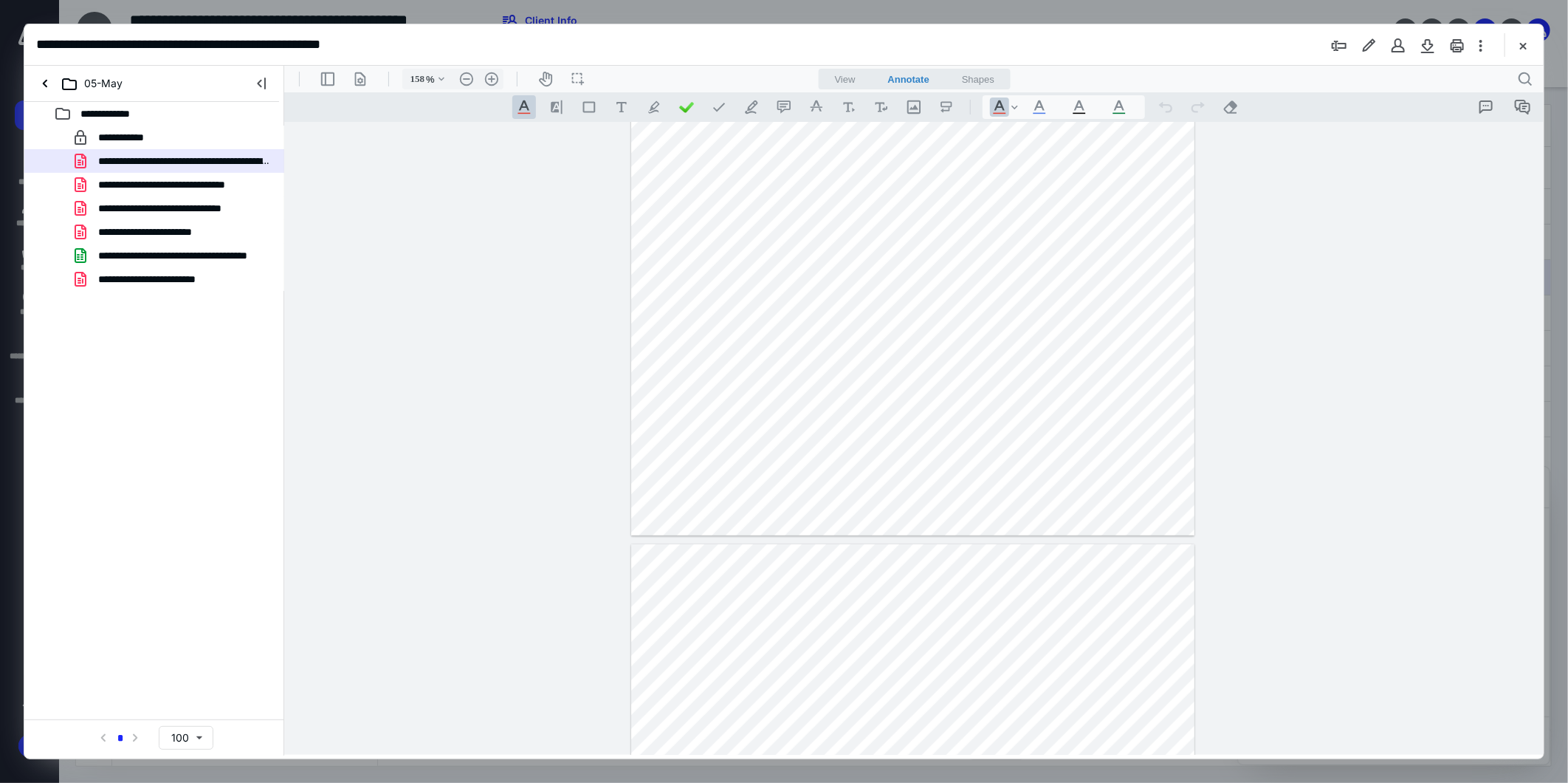 type on "*" 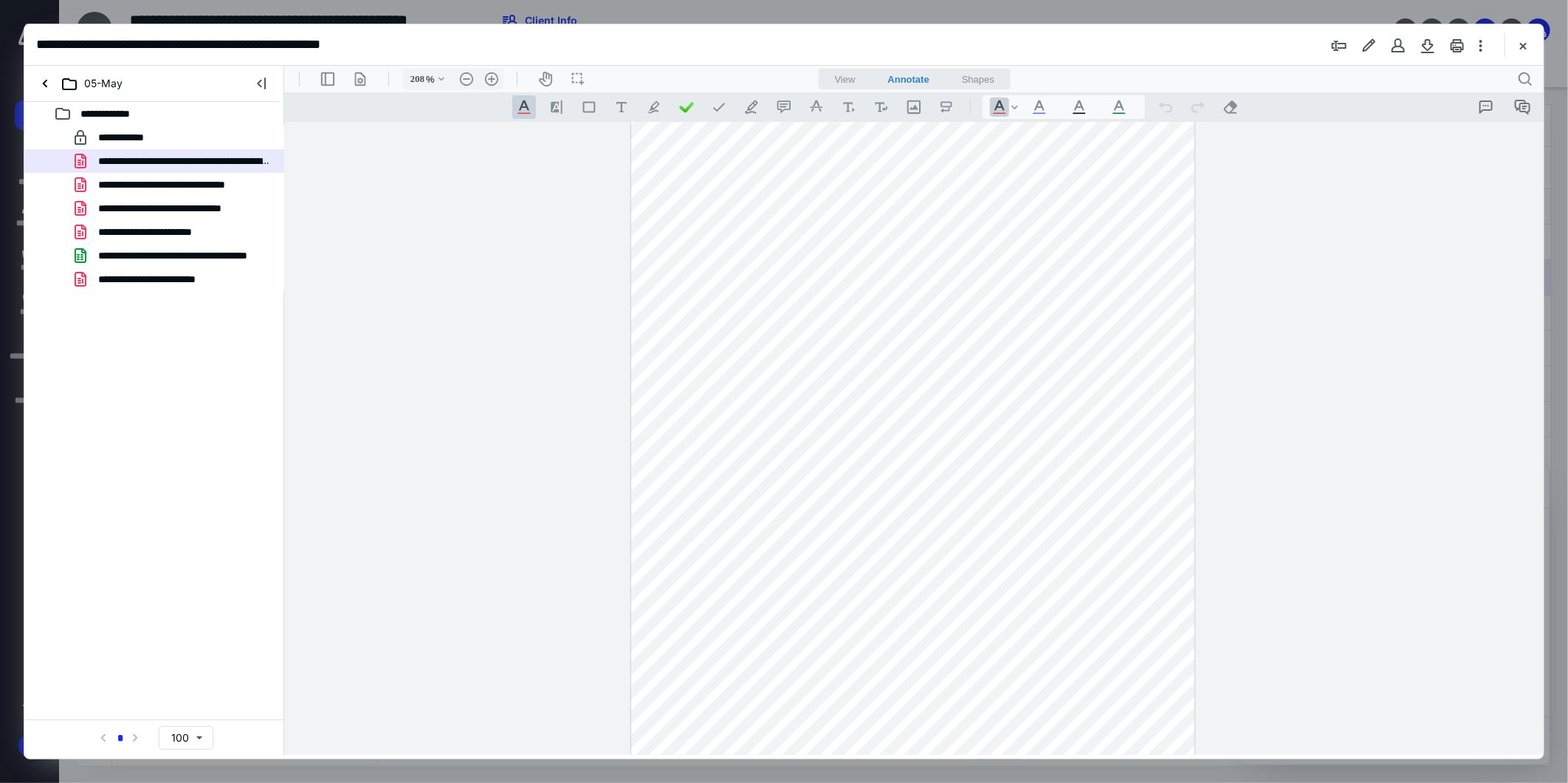 scroll, scrollTop: 1444, scrollLeft: 0, axis: vertical 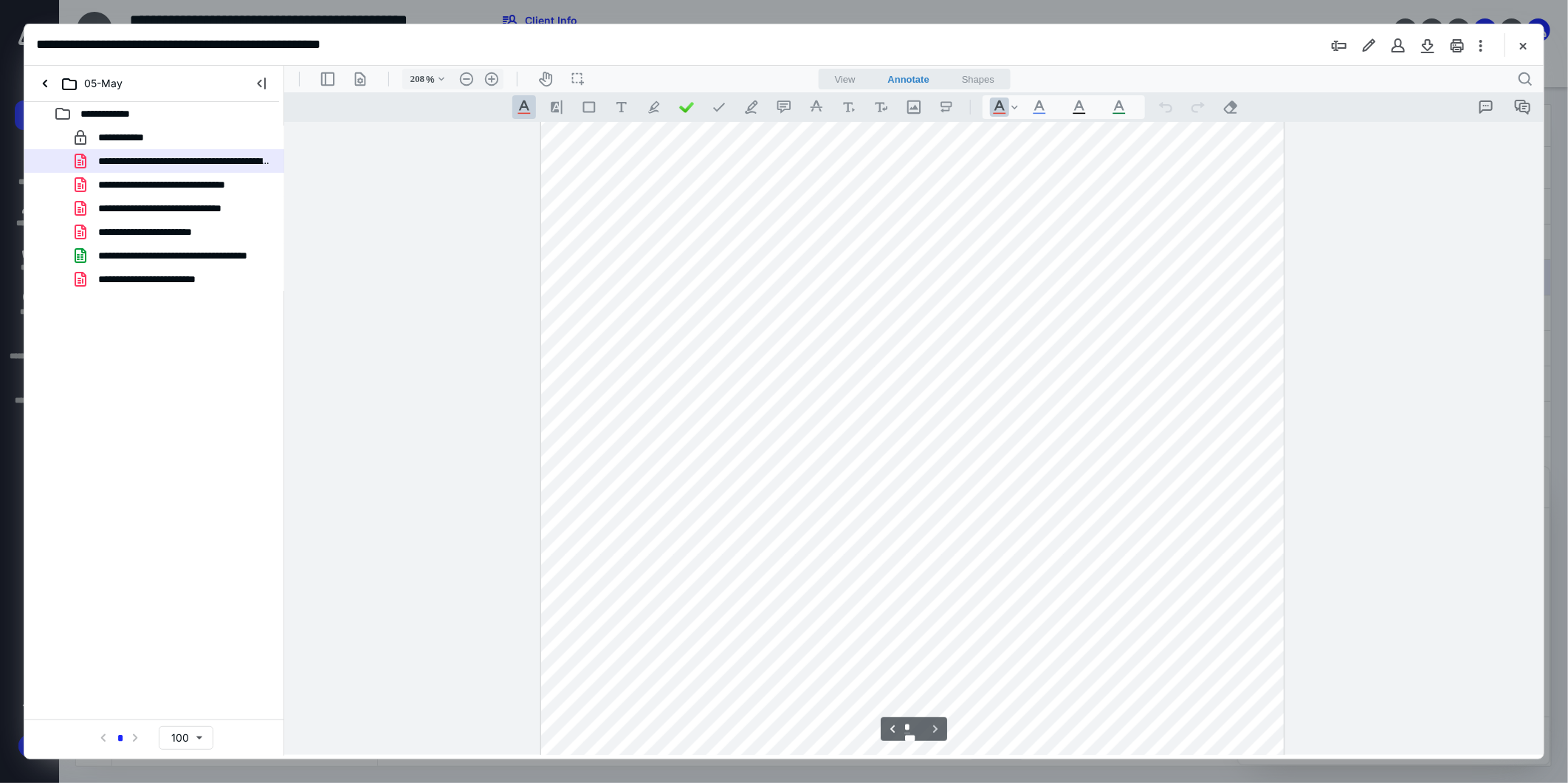 type on "258" 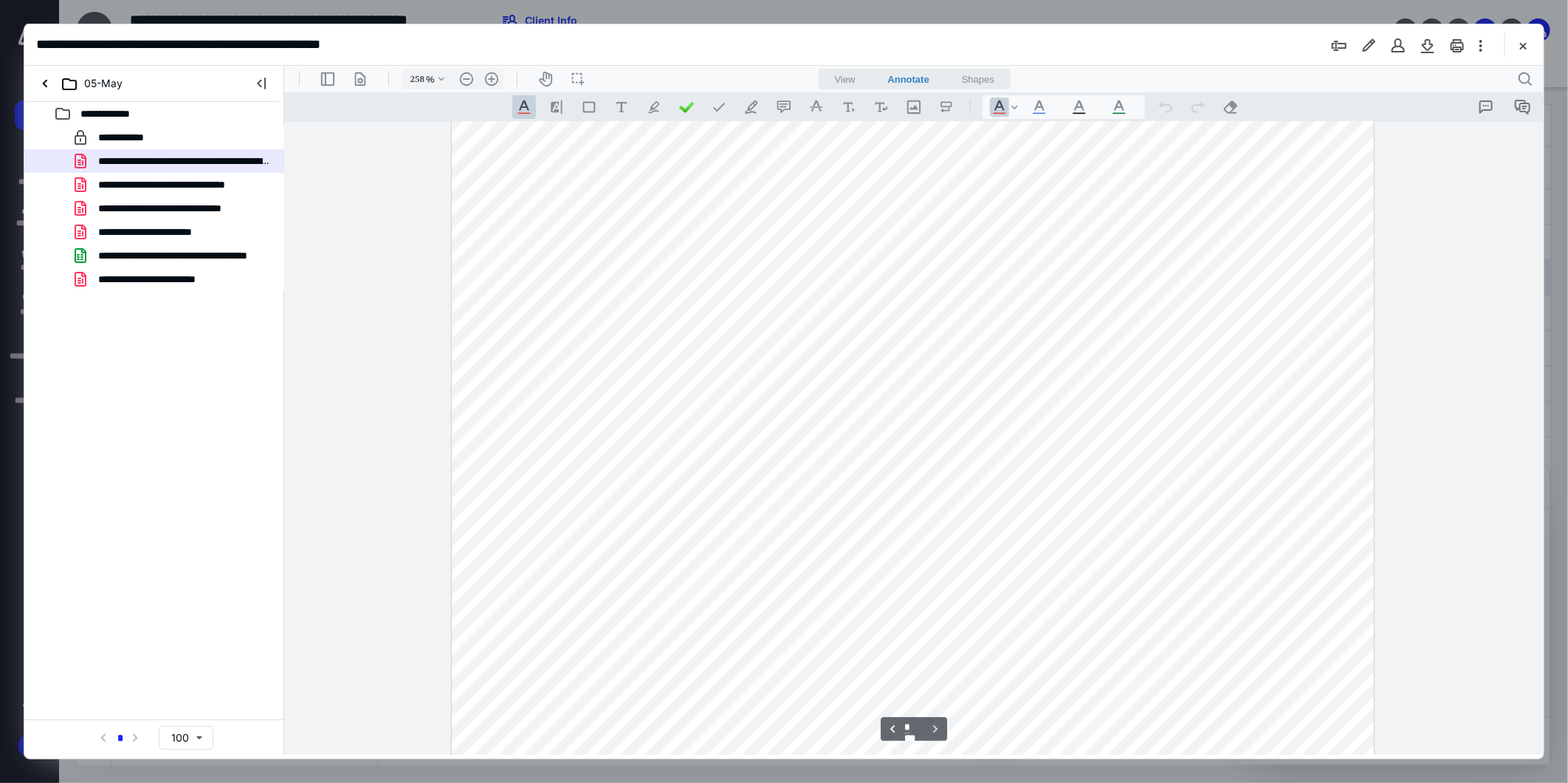scroll, scrollTop: 2215, scrollLeft: 0, axis: vertical 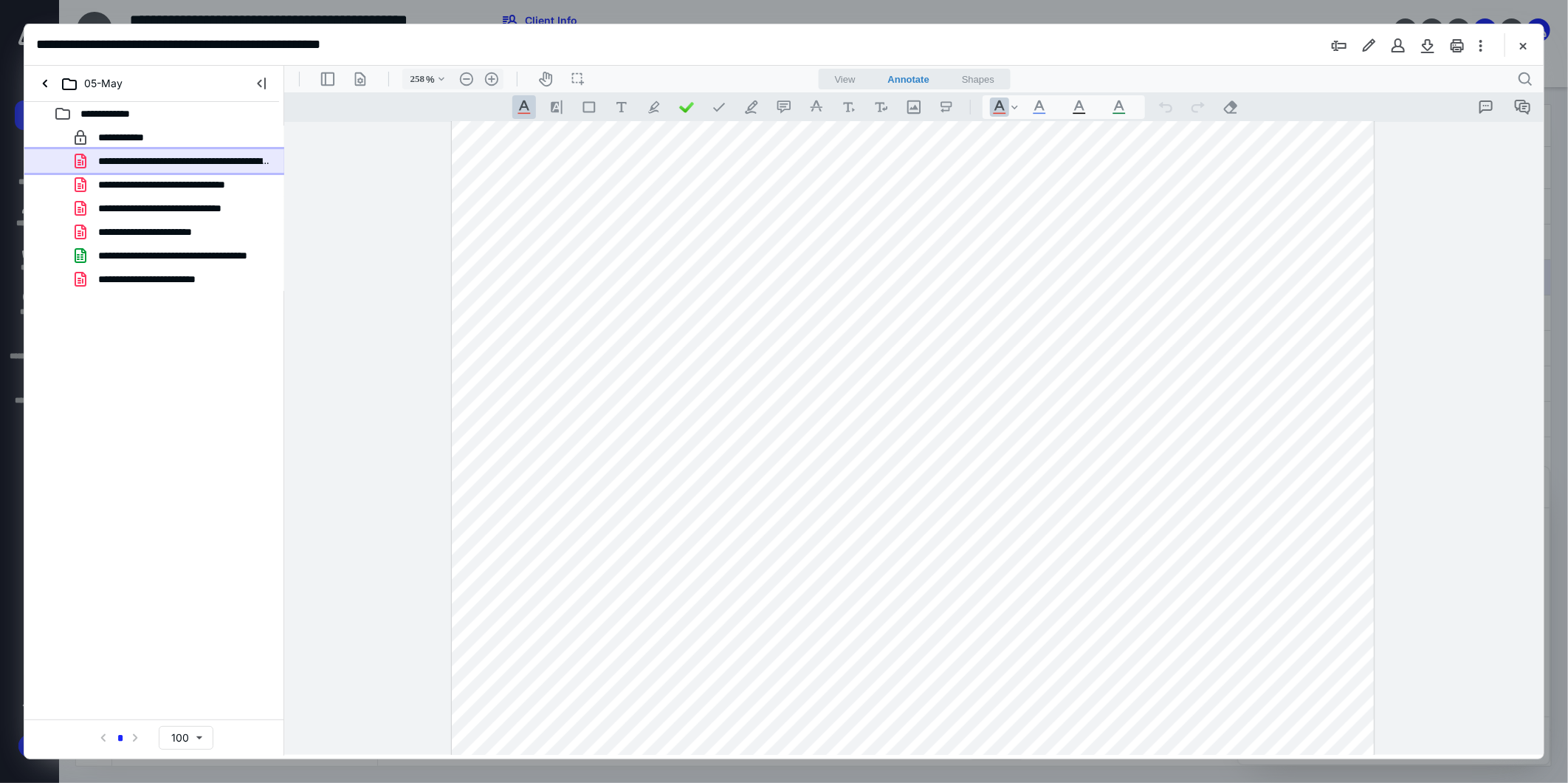 click on "**********" at bounding box center [184, 161] 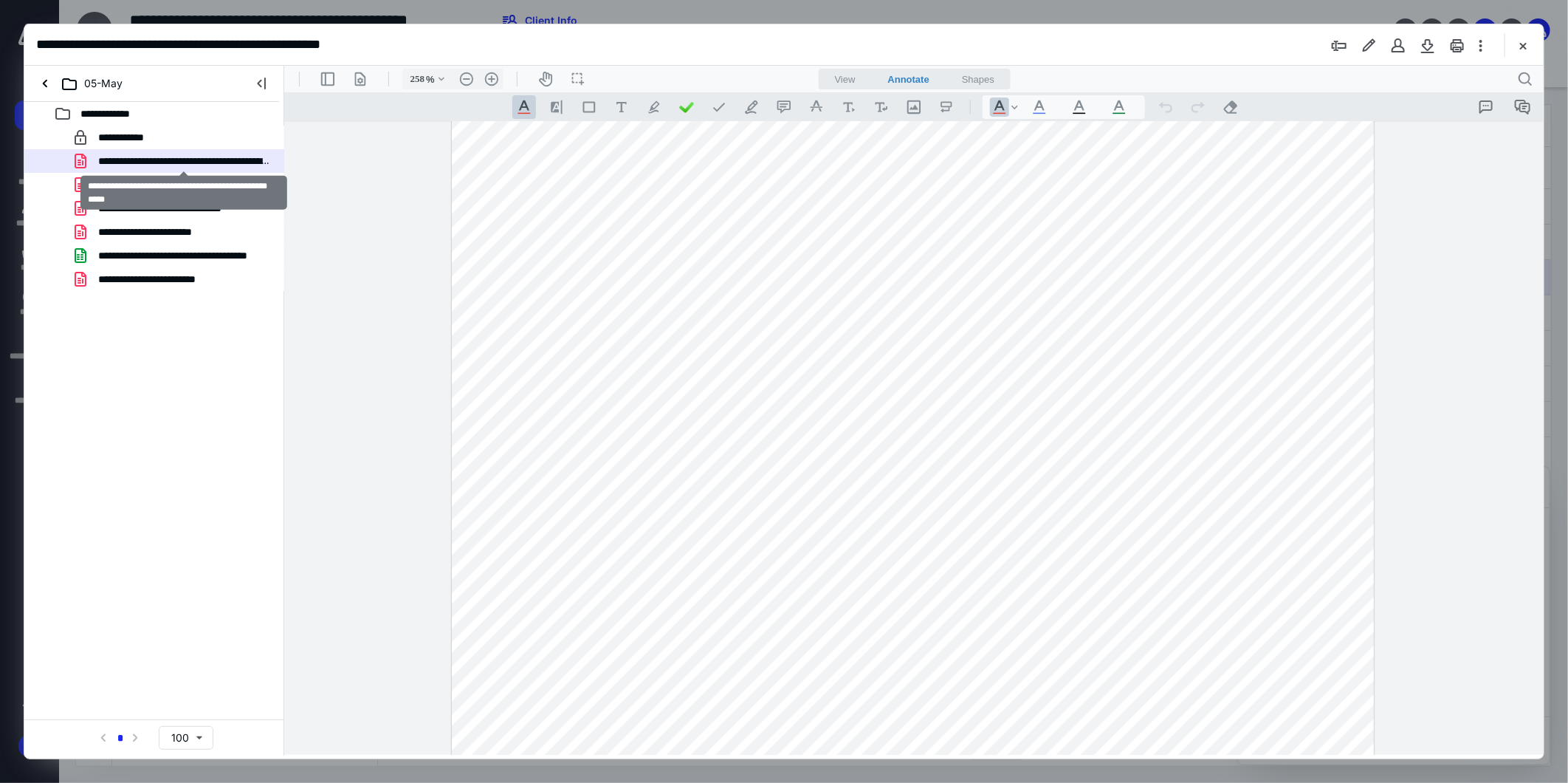 click on "**********" at bounding box center [184, 161] 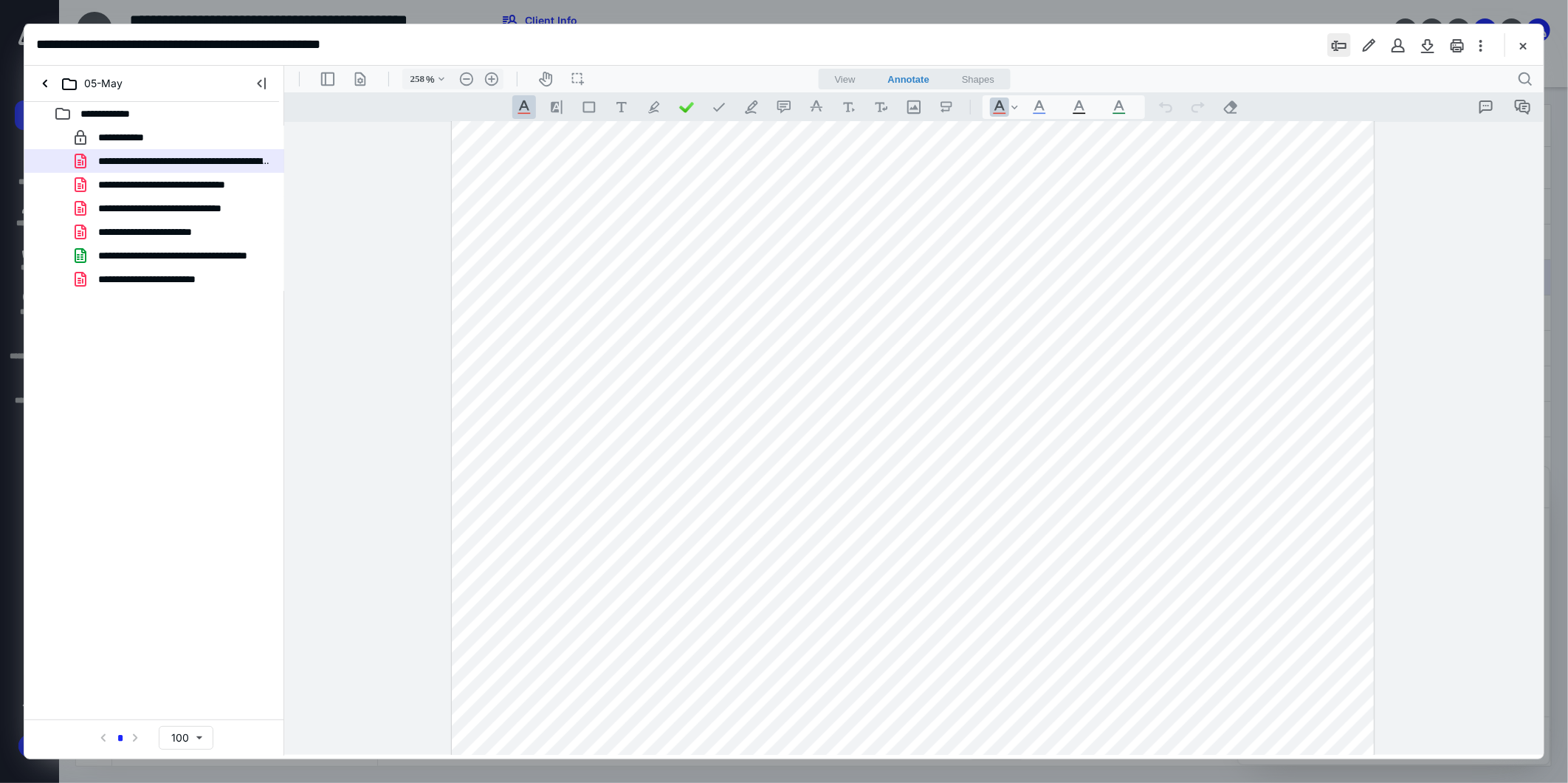 click at bounding box center [1339, 45] 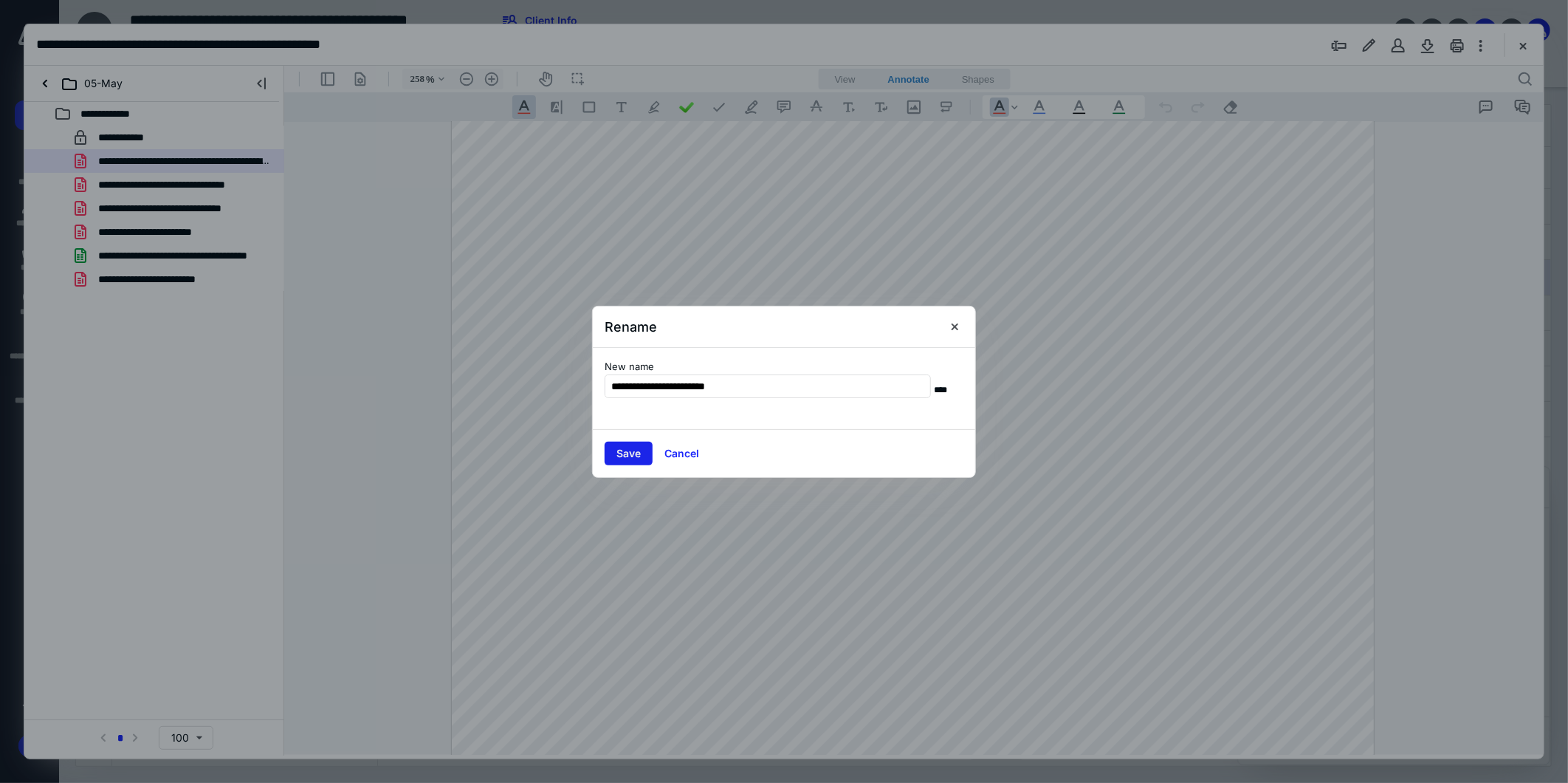 type on "**********" 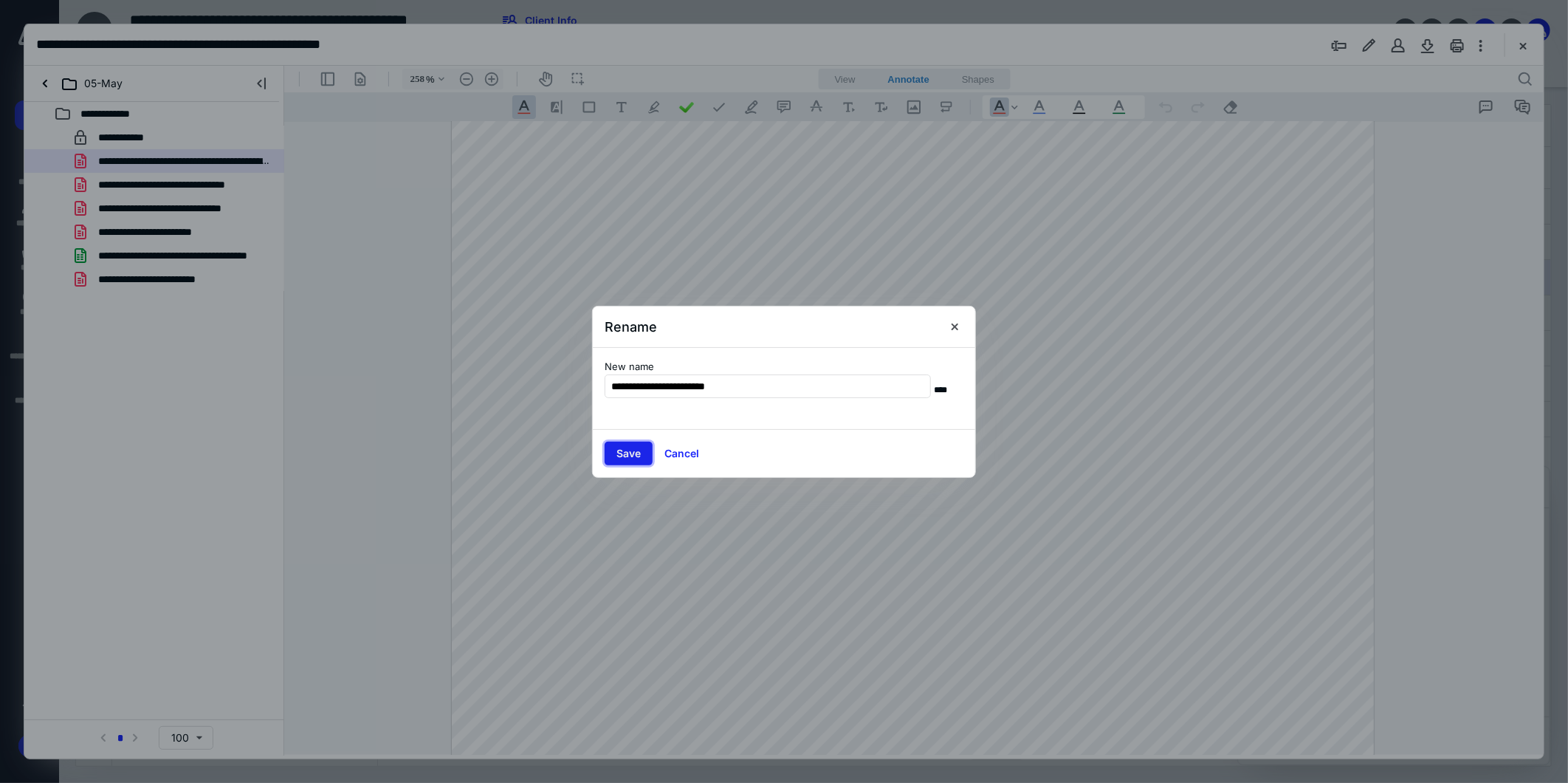 click on "Save" at bounding box center [628, 454] 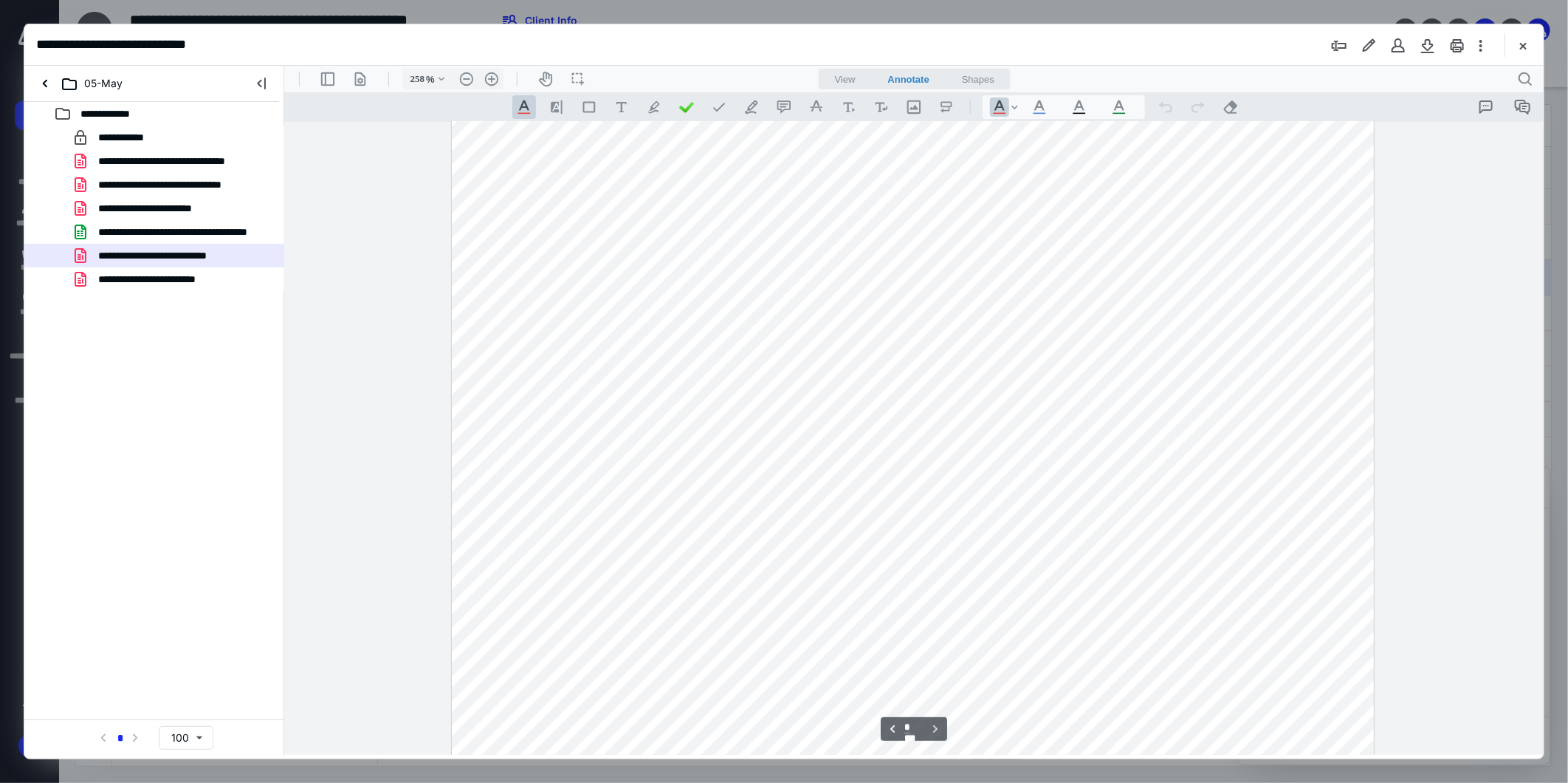 scroll, scrollTop: 2240, scrollLeft: 0, axis: vertical 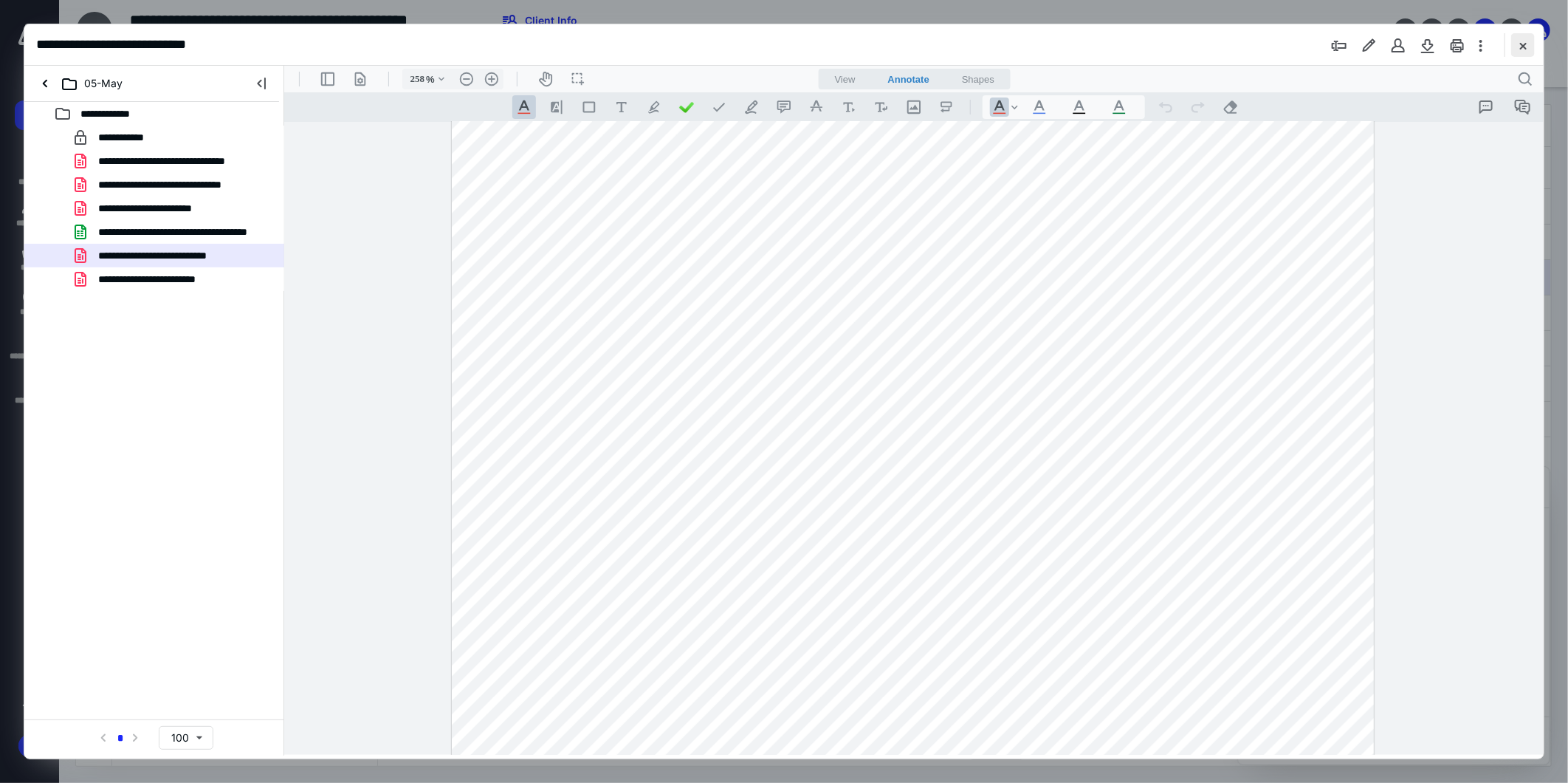 click at bounding box center [1523, 45] 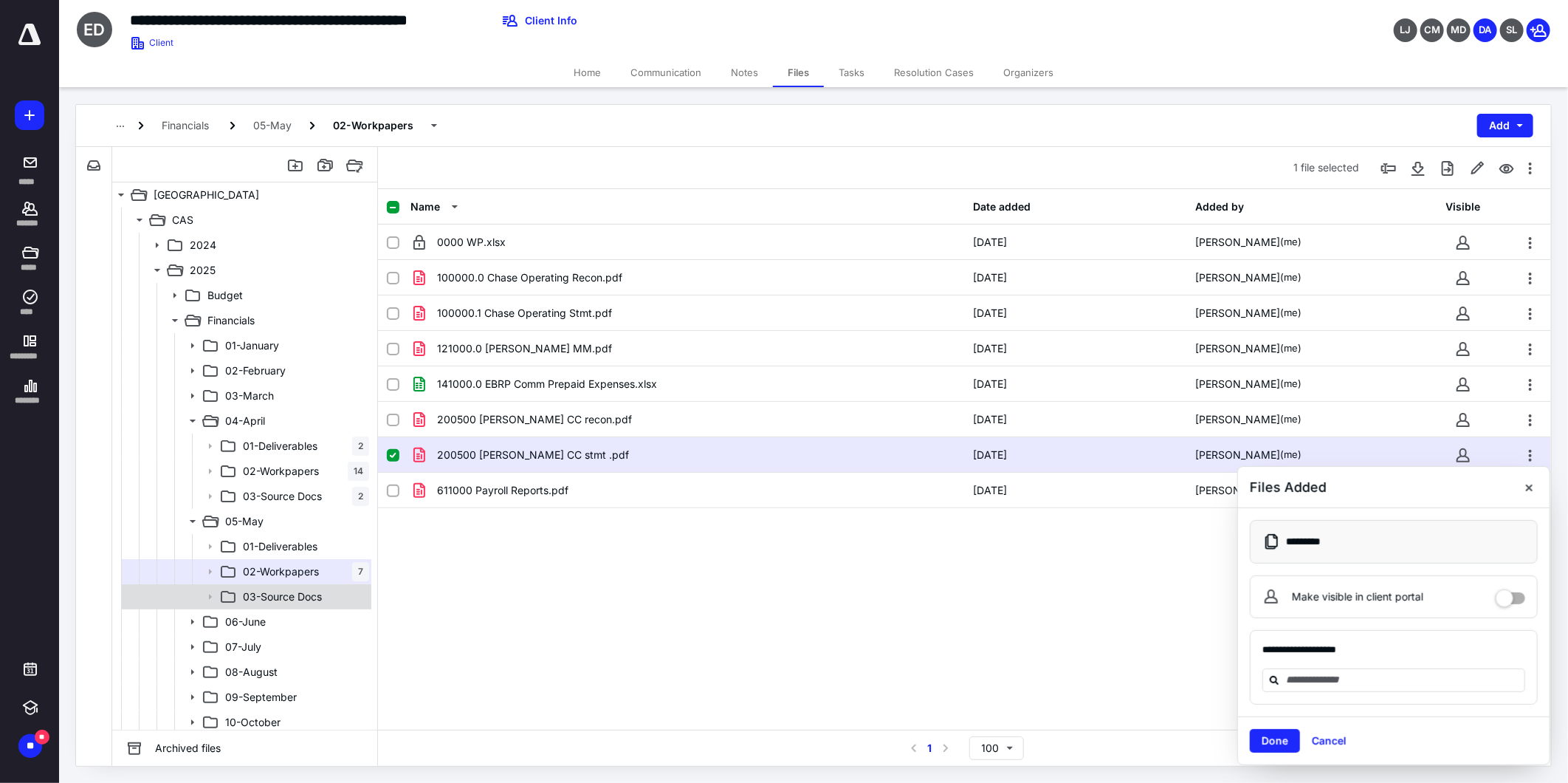 click on "03-Source Docs" at bounding box center (282, 597) 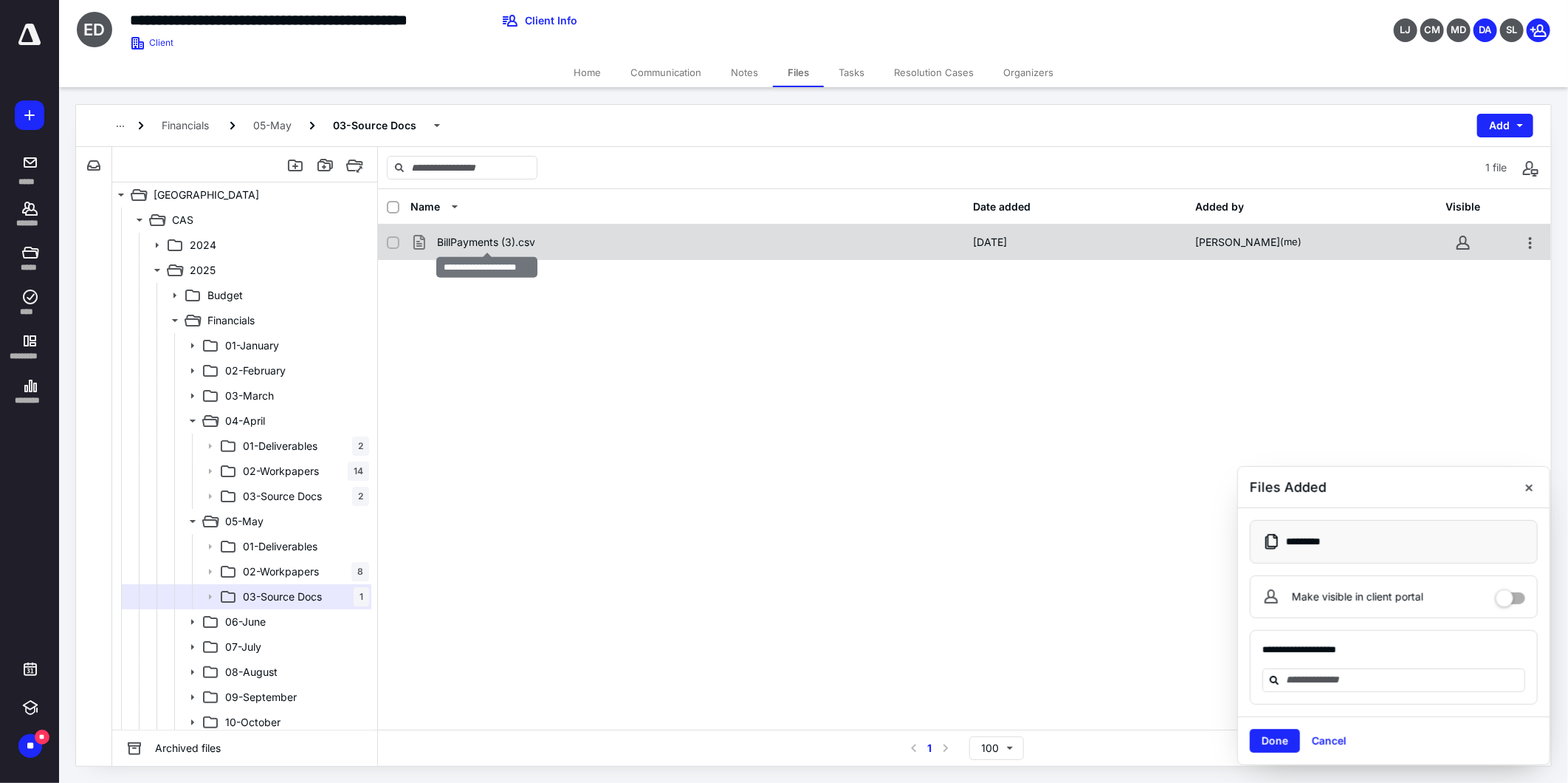 click on "BillPayments (3).csv" at bounding box center [486, 242] 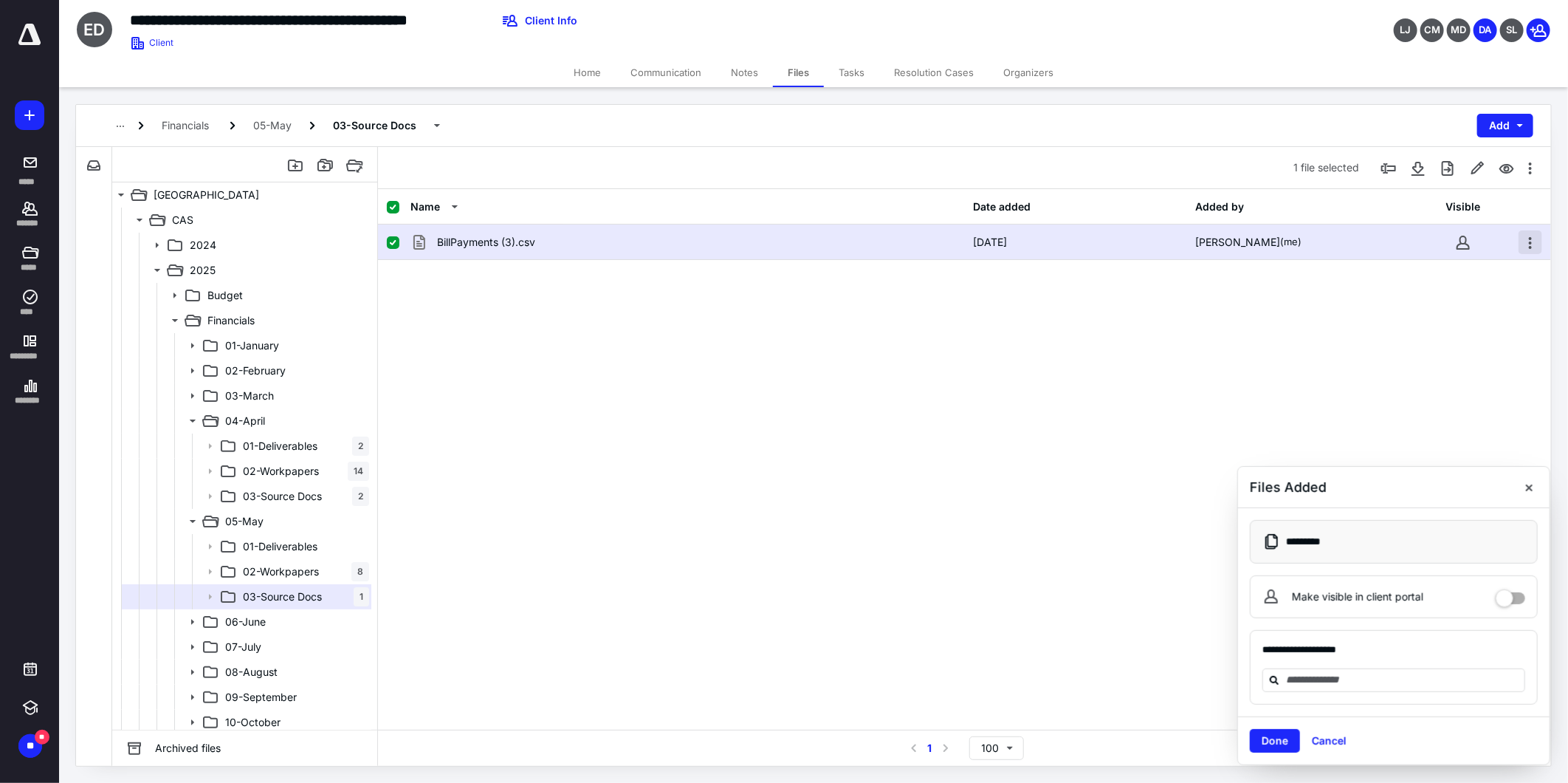 click at bounding box center [1530, 242] 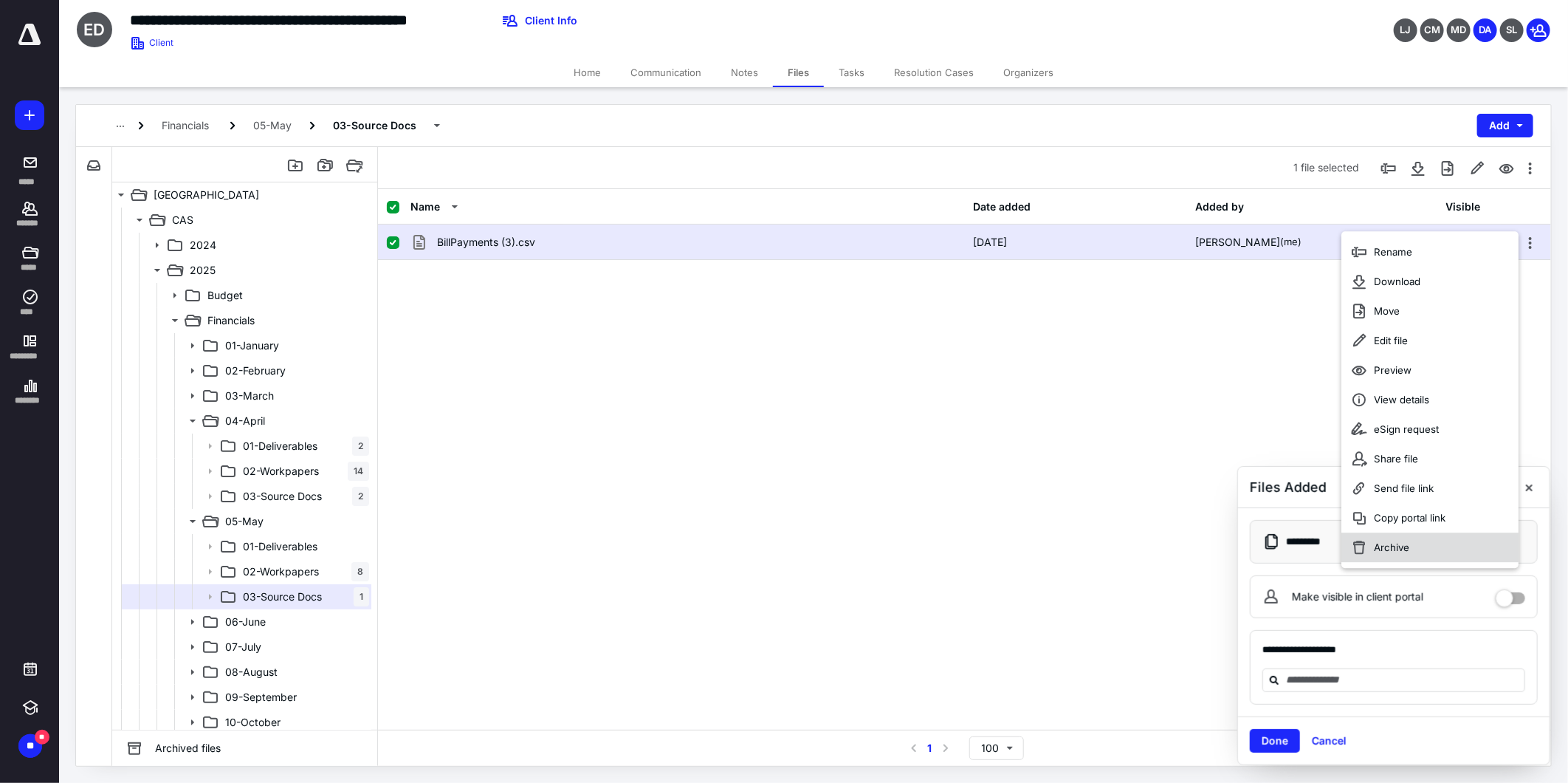 click on "Archive" at bounding box center (1431, 547) 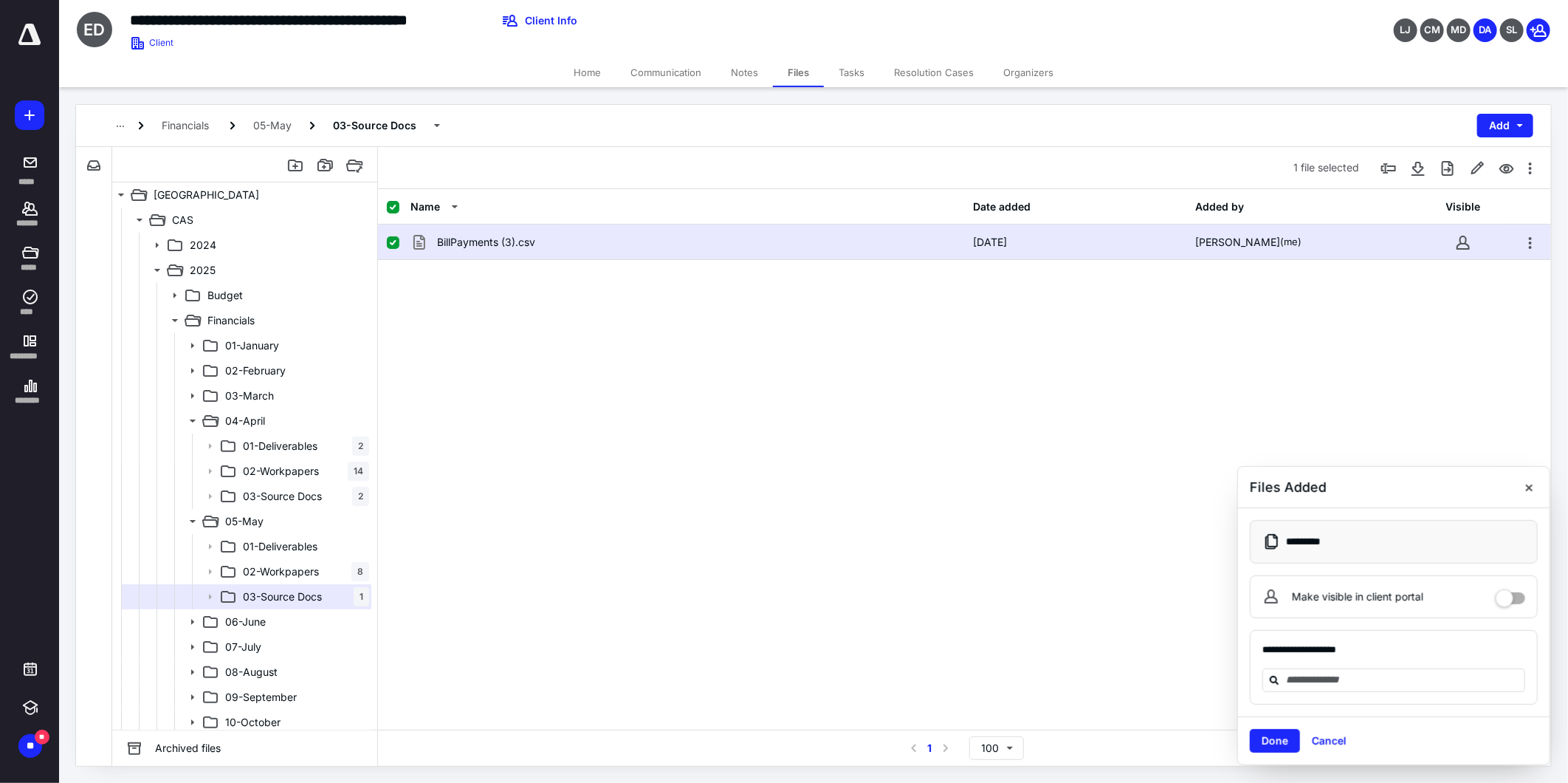checkbox on "false" 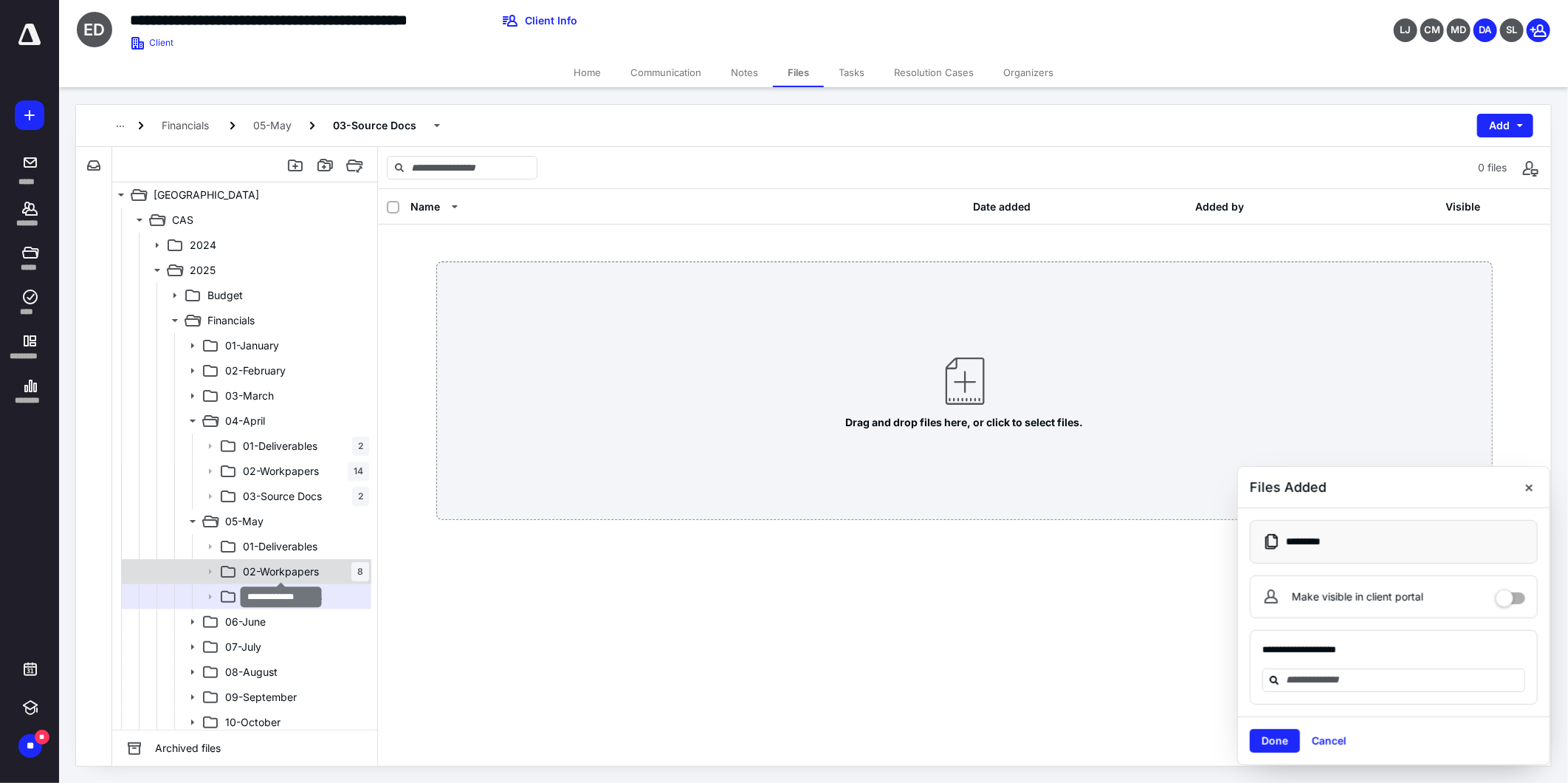 click on "02-Workpapers" at bounding box center (281, 572) 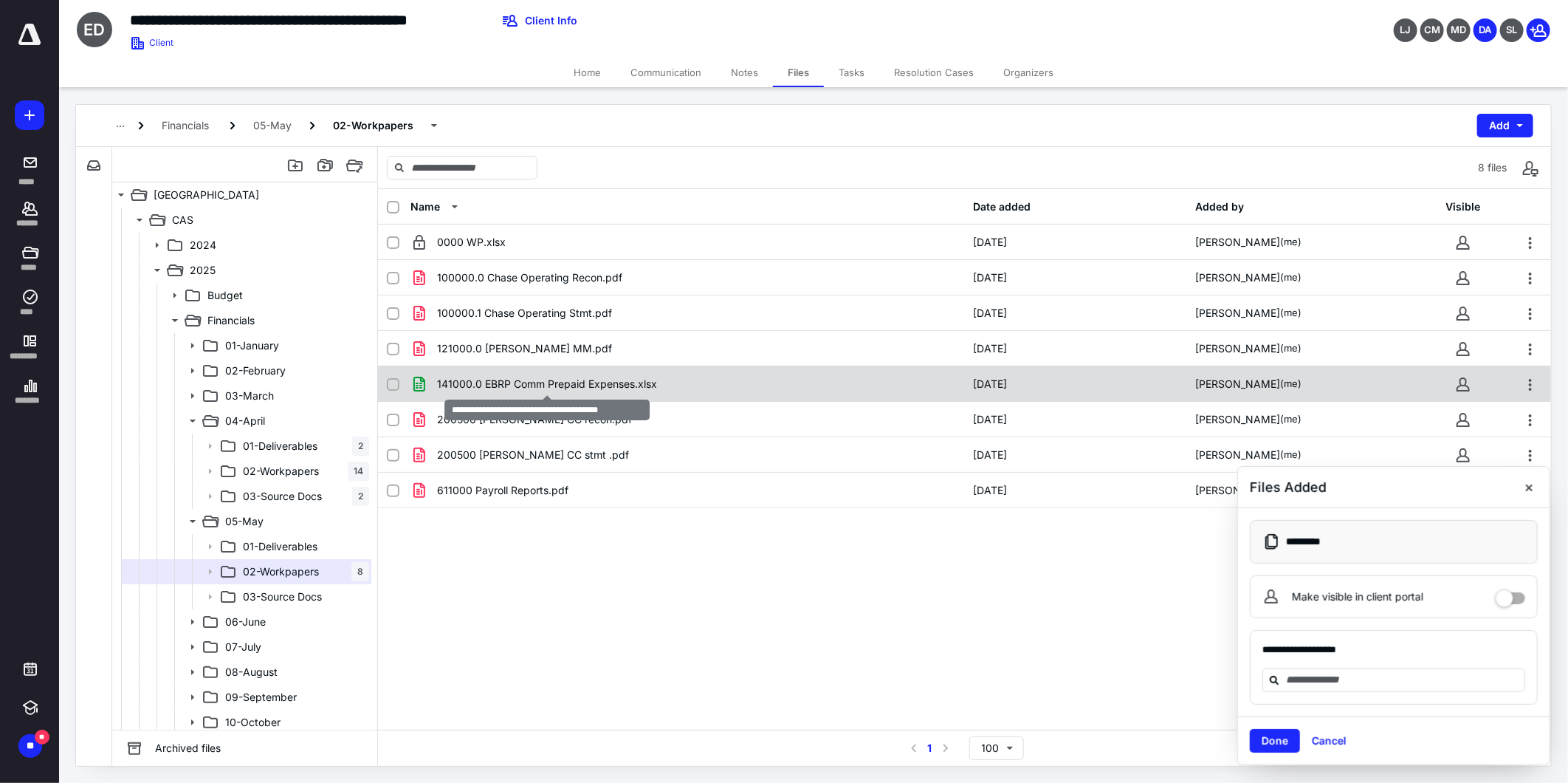 click on "141000.0 EBRP Comm Prepaid Expenses.xlsx" at bounding box center [547, 384] 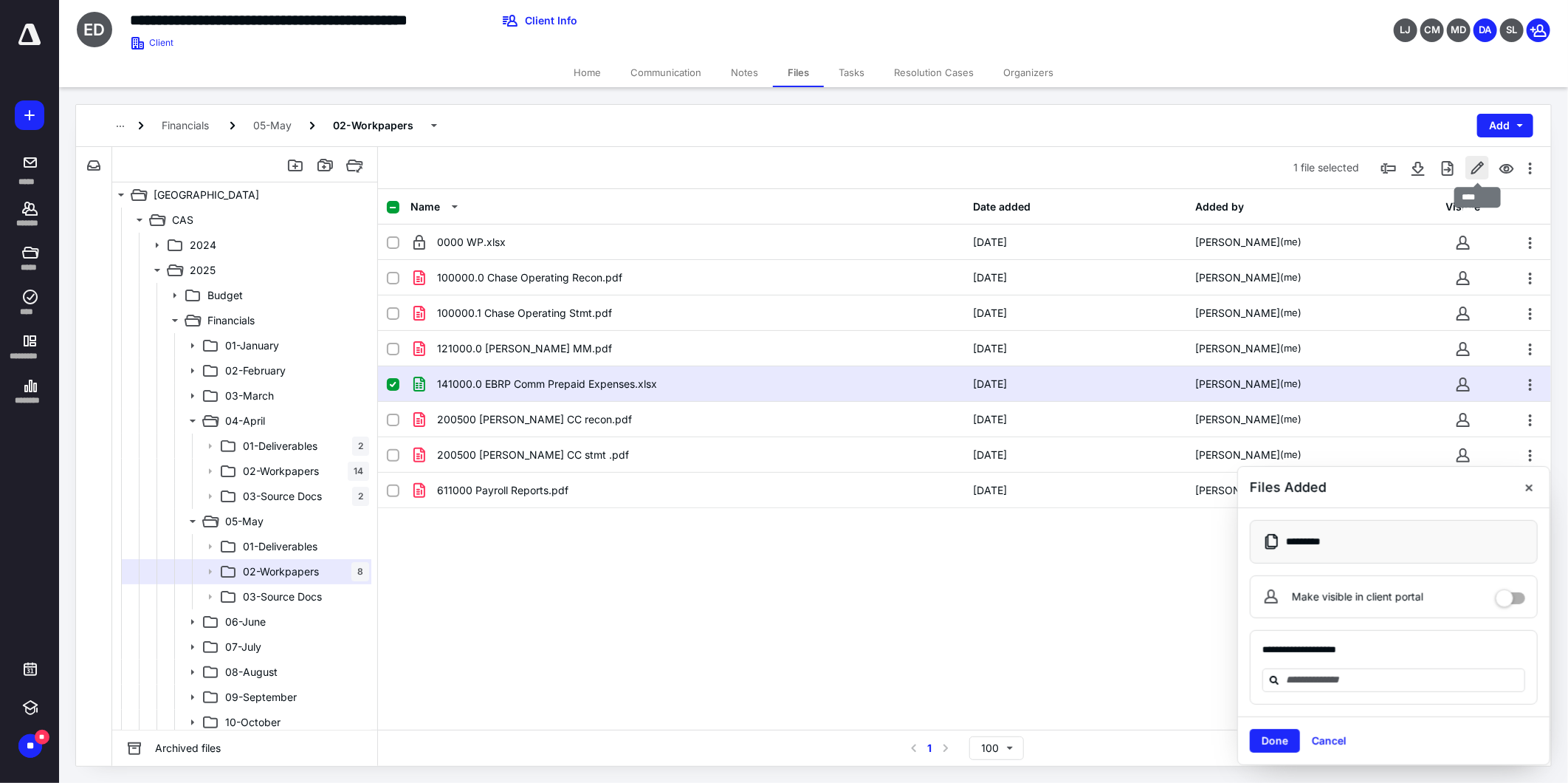 click at bounding box center (1477, 168) 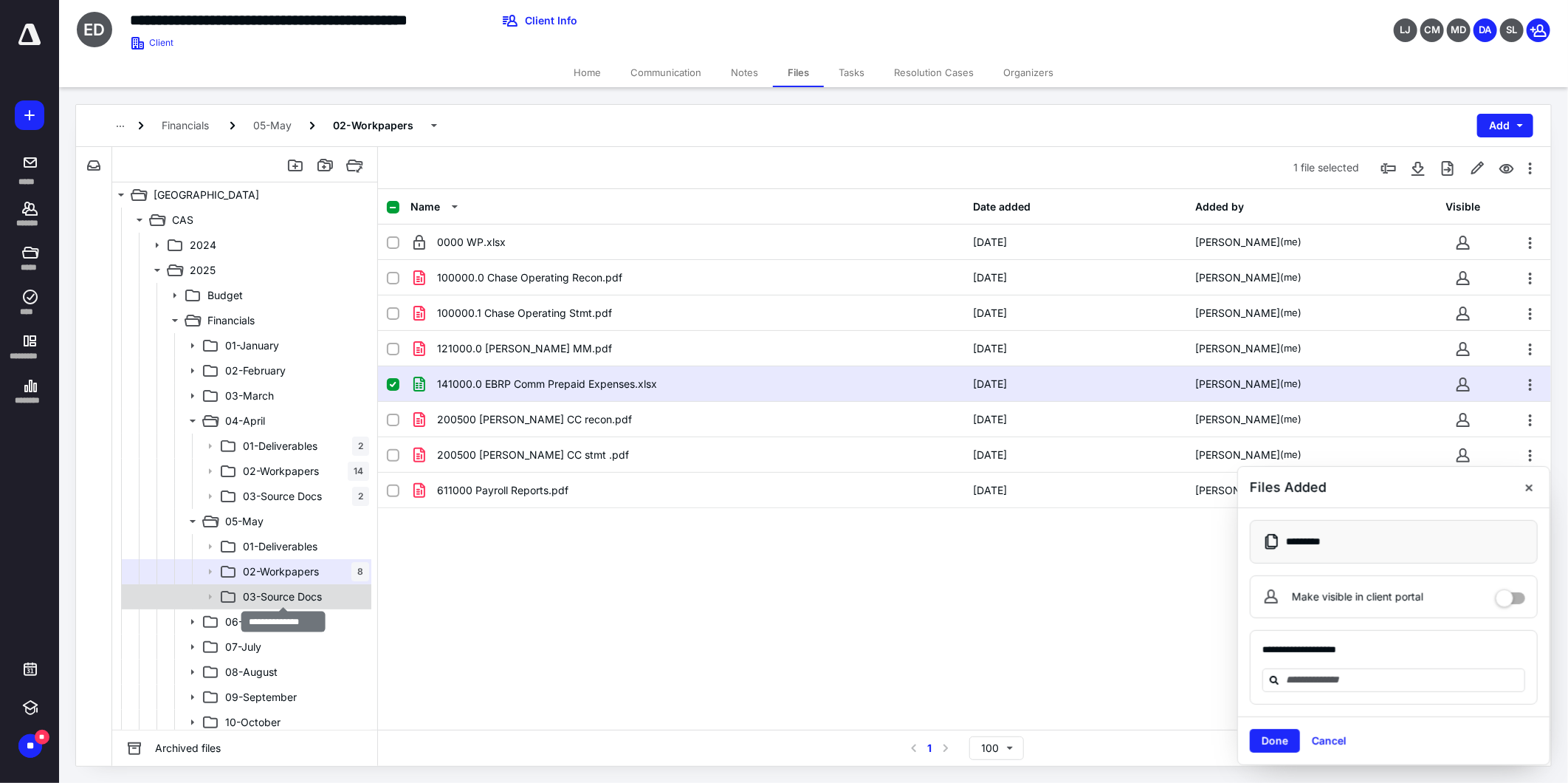 click on "03-Source Docs" at bounding box center (282, 597) 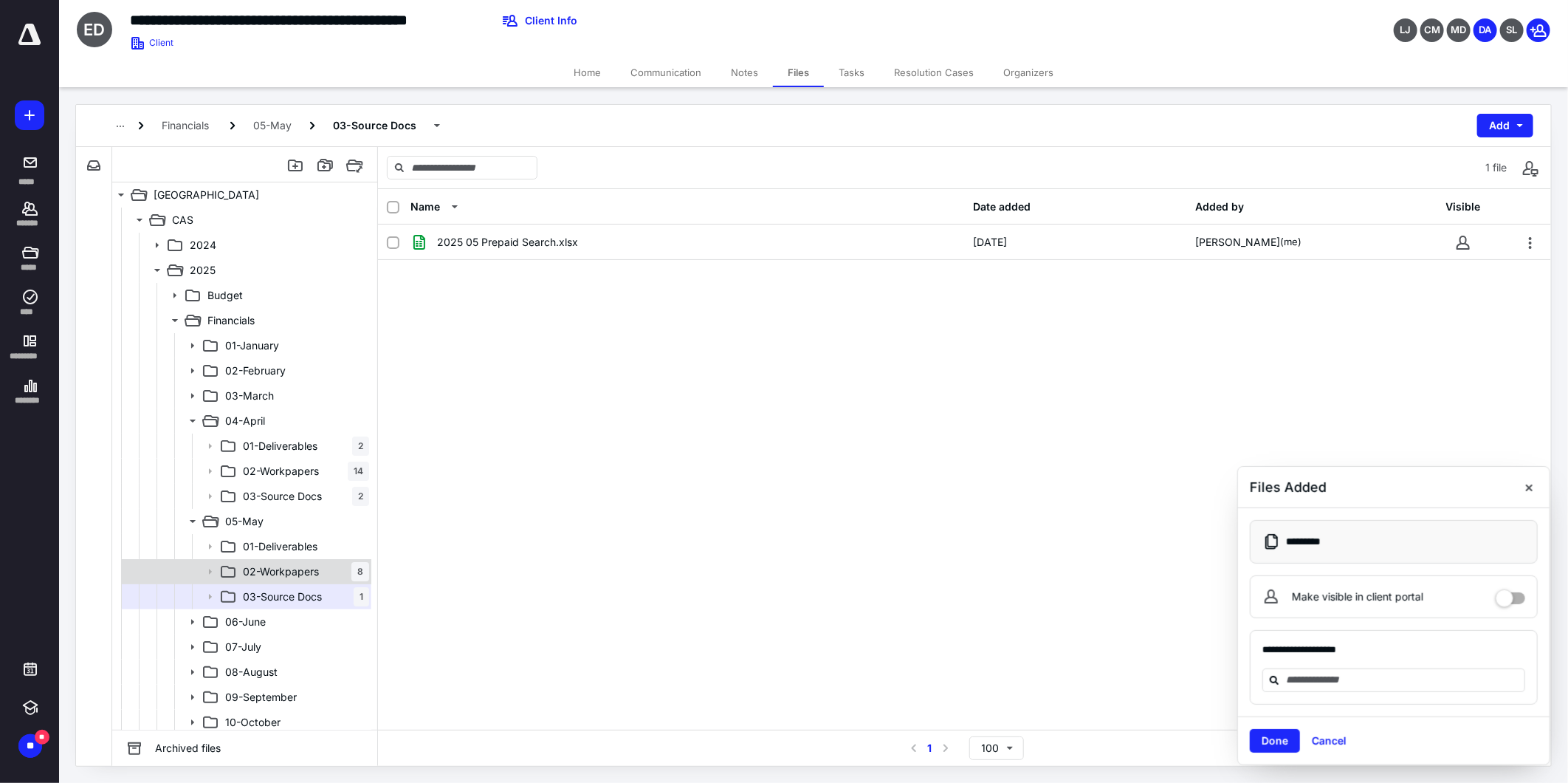 click on "02-Workpapers" at bounding box center [281, 572] 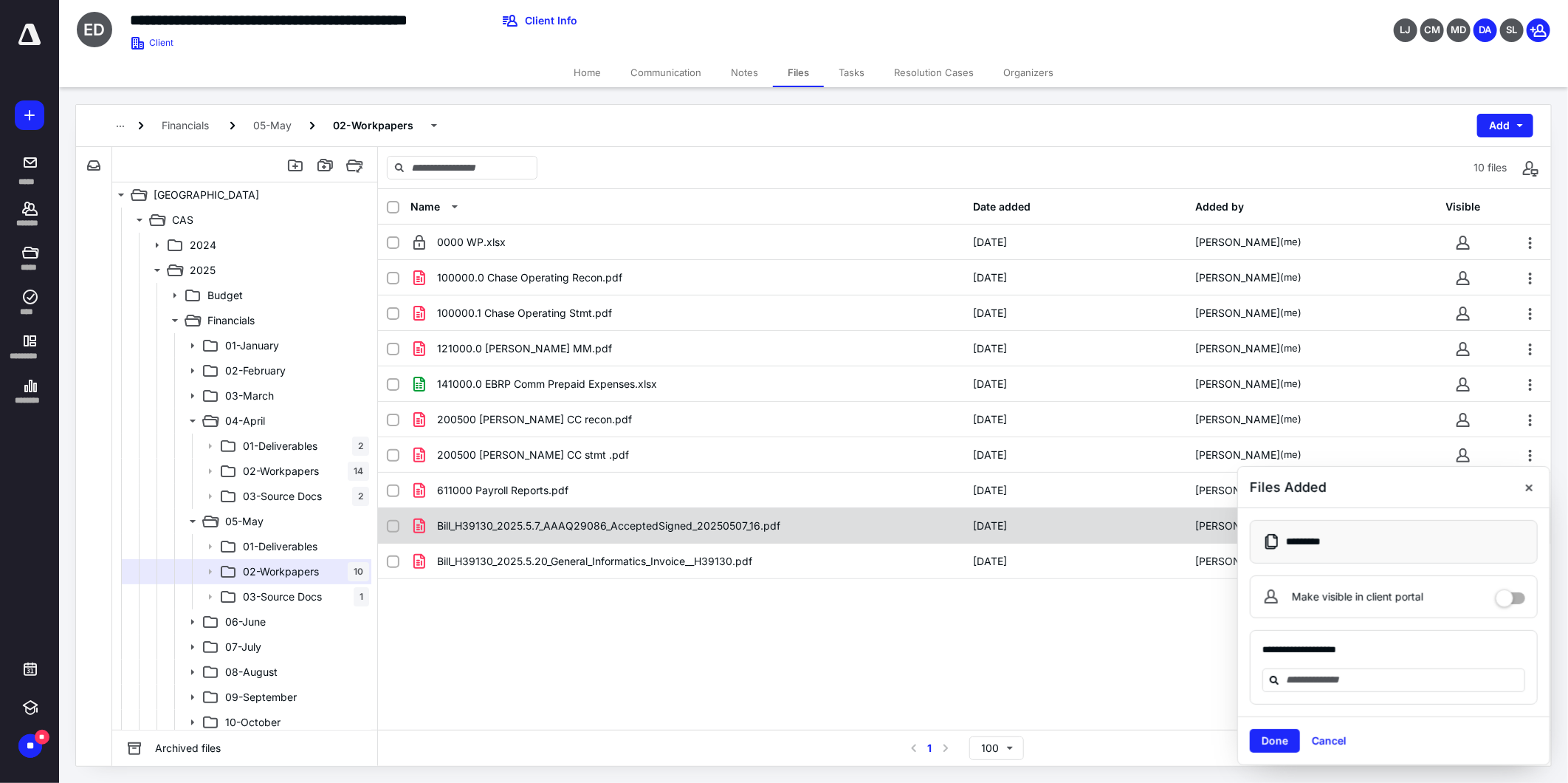 click 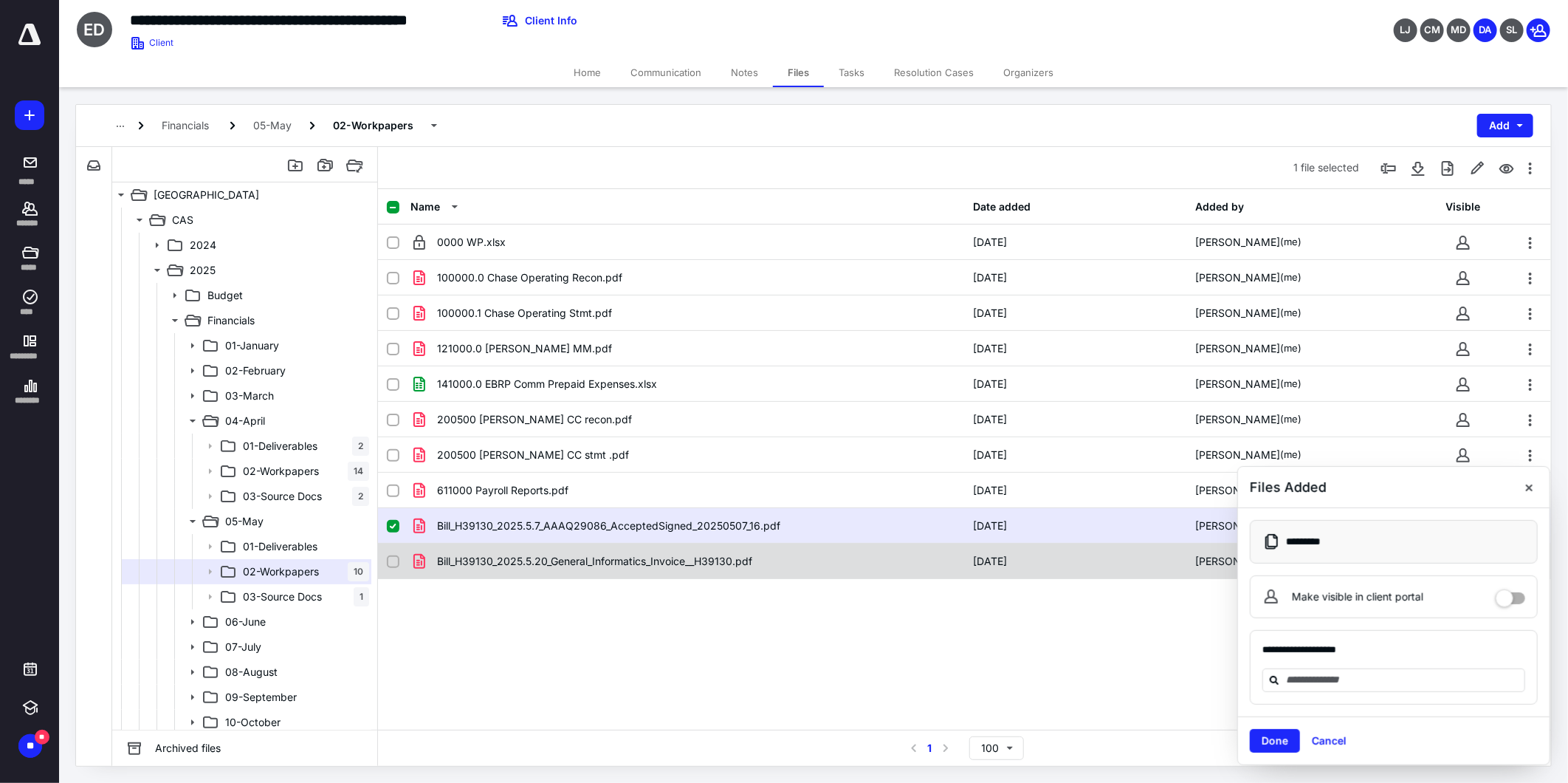 click on "Bill_H39130_2025.5.20_General_Informatics_Invoice__H39130.pdf [DATE] [PERSON_NAME]  (me)" at bounding box center (964, 561) 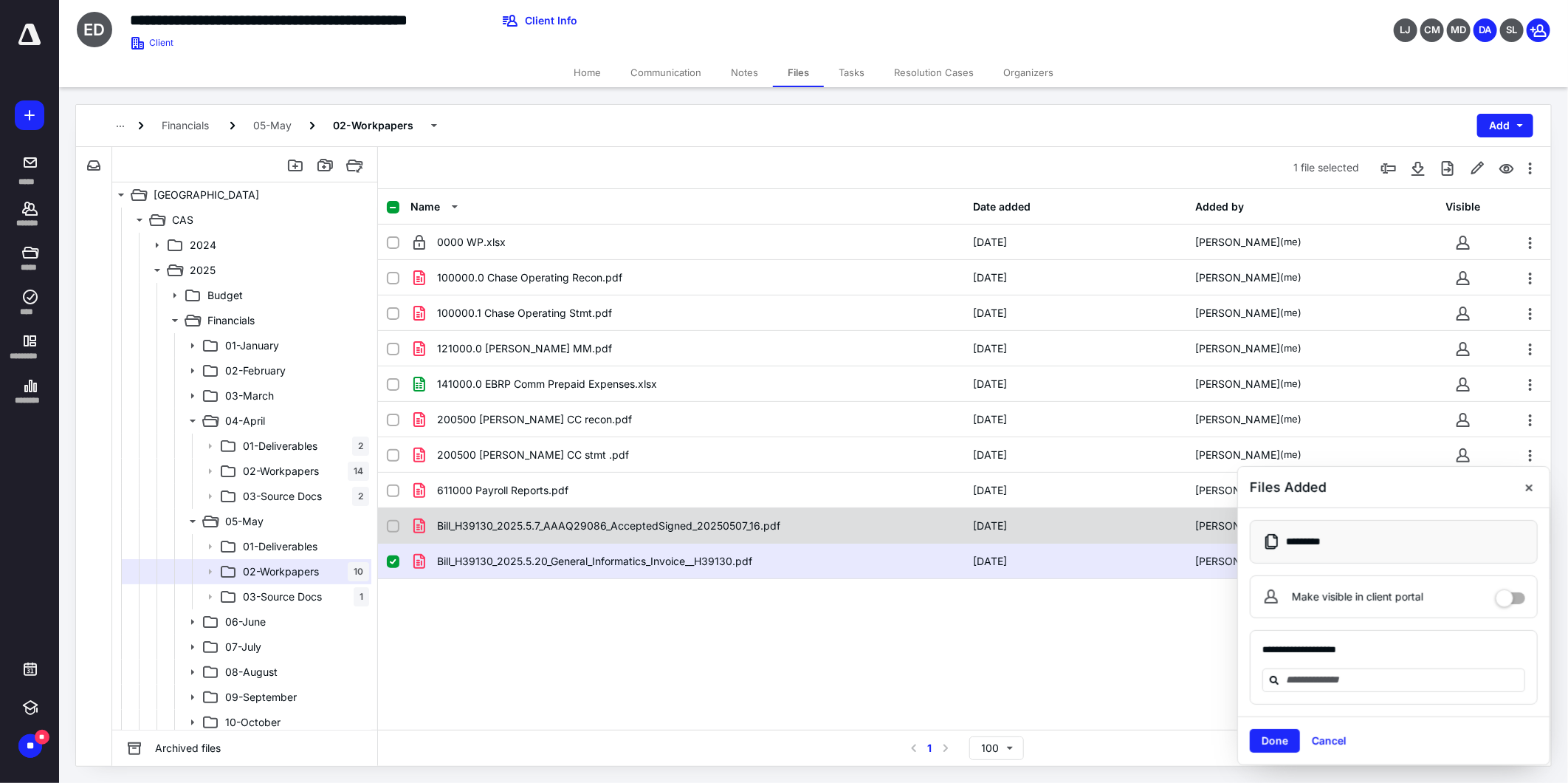 click 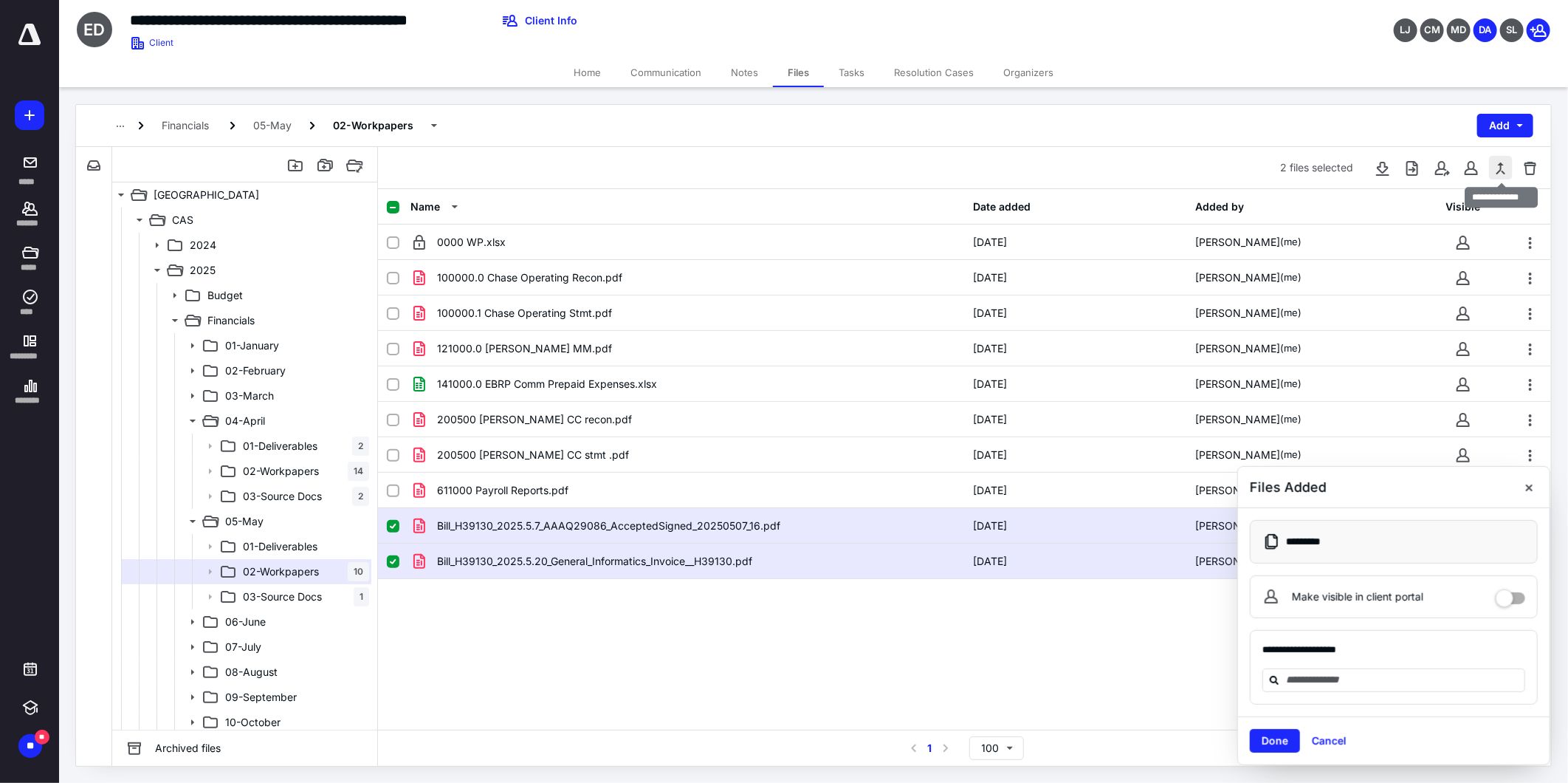 click at bounding box center (1501, 168) 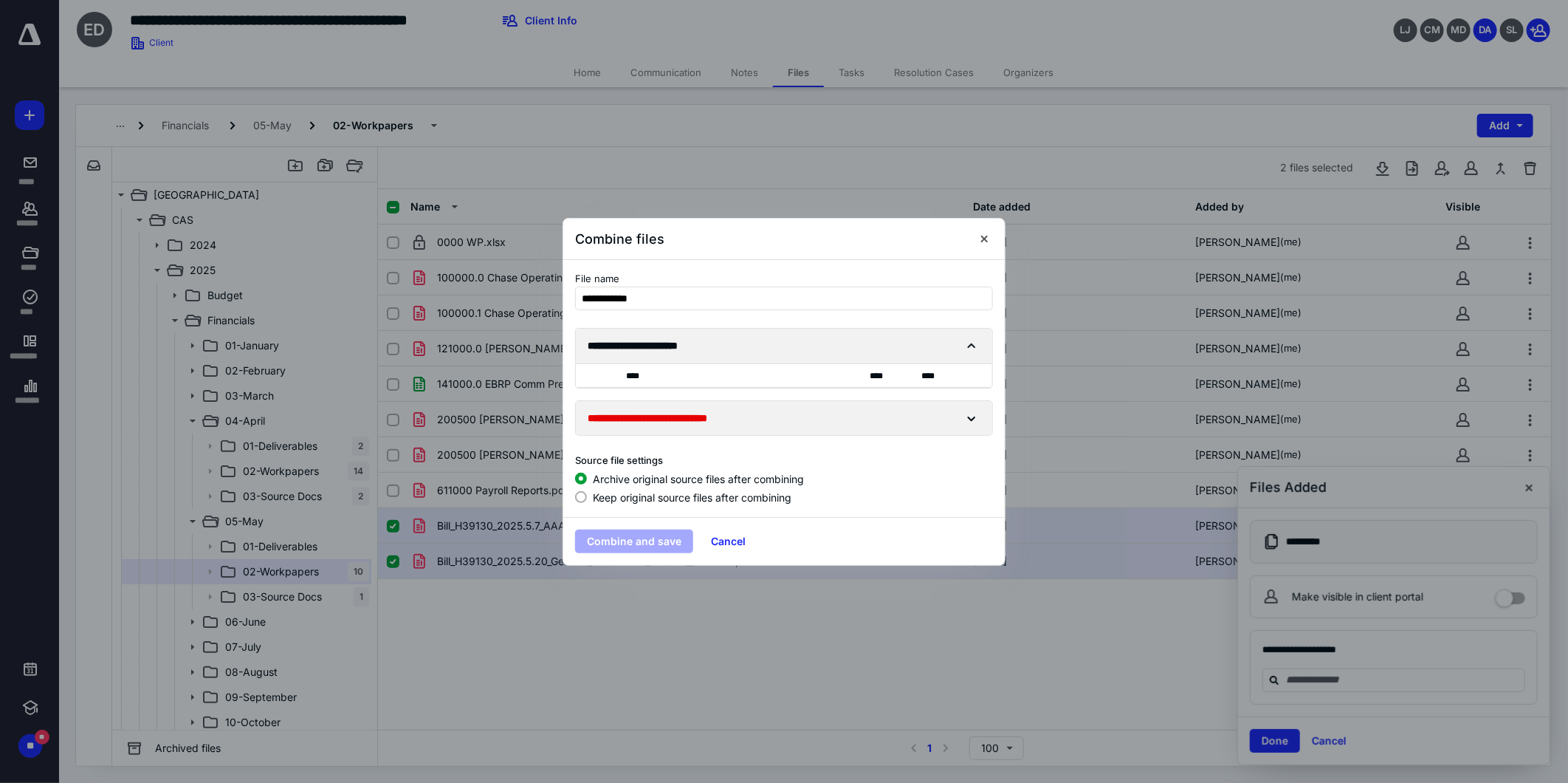 drag, startPoint x: 735, startPoint y: 539, endPoint x: 619, endPoint y: 539, distance: 116 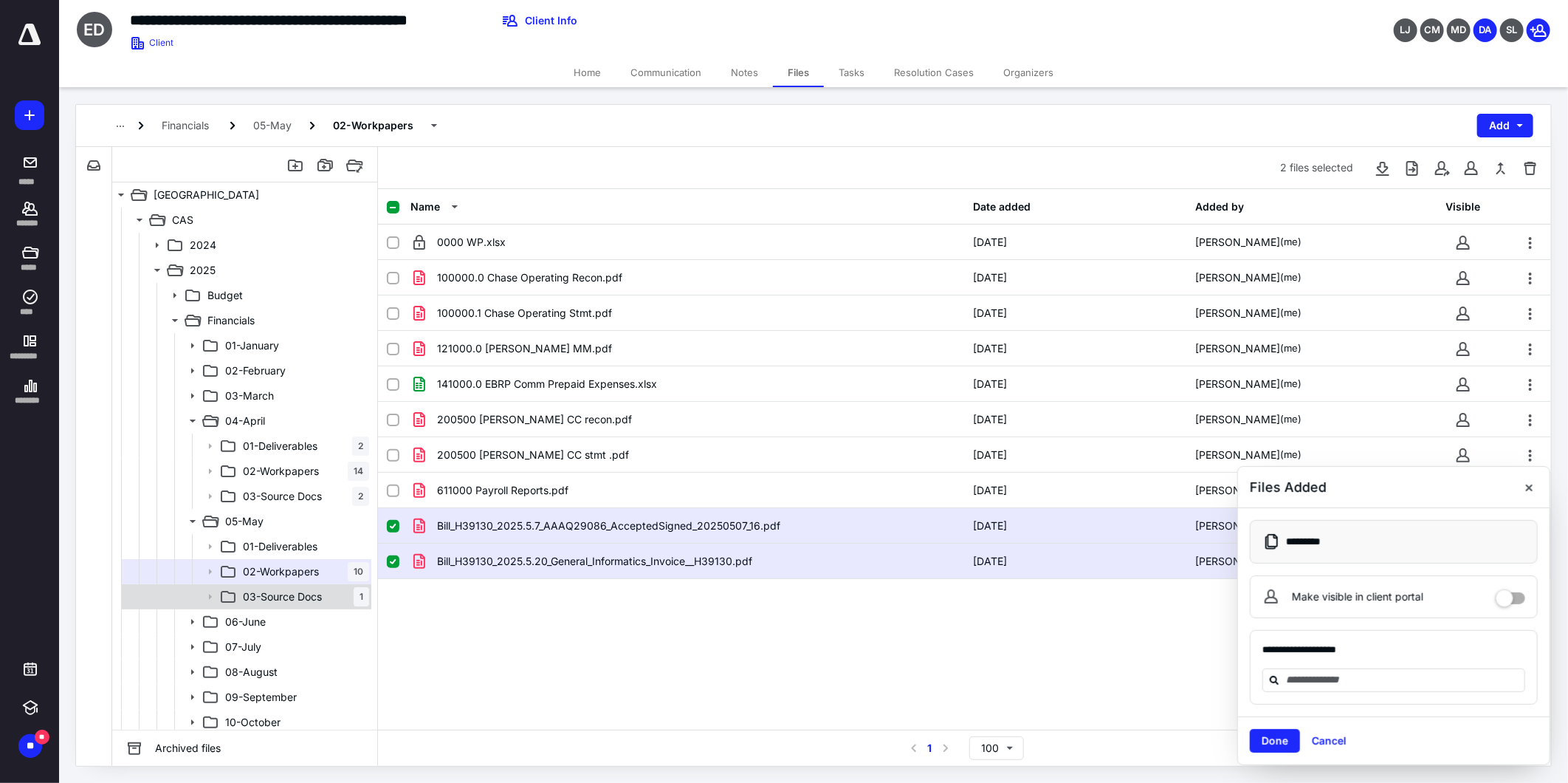 click on "03-Source Docs" at bounding box center (282, 597) 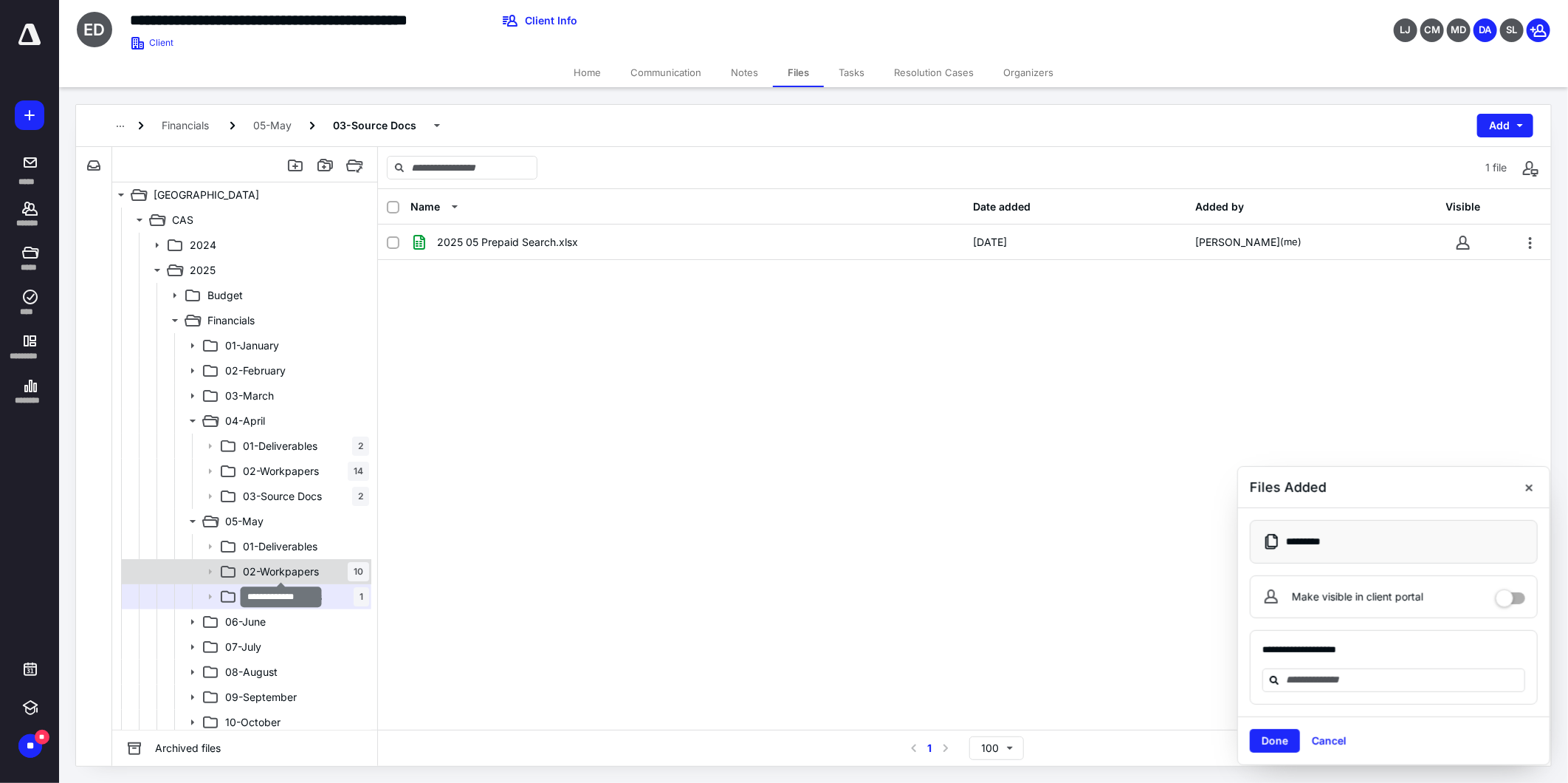 click on "02-Workpapers" at bounding box center [281, 572] 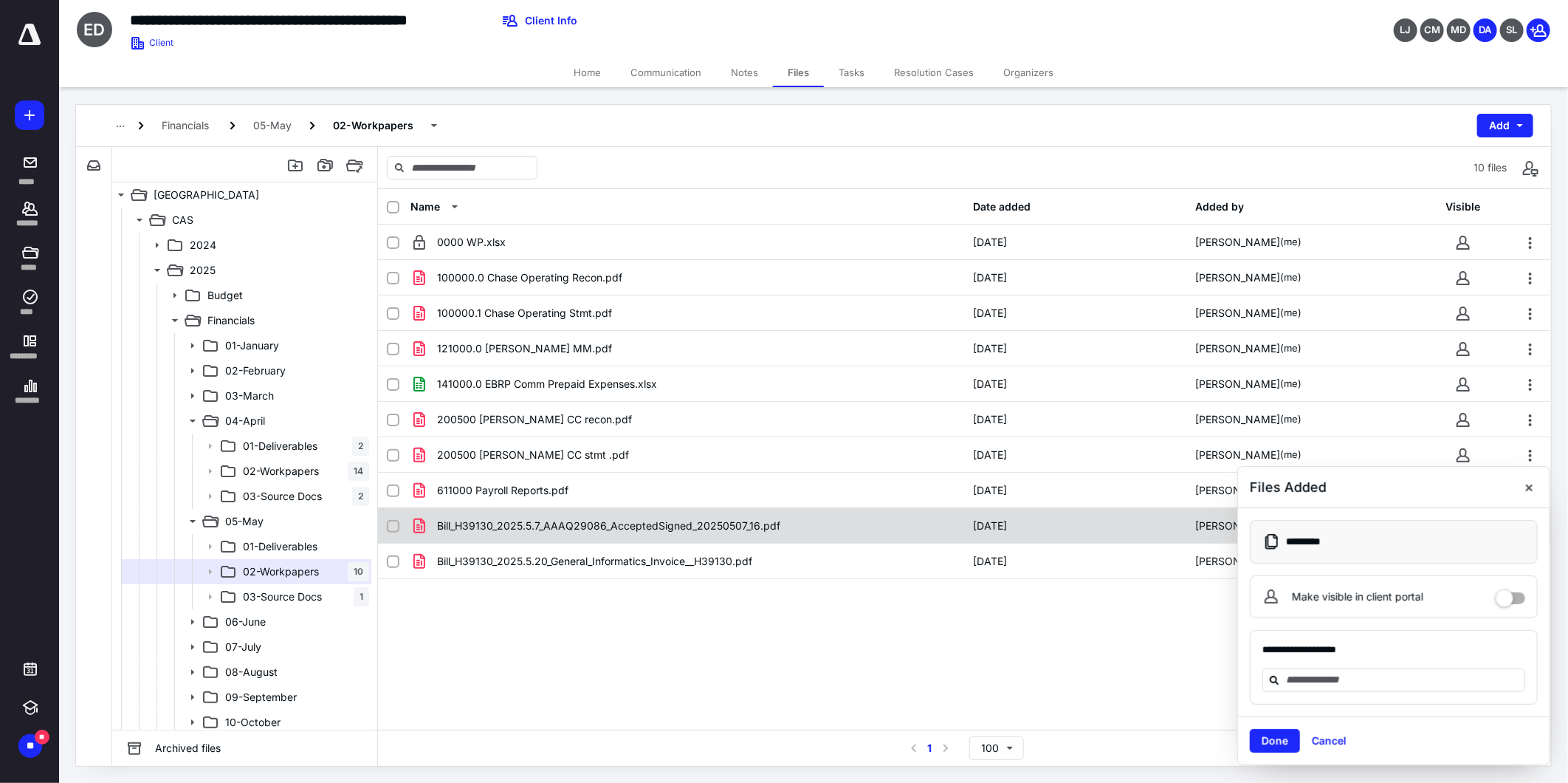 click at bounding box center (393, 527) 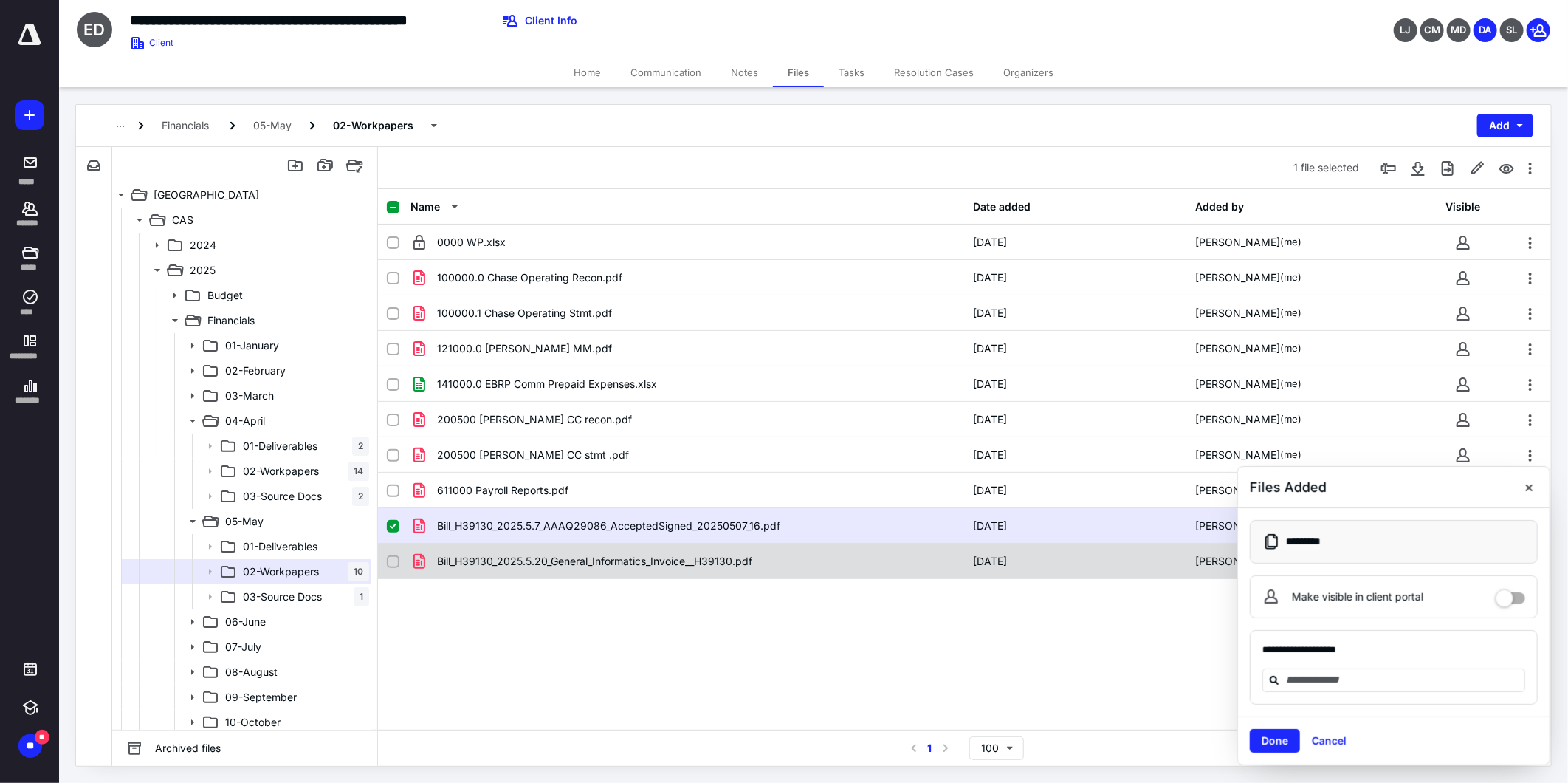 click 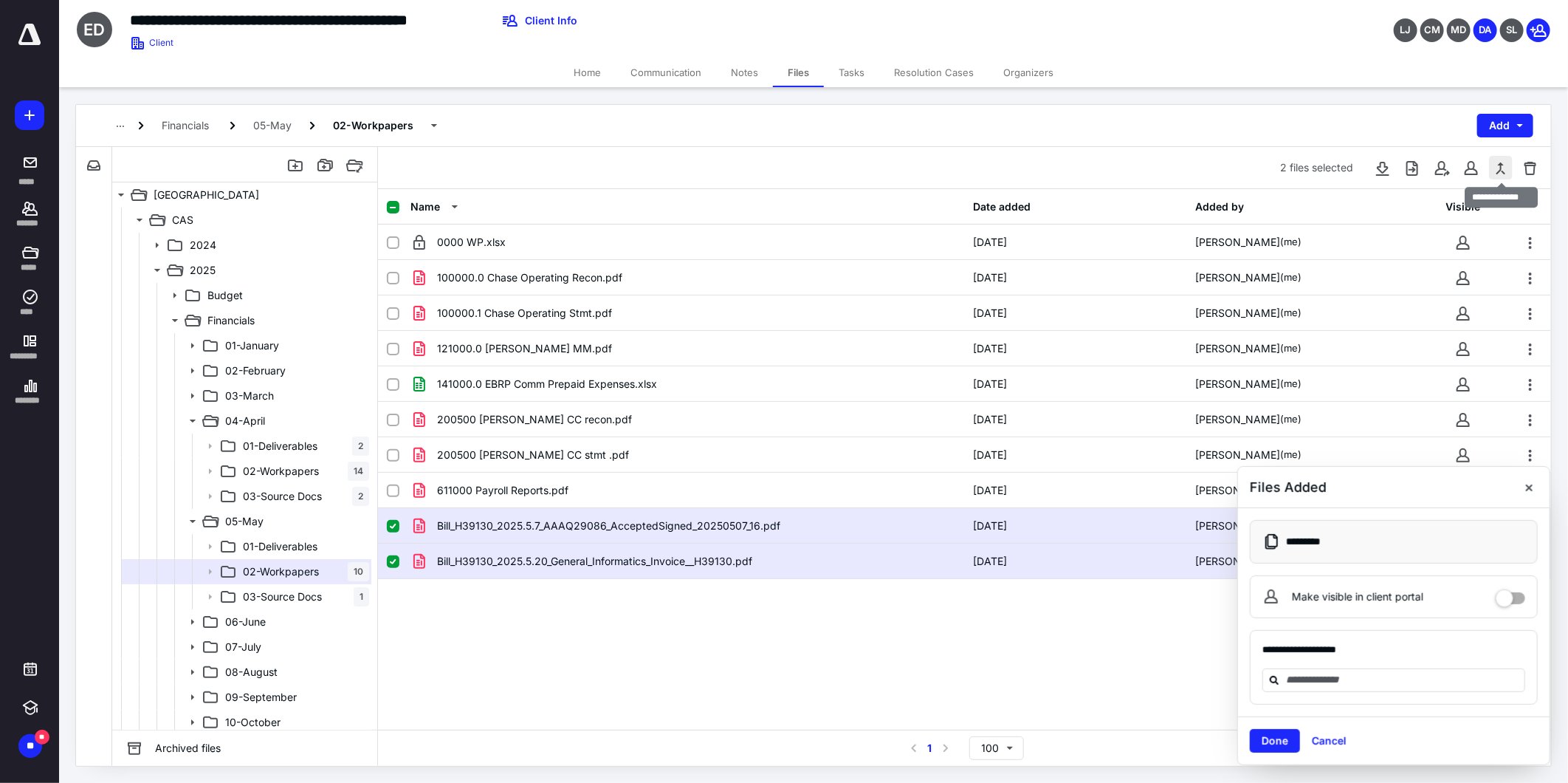 click at bounding box center [1501, 168] 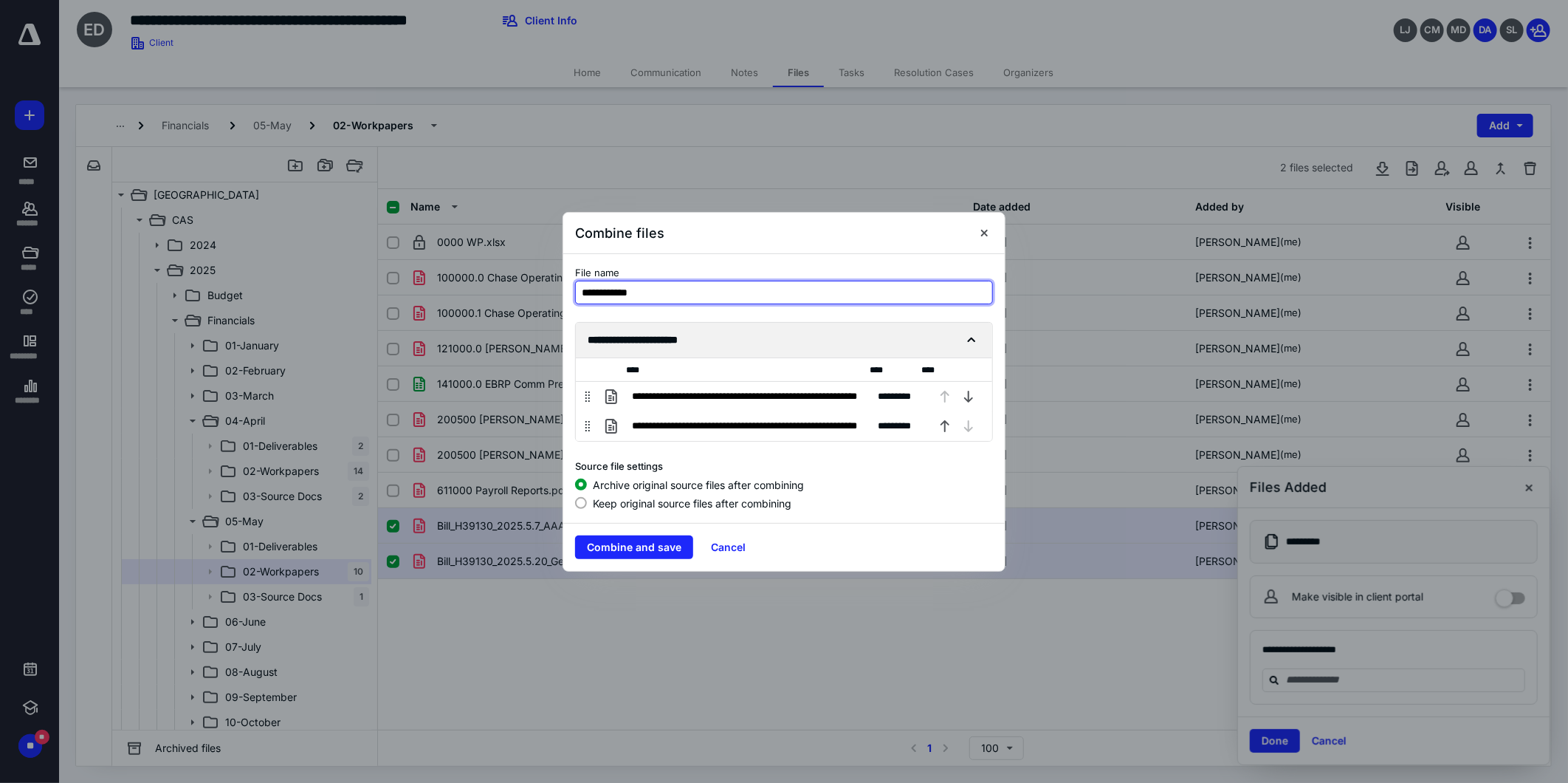 click on "**********" at bounding box center (784, 293) 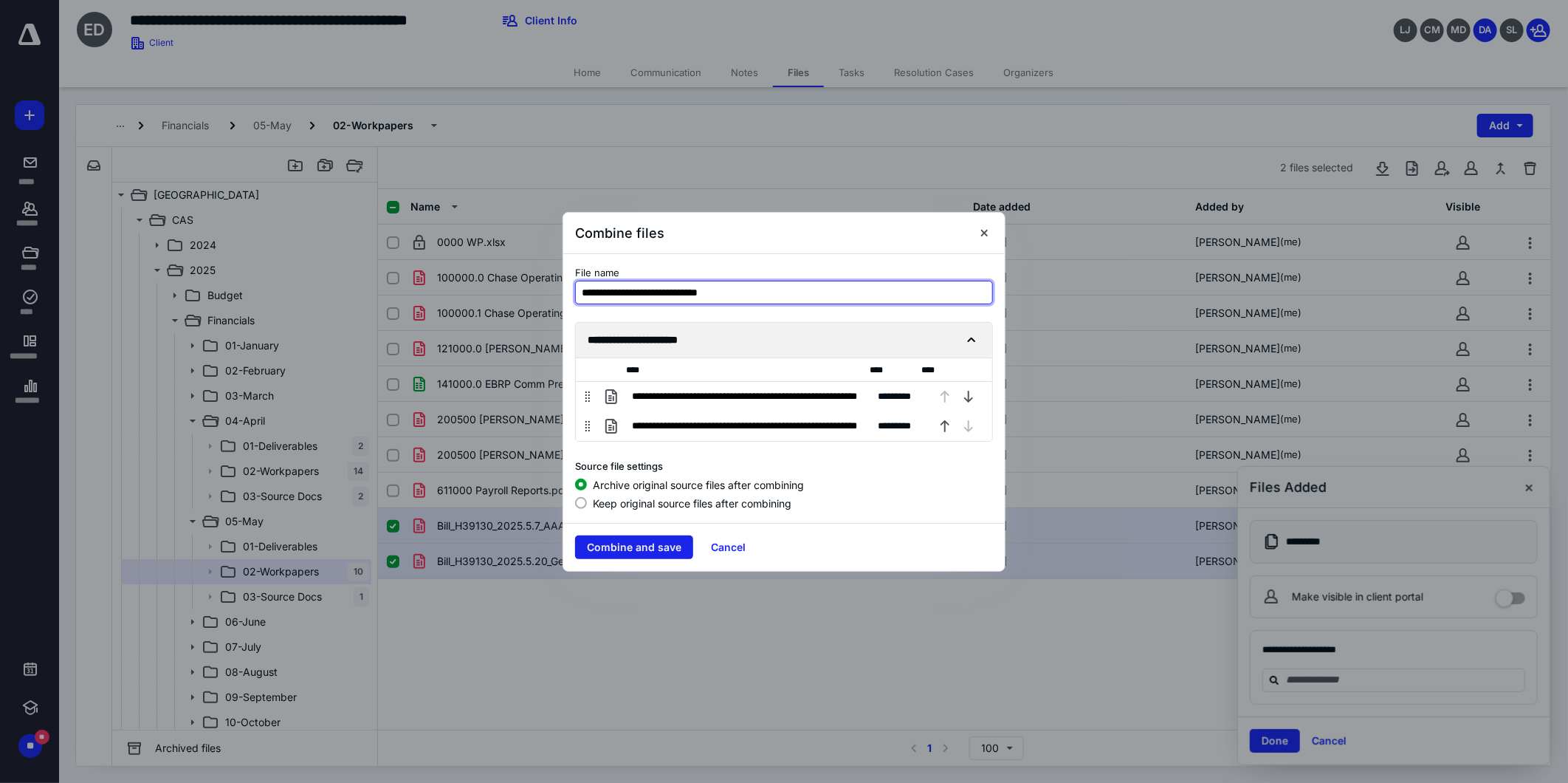 type on "**********" 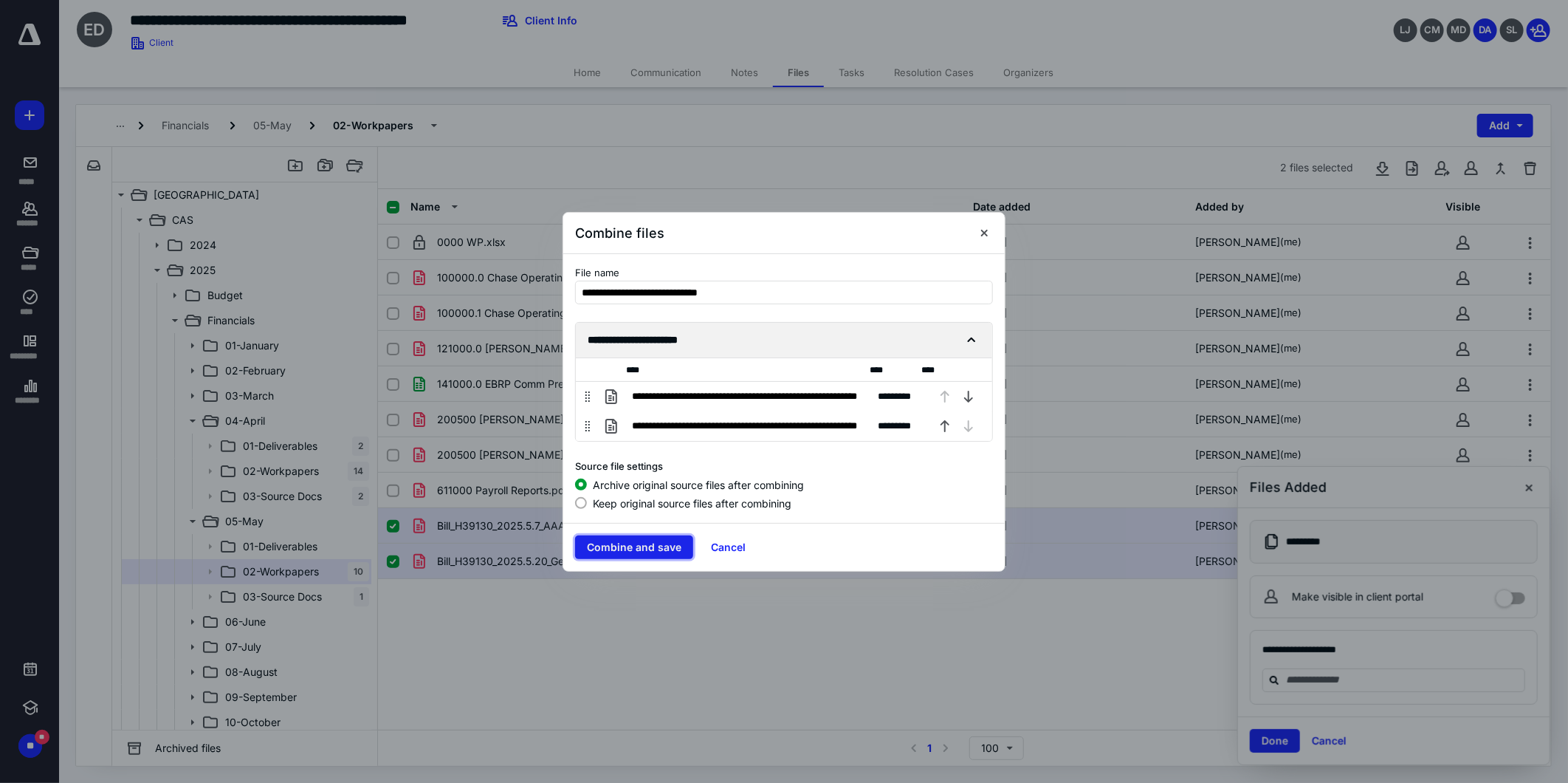 click on "Combine and save" at bounding box center (634, 547) 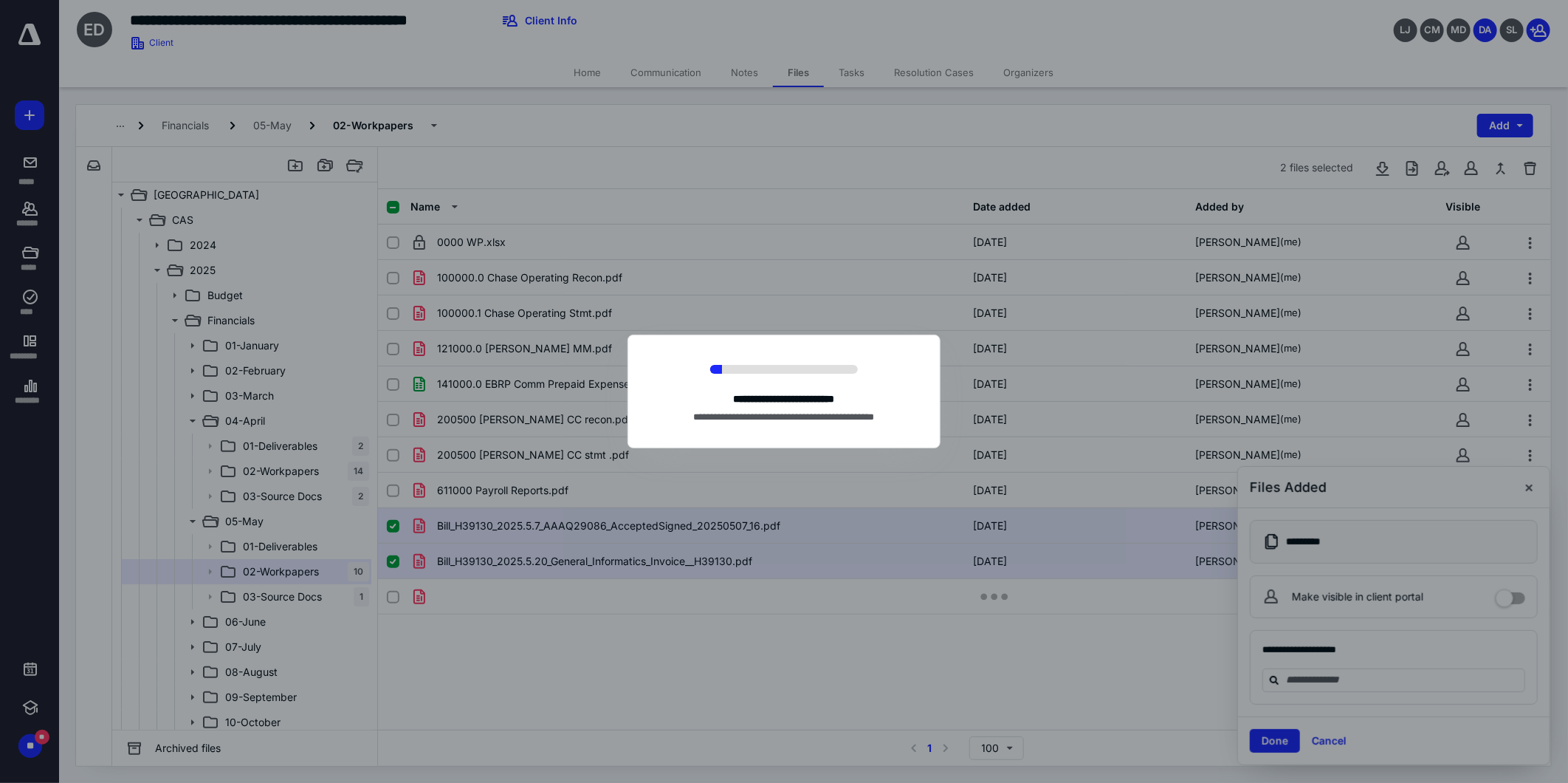 checkbox on "false" 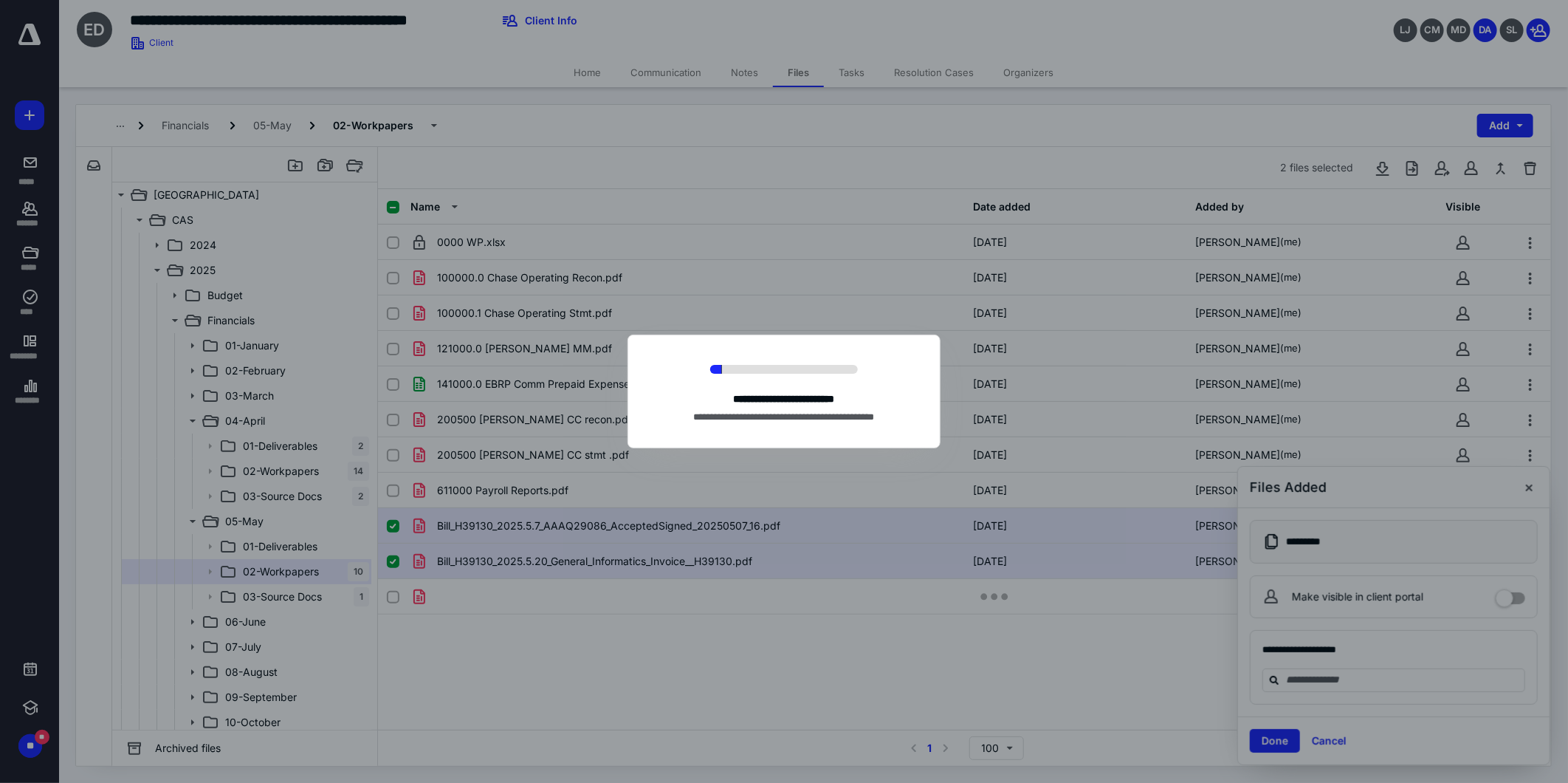 checkbox on "false" 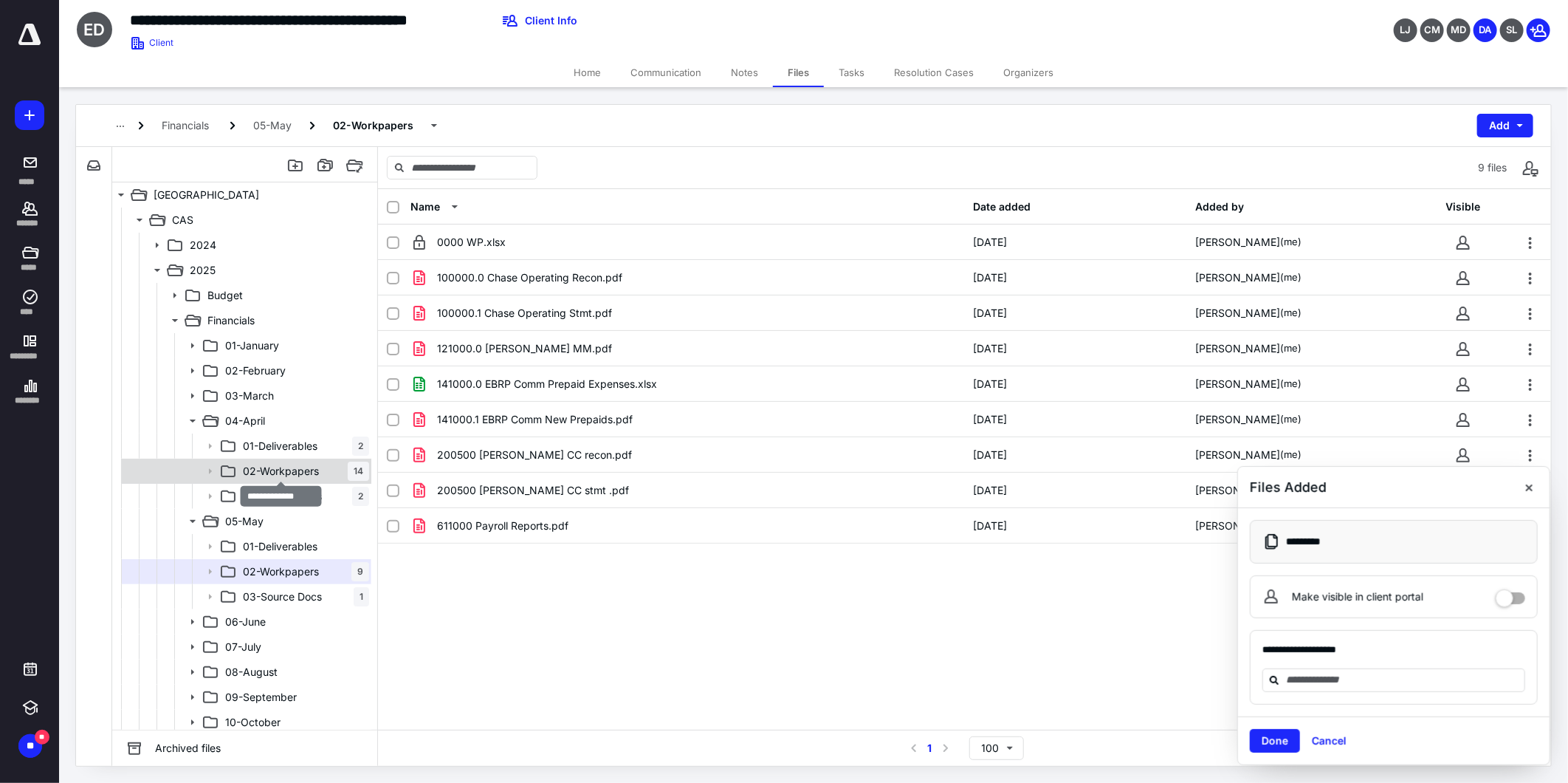 click on "02-Workpapers" at bounding box center (281, 471) 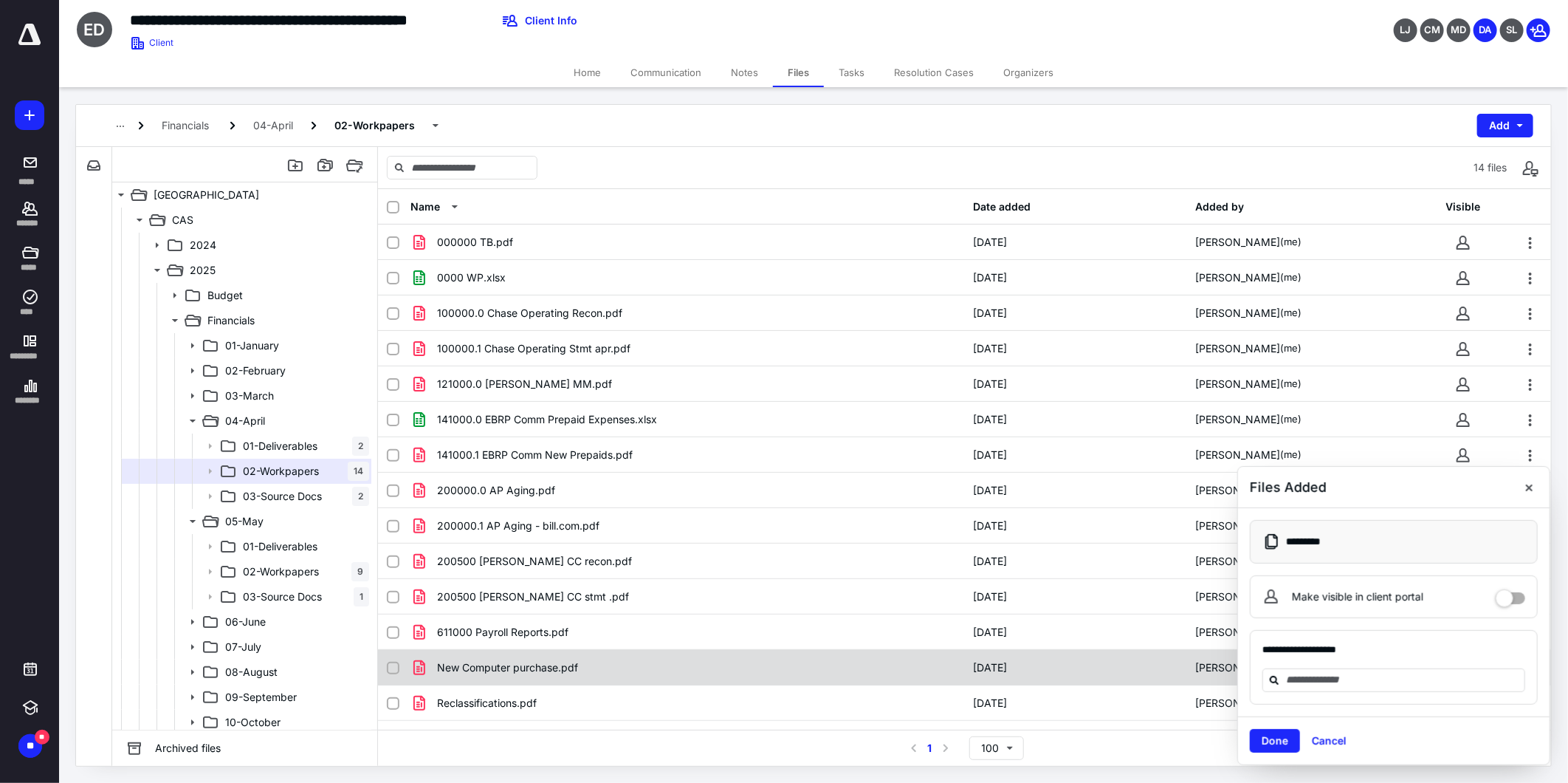 click on "New Computer purchase.pdf" at bounding box center (507, 668) 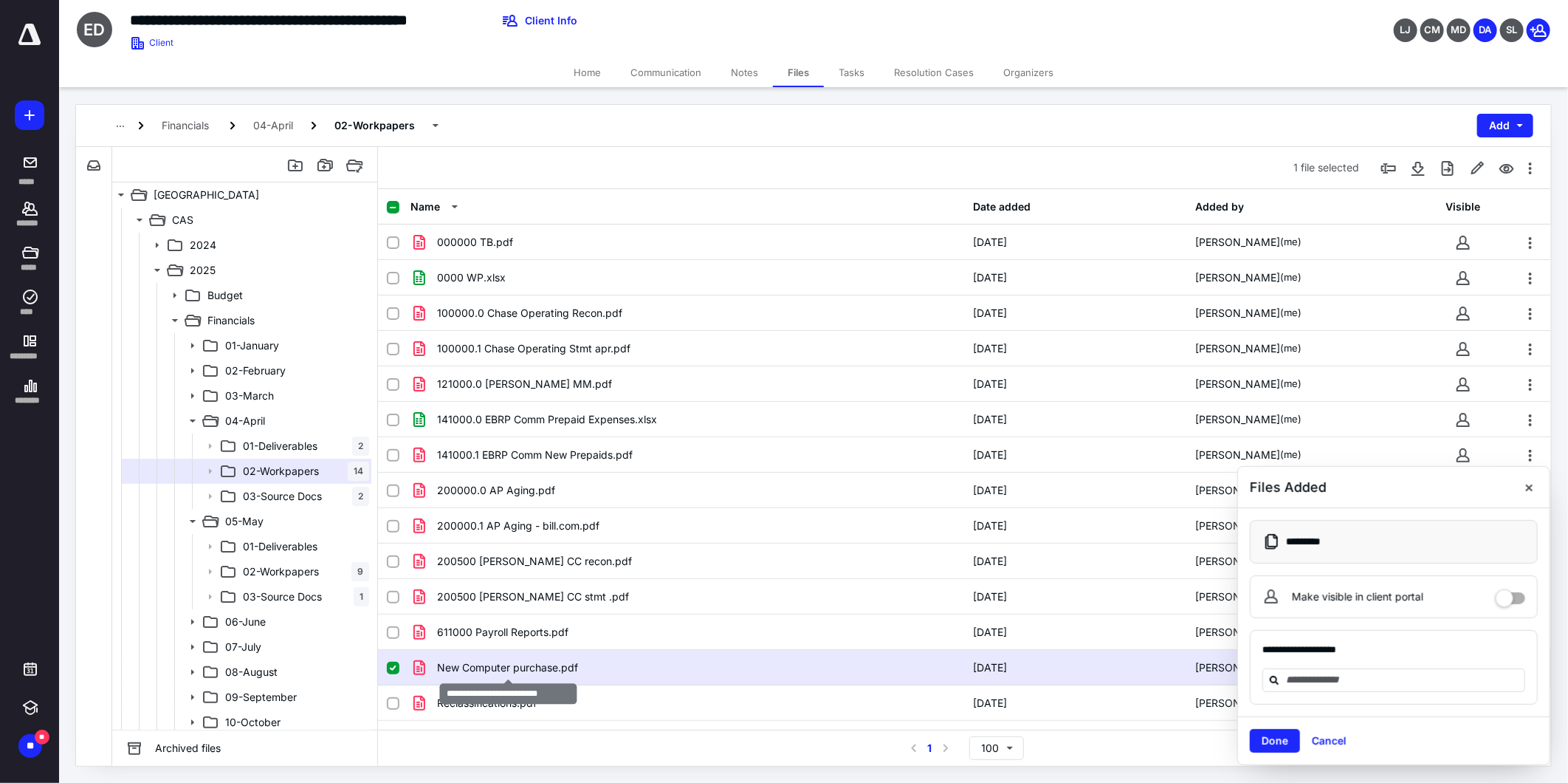 click on "New Computer purchase.pdf" at bounding box center (507, 668) 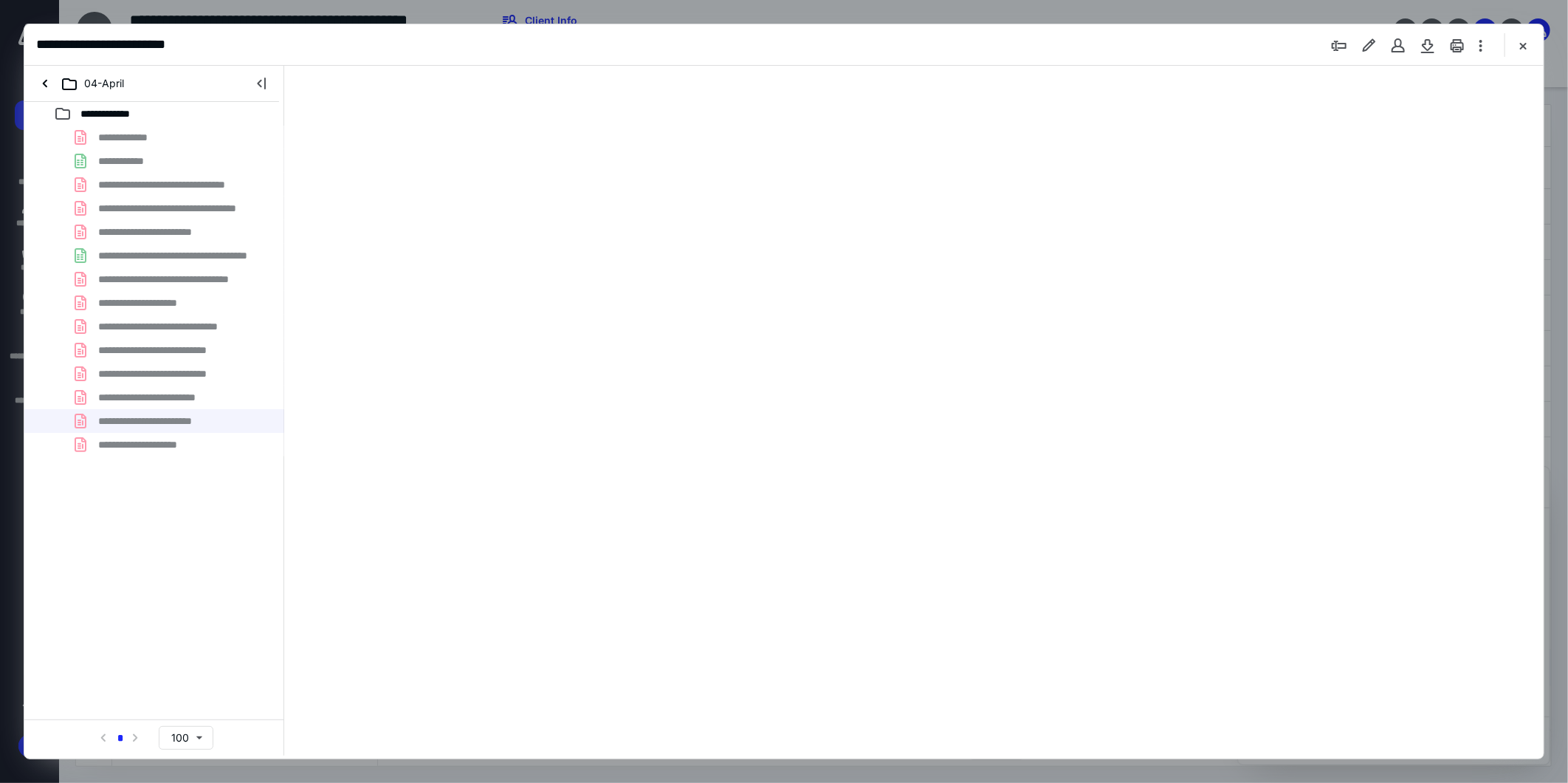 scroll, scrollTop: 0, scrollLeft: 0, axis: both 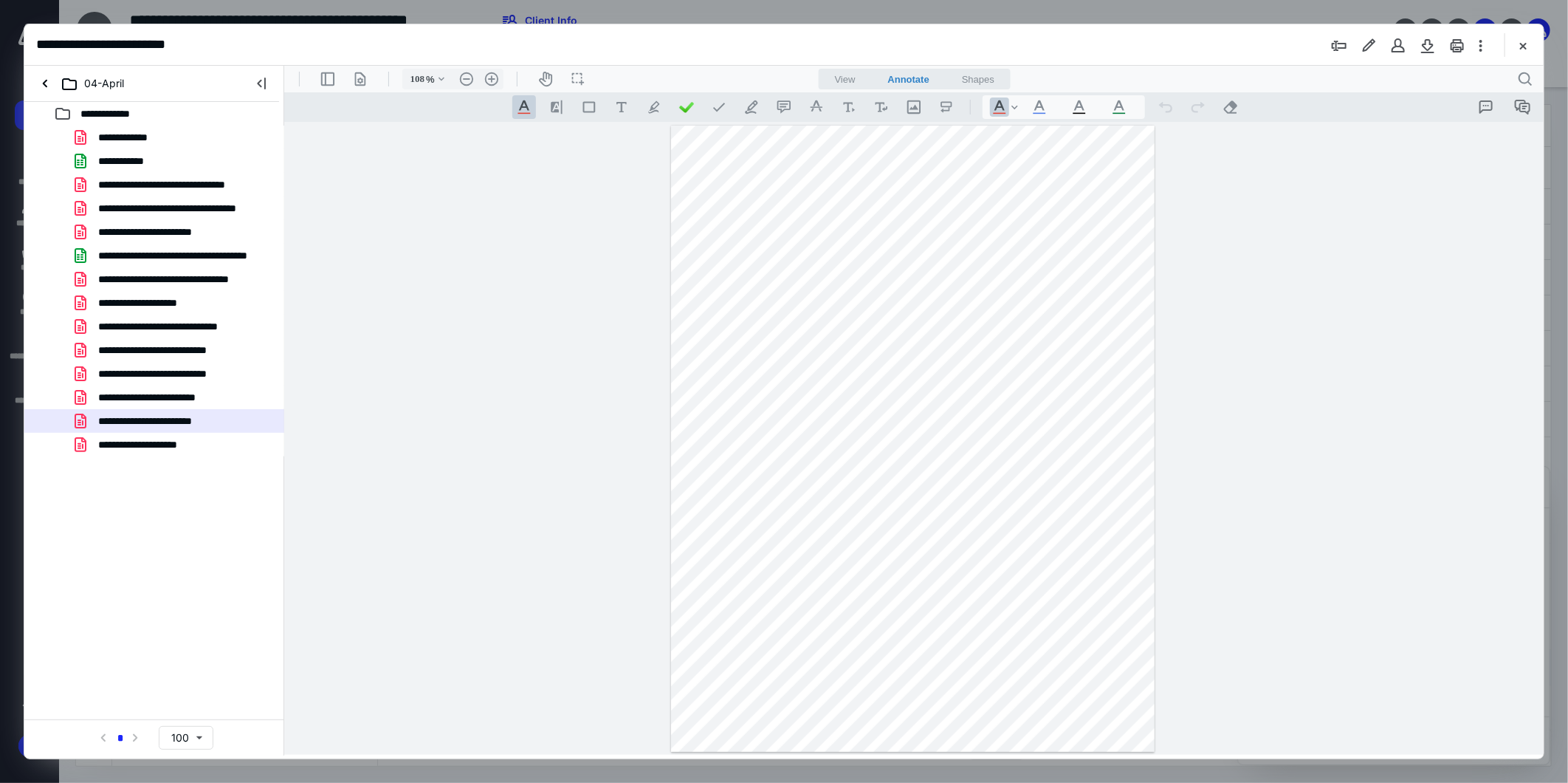type on "133" 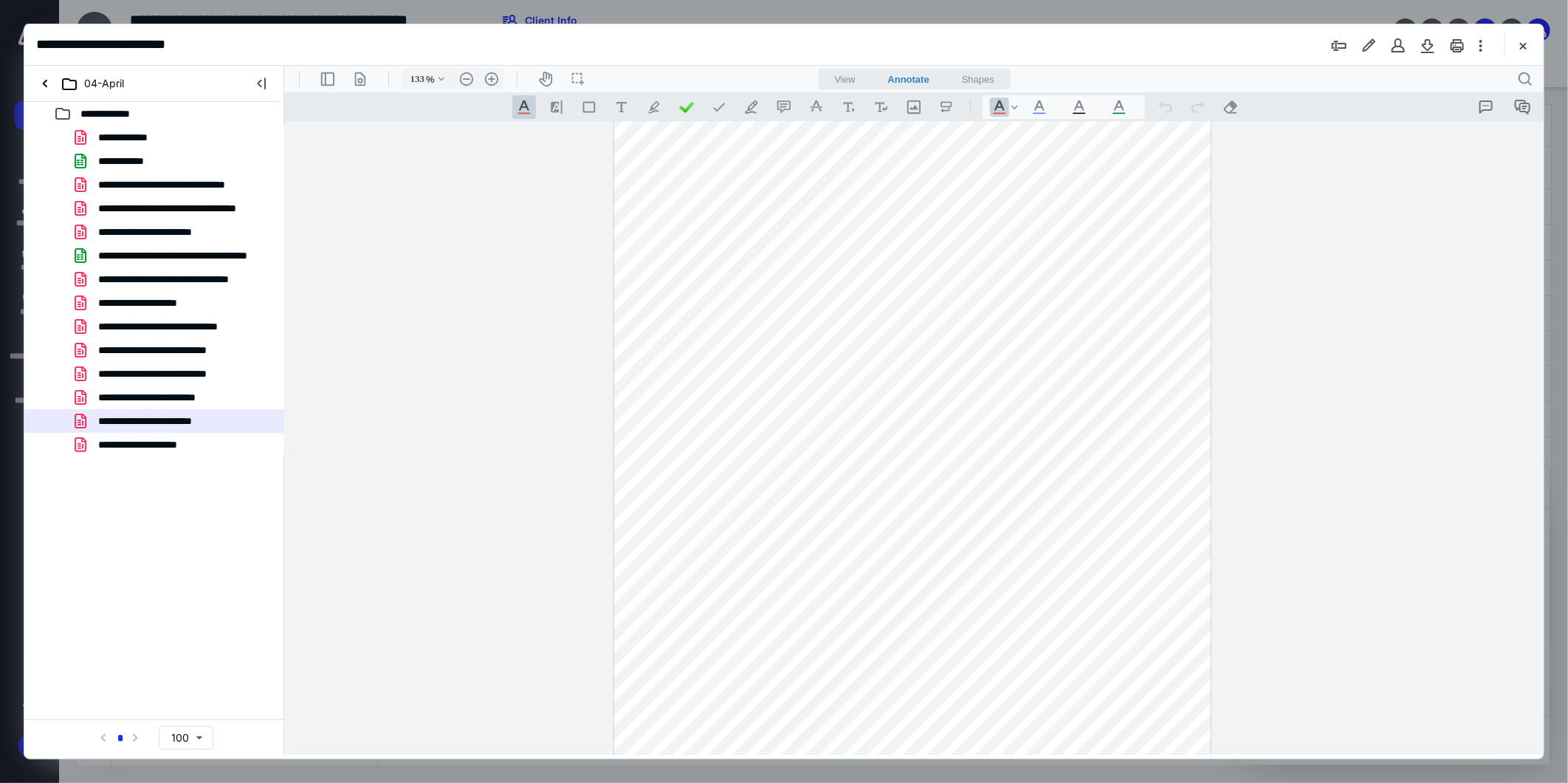 scroll, scrollTop: 6, scrollLeft: 0, axis: vertical 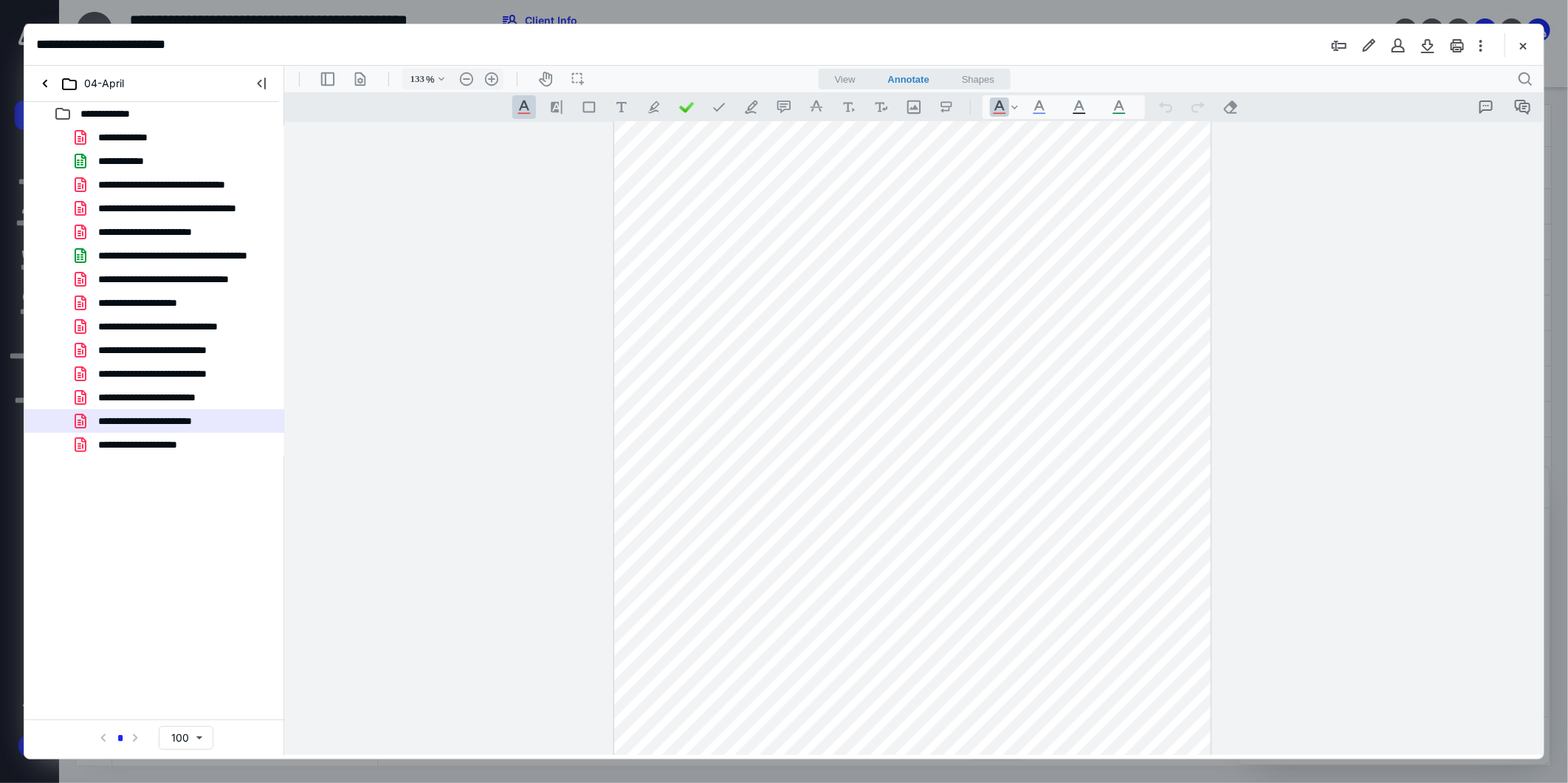 click at bounding box center [912, 505] 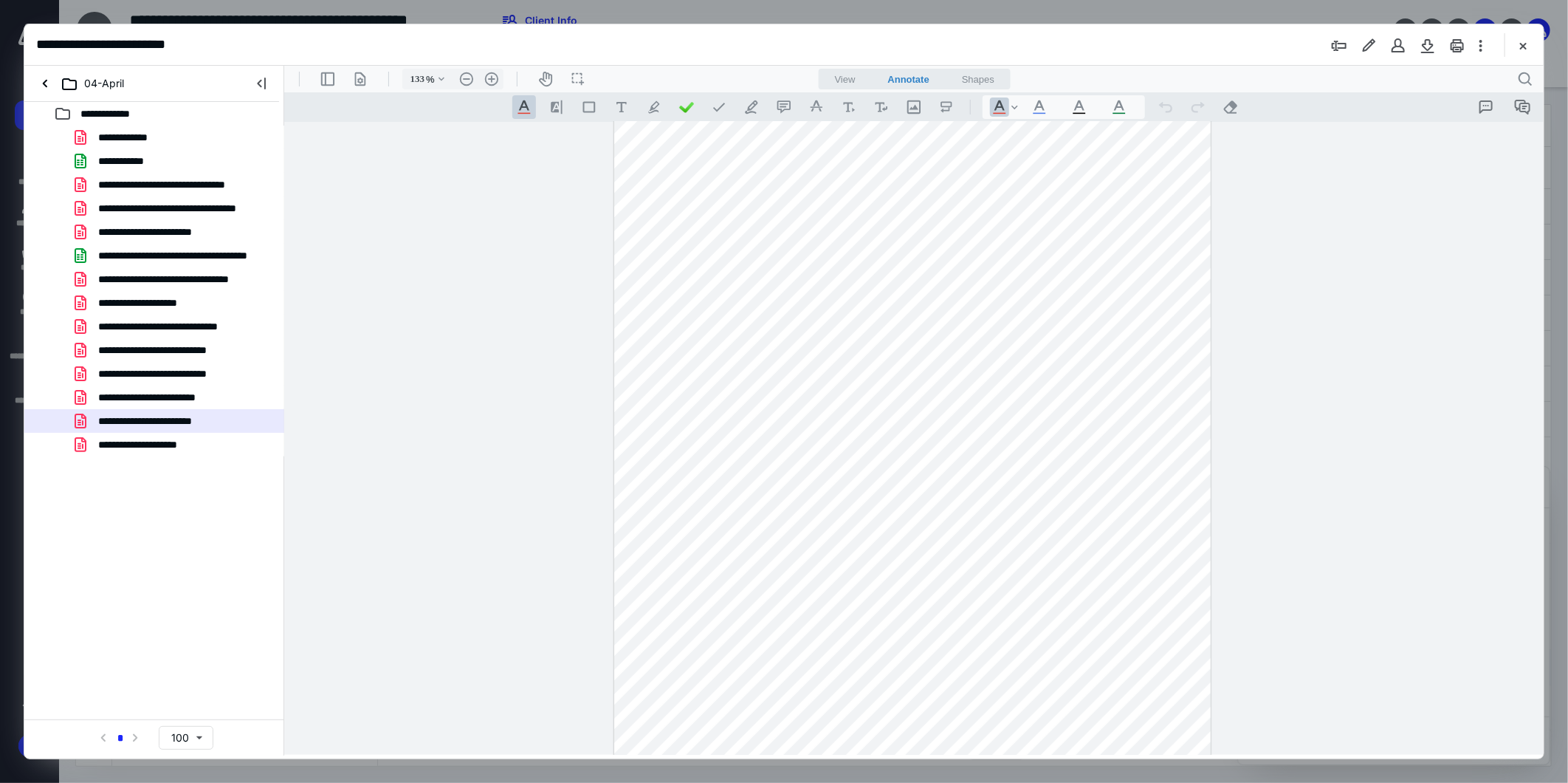 click on "**********" at bounding box center (154, 421) 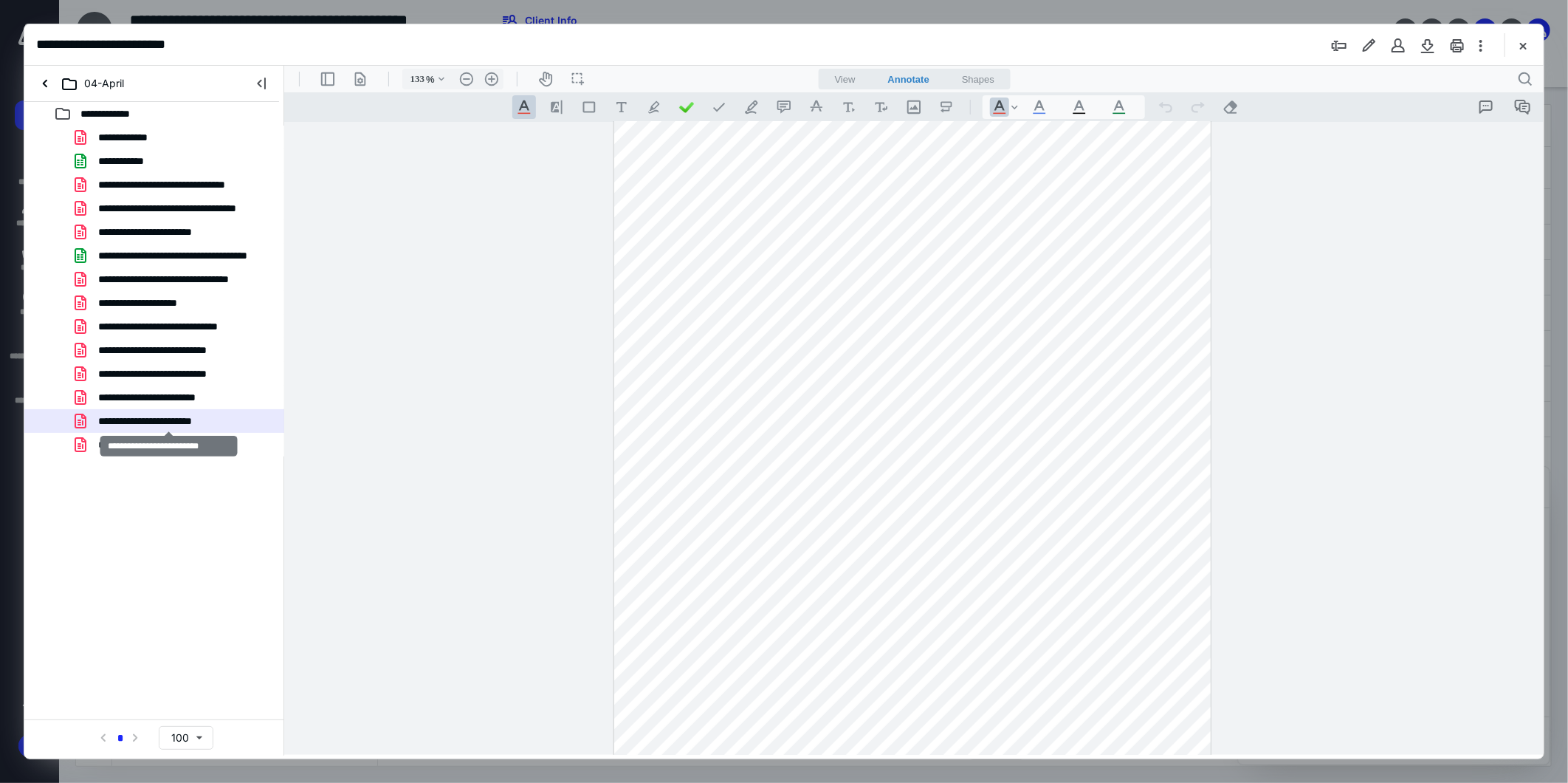 click on "**********" at bounding box center [168, 421] 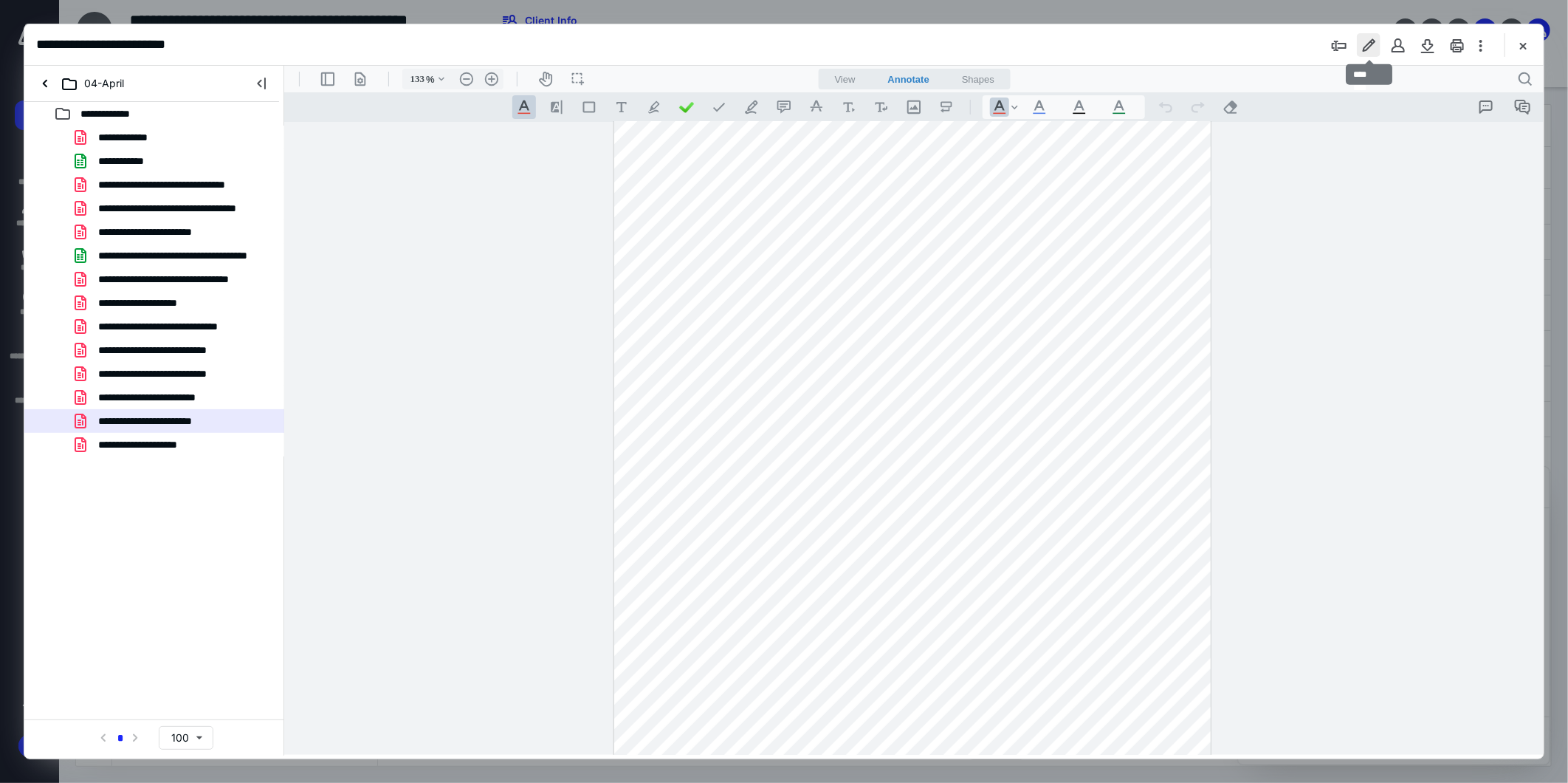 drag, startPoint x: 1369, startPoint y: 38, endPoint x: 1044, endPoint y: 44, distance: 325.05538 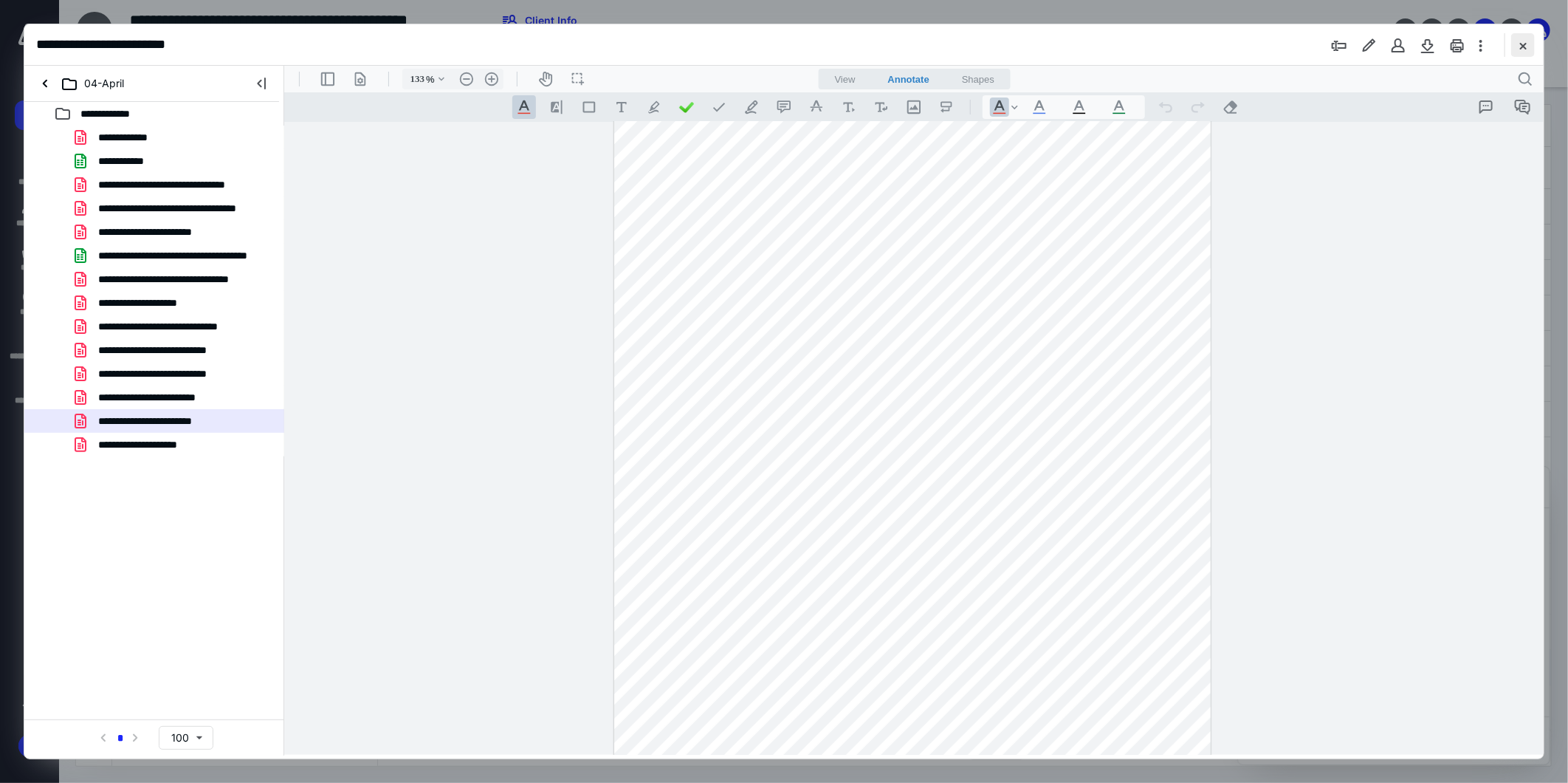 click at bounding box center (1523, 45) 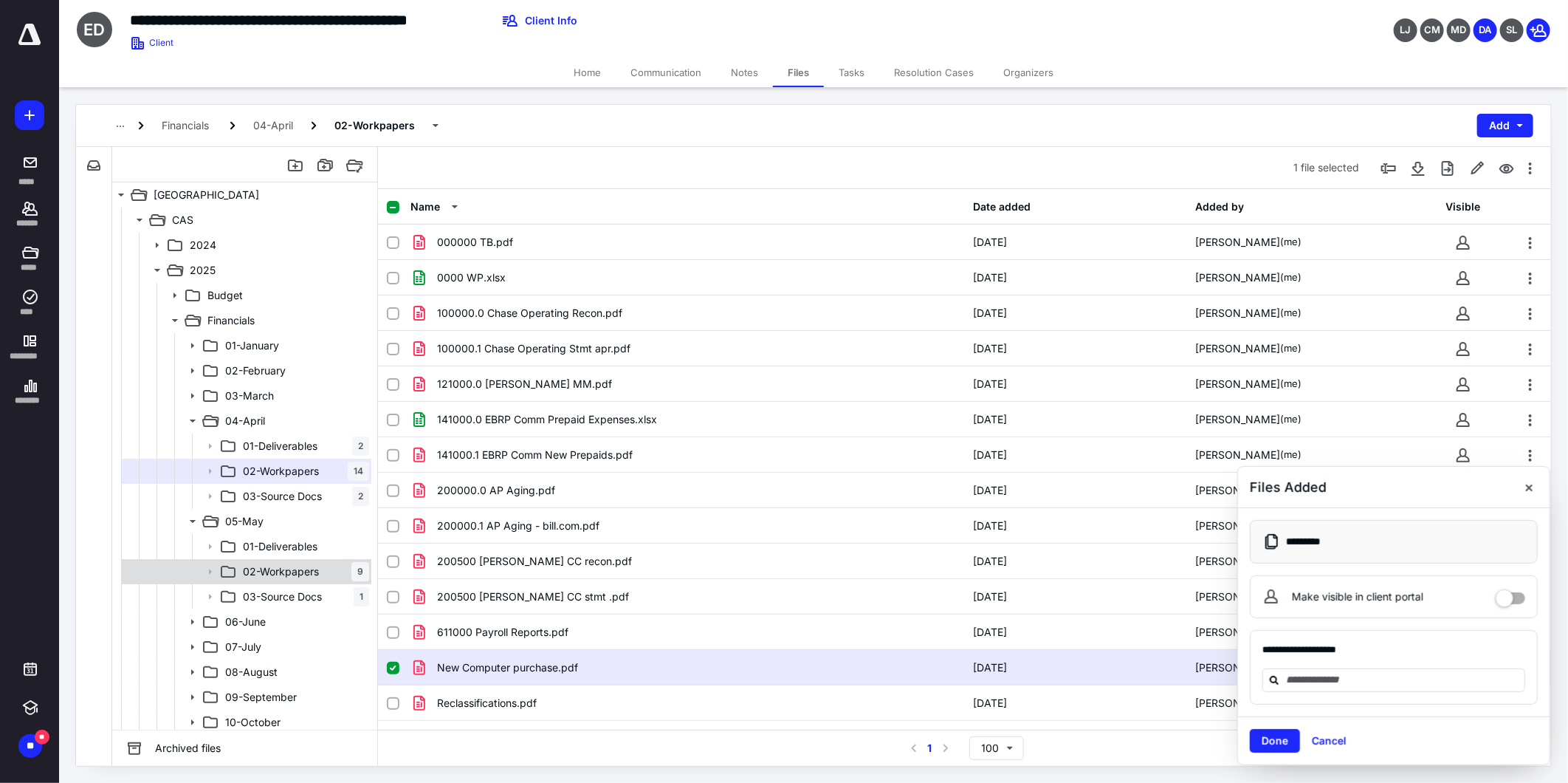 click on "02-Workpapers 9" at bounding box center [245, 572] 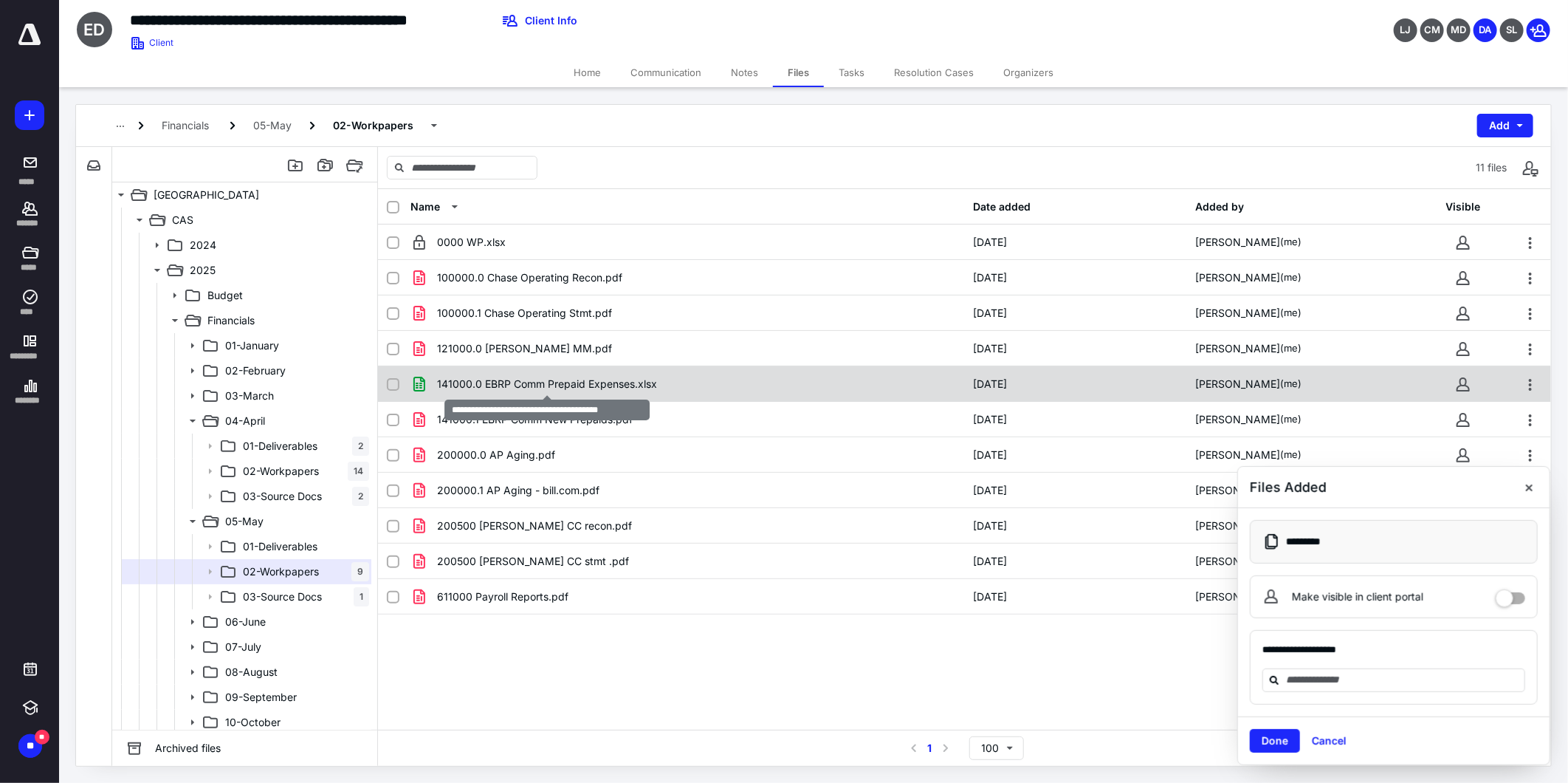 click on "141000.0 EBRP Comm Prepaid Expenses.xlsx" at bounding box center (547, 384) 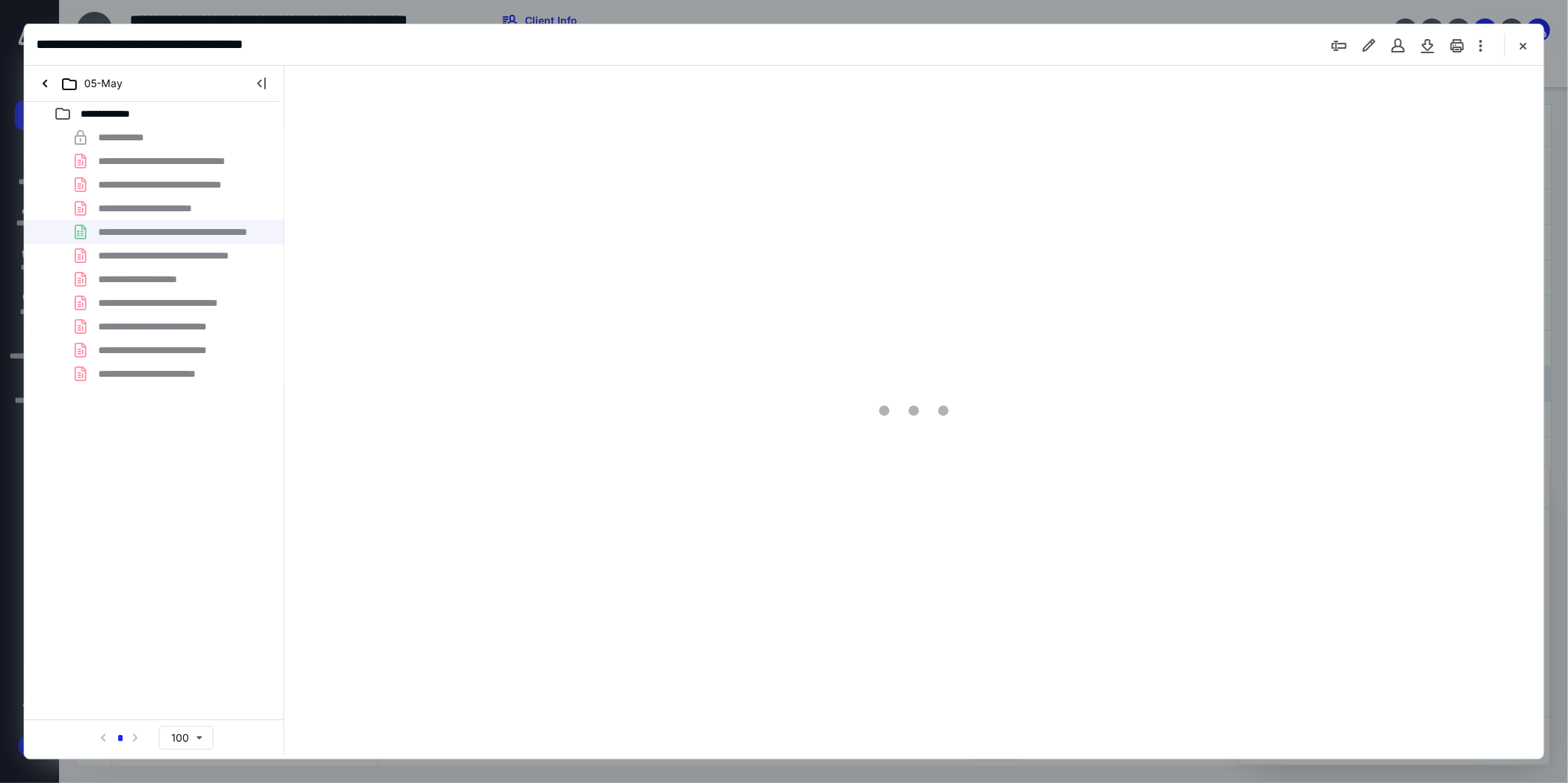 scroll, scrollTop: 0, scrollLeft: 0, axis: both 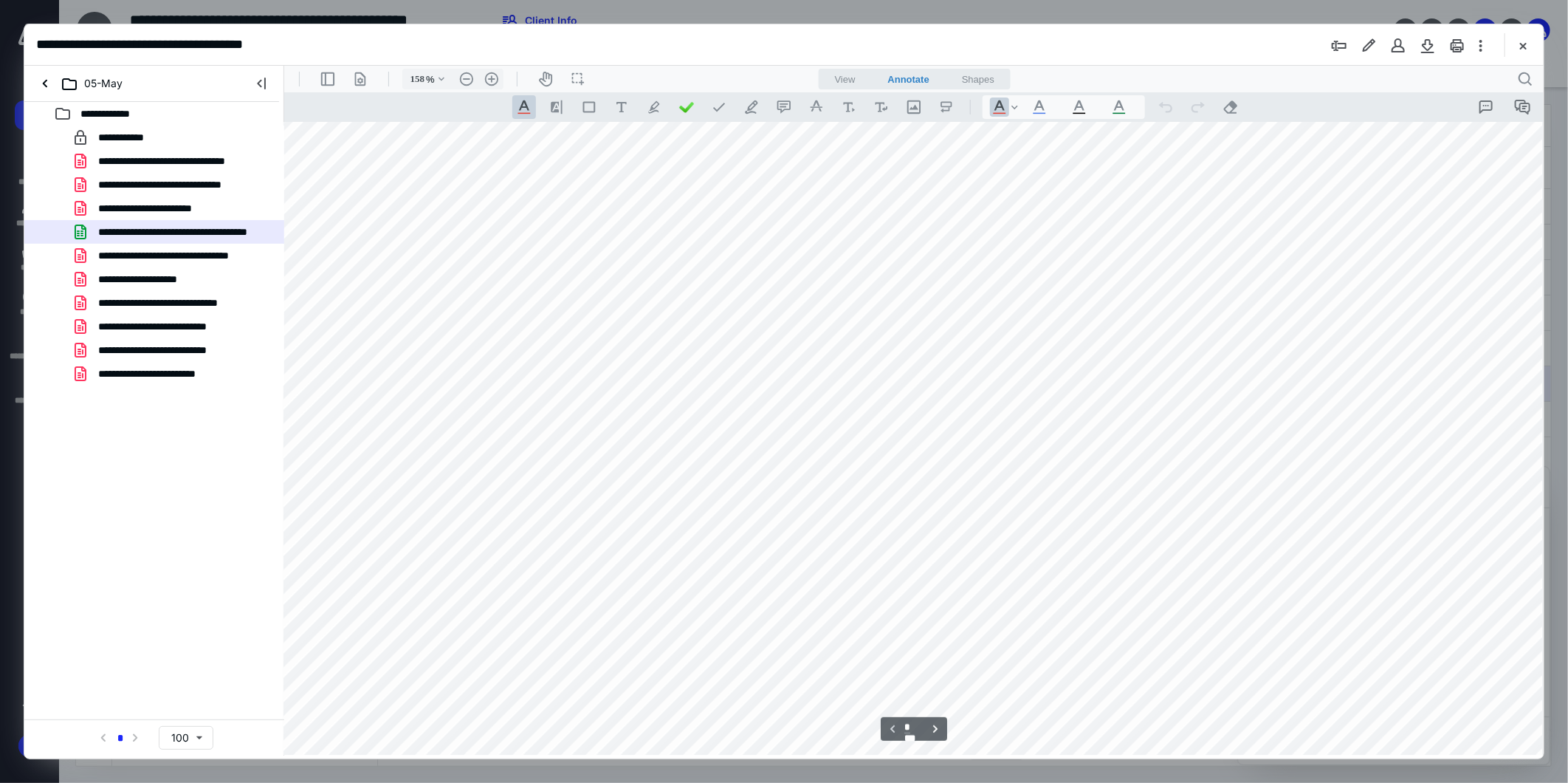 type on "208" 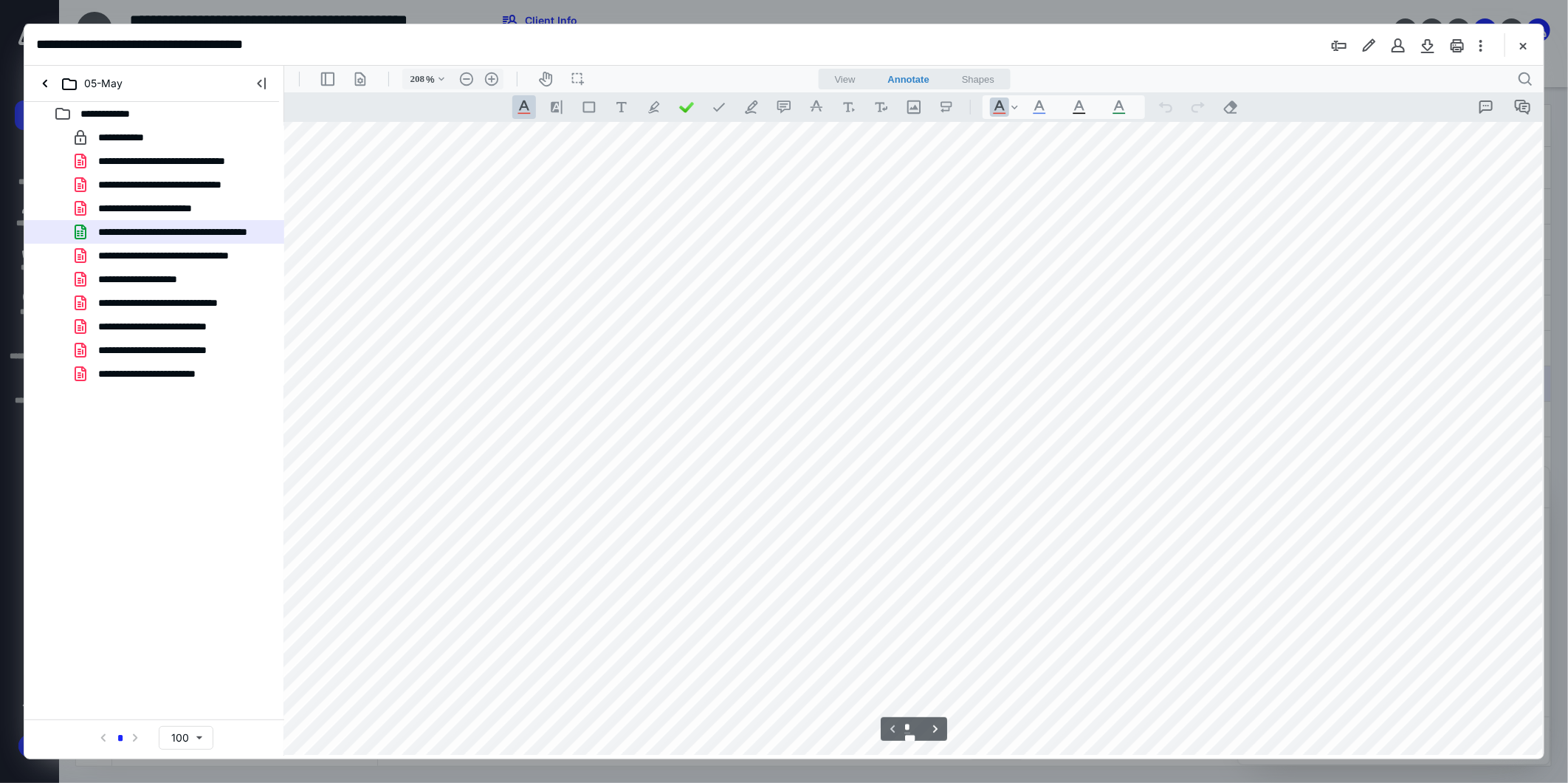 scroll, scrollTop: 2522, scrollLeft: 622, axis: both 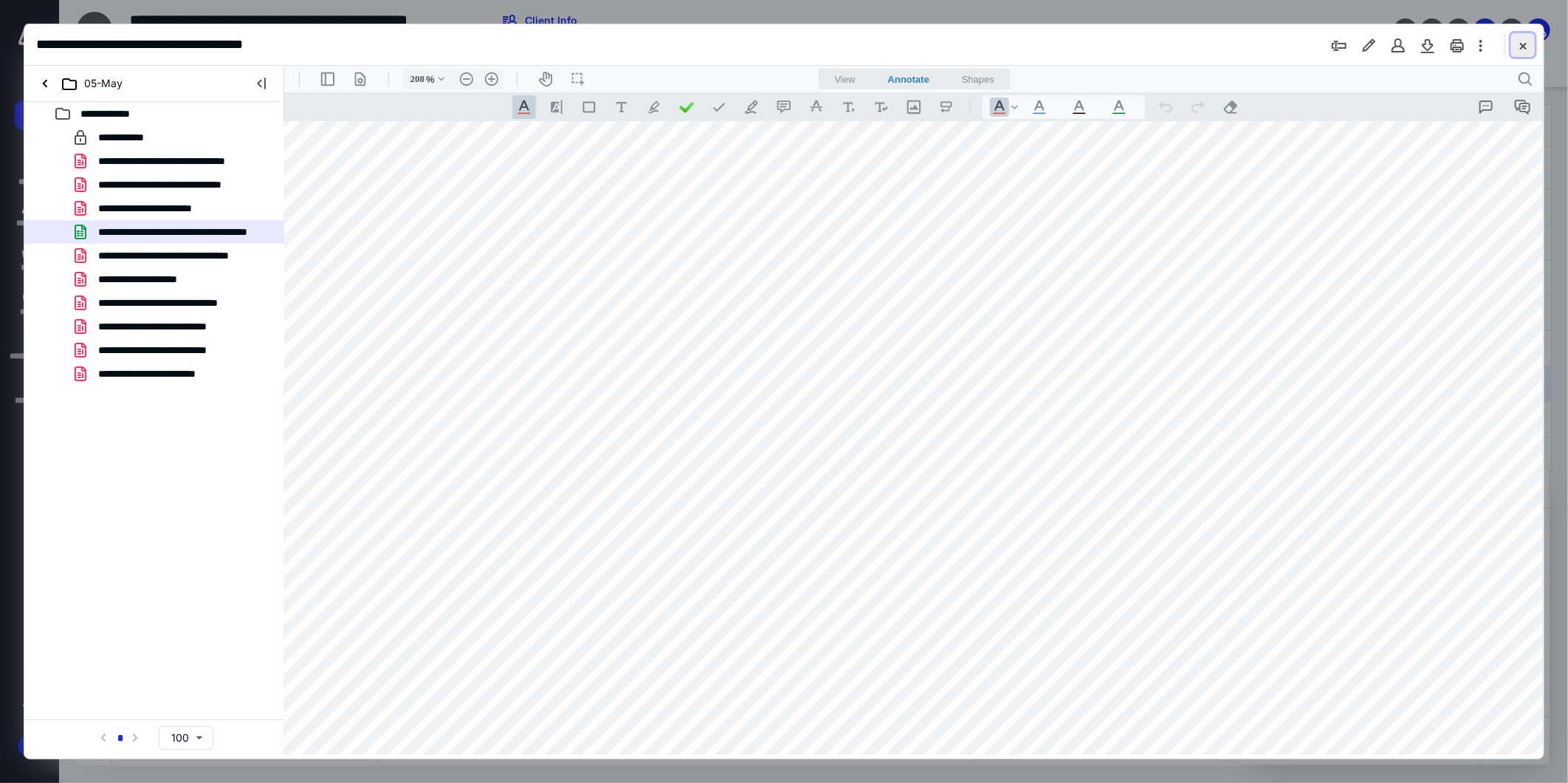 click at bounding box center (1523, 45) 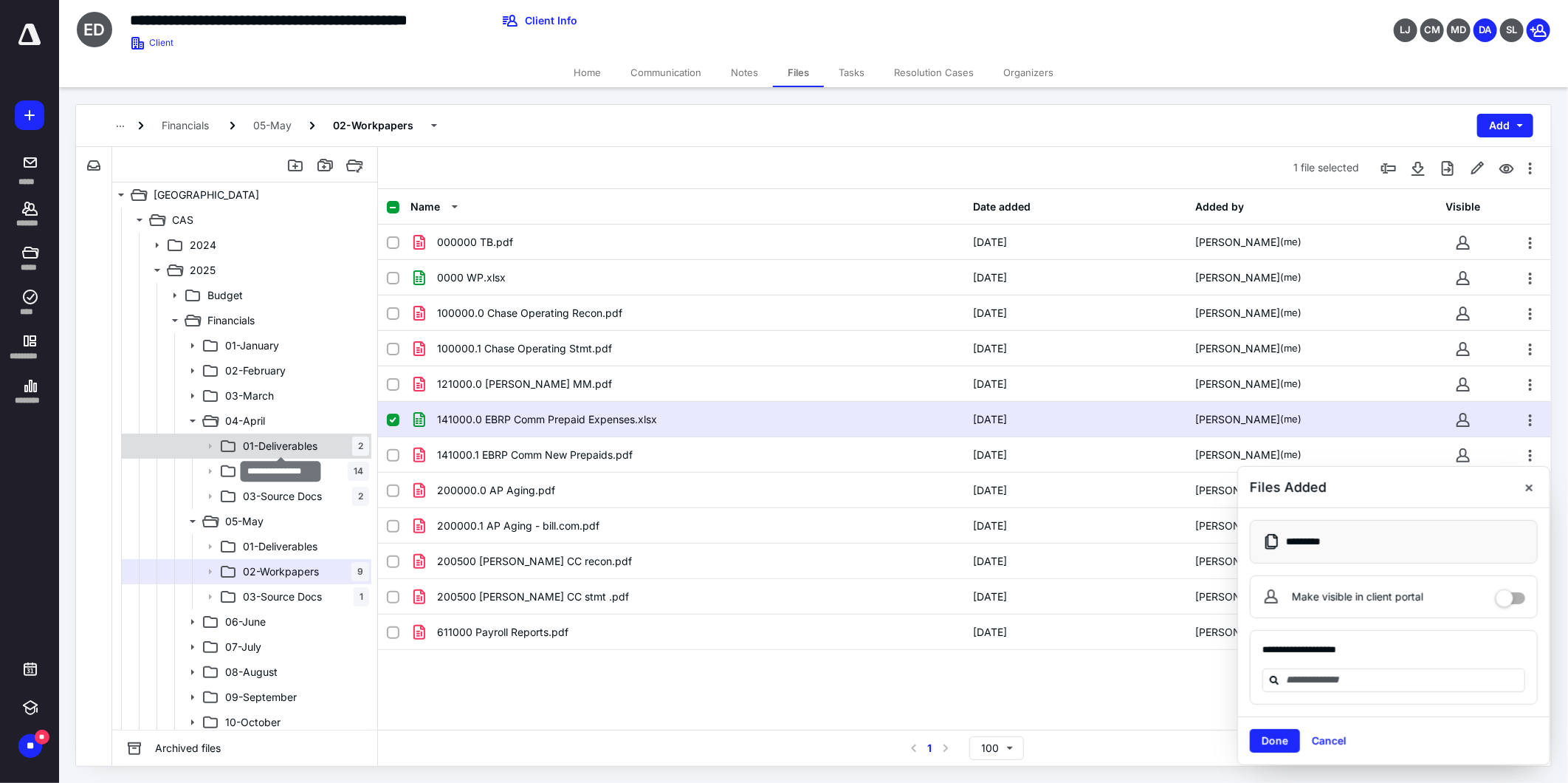 click on "01-Deliverables" at bounding box center (280, 446) 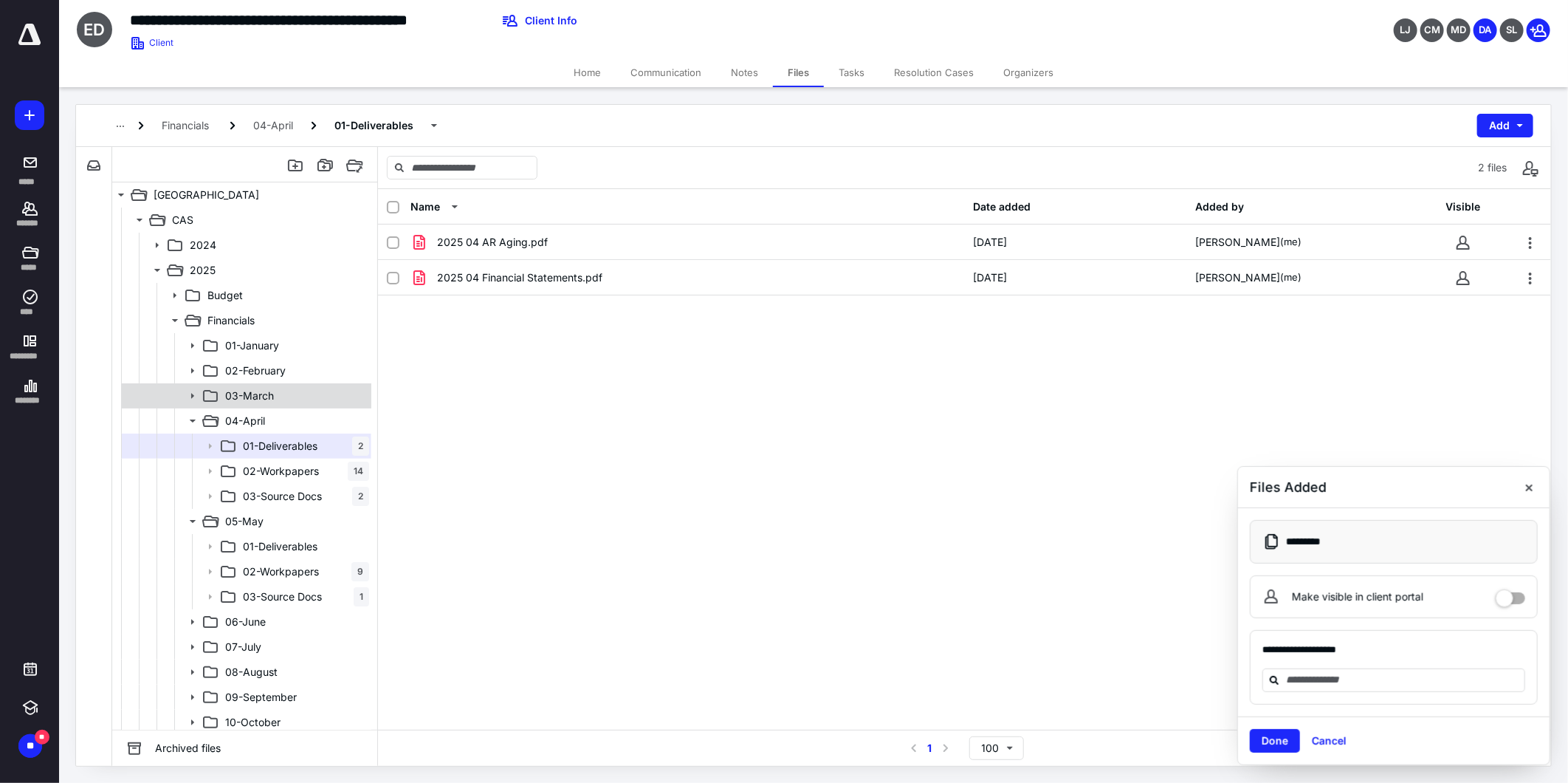 click on "03-March" at bounding box center (245, 396) 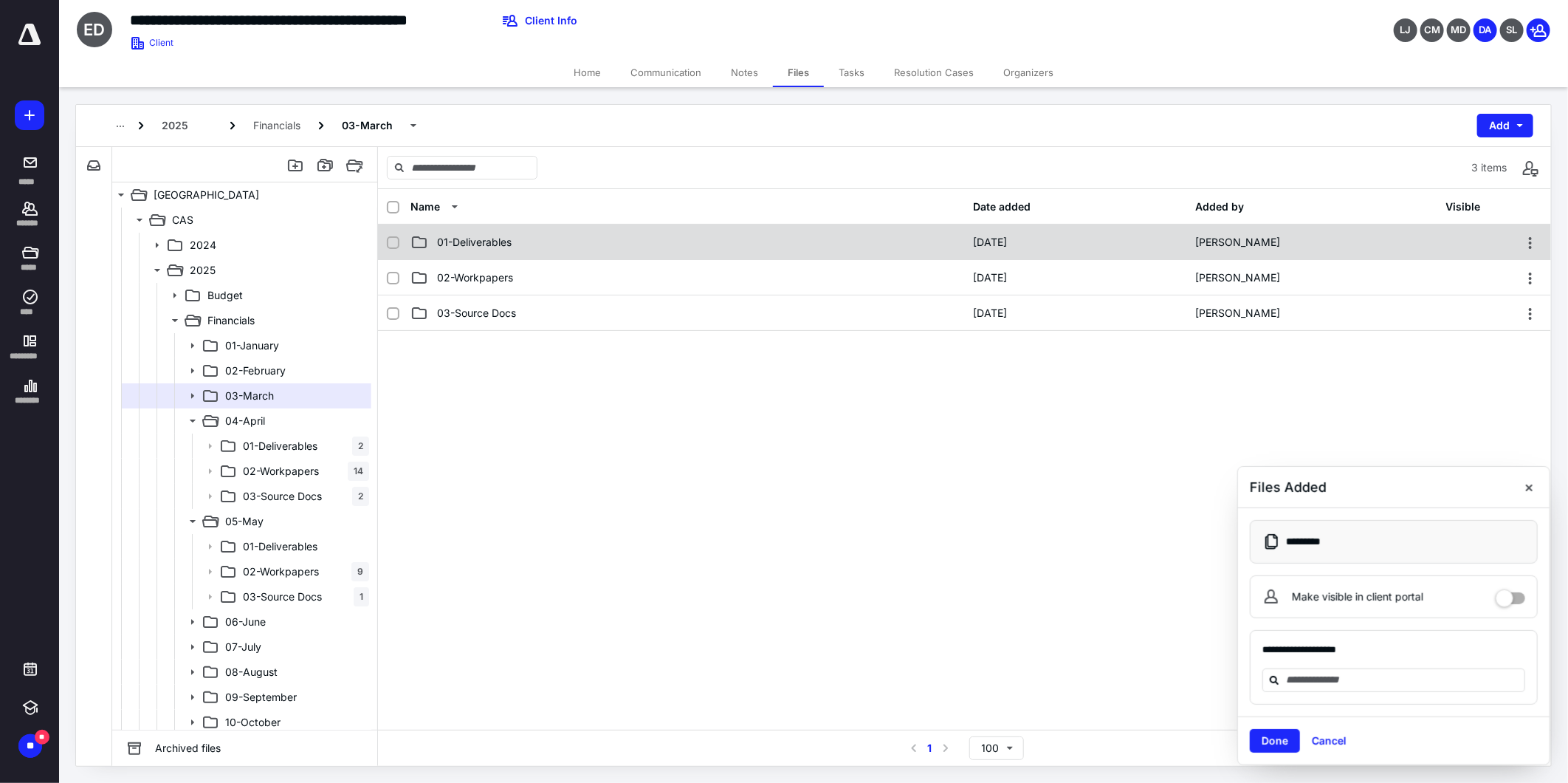click on "01-Deliverables" at bounding box center [474, 242] 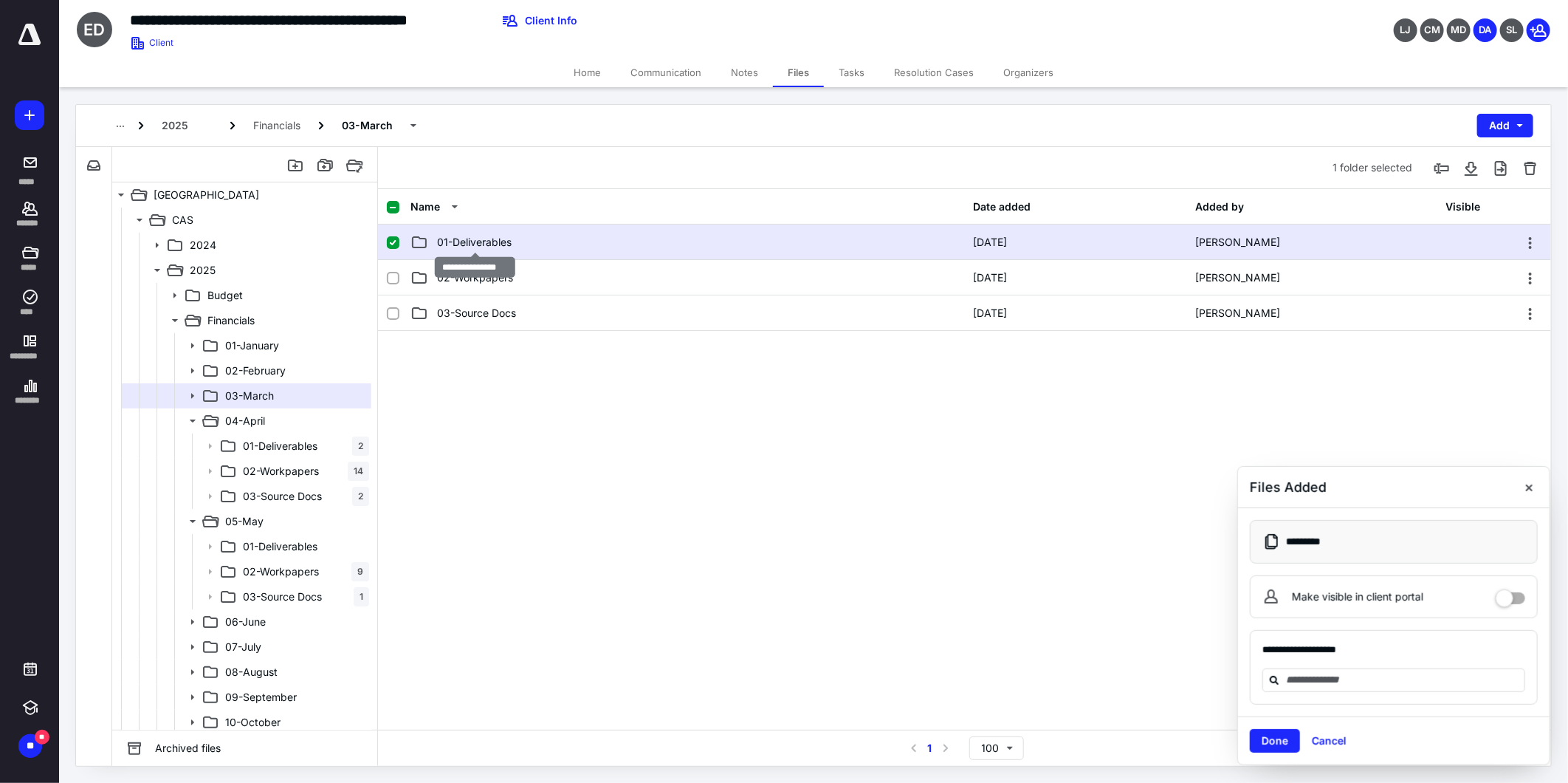 click on "01-Deliverables" at bounding box center [474, 242] 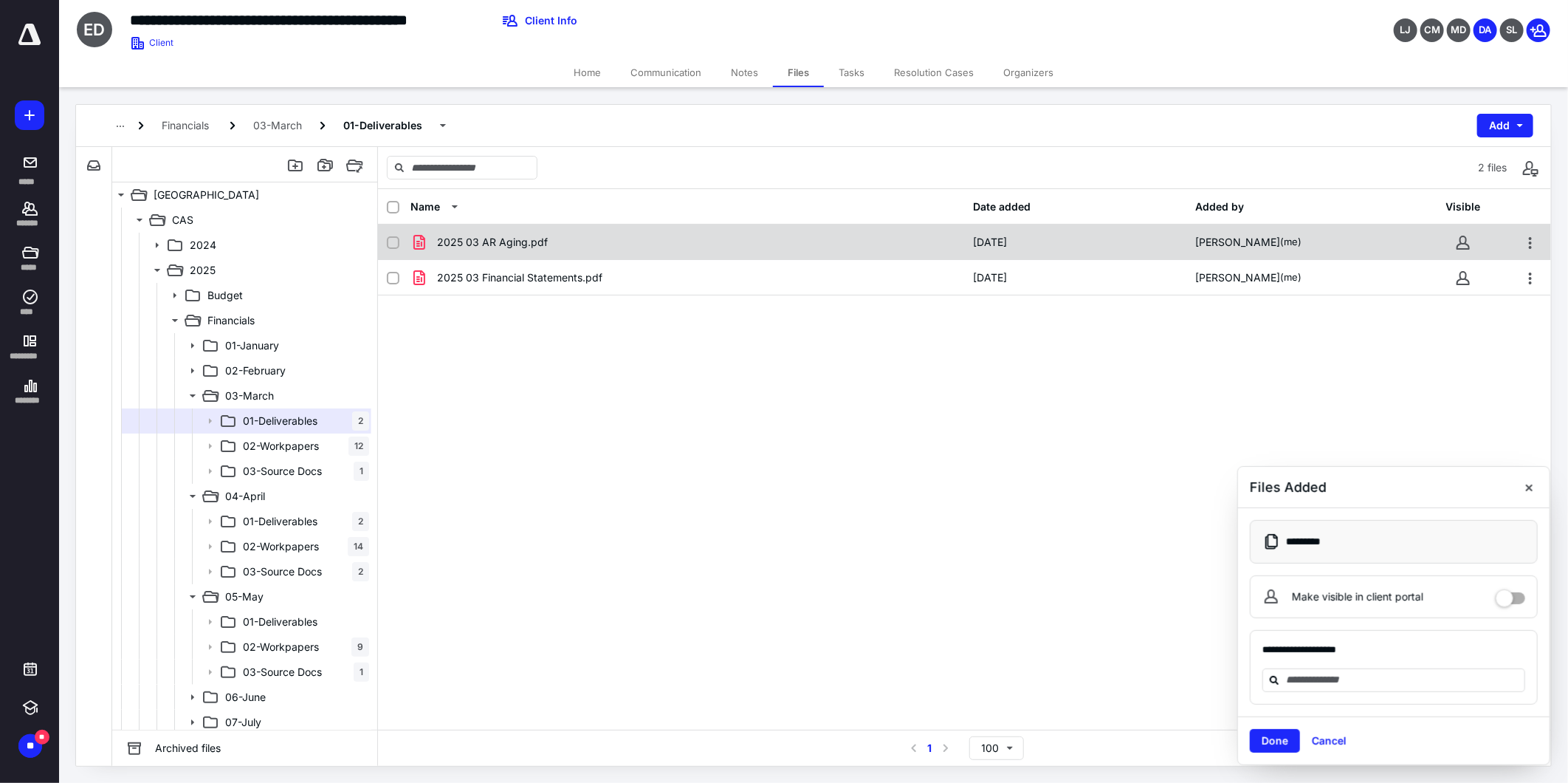 click on "2025 03 AR Aging.pdf" at bounding box center [492, 242] 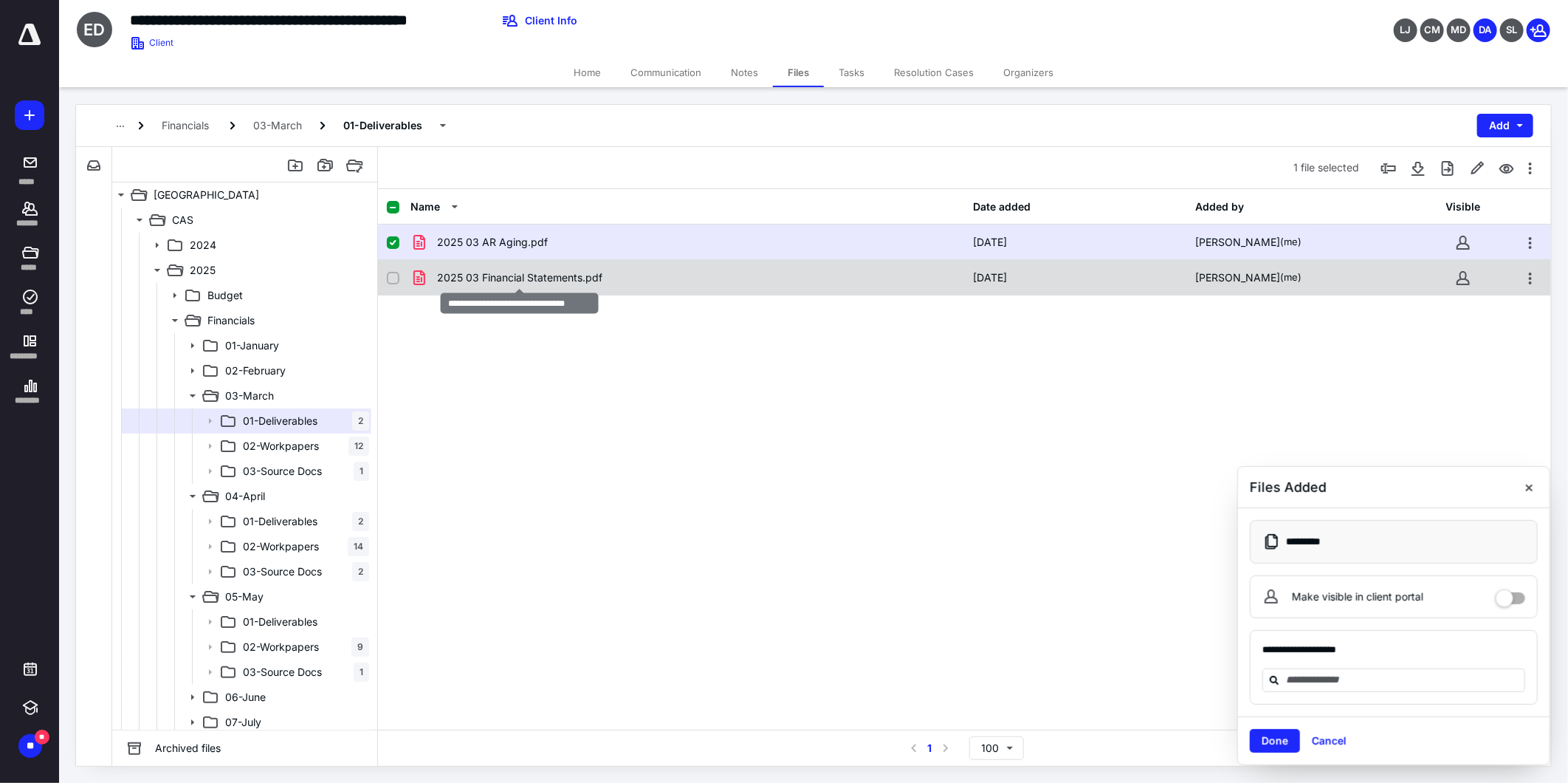 click on "2025 03 Financial Statements.pdf" at bounding box center (520, 278) 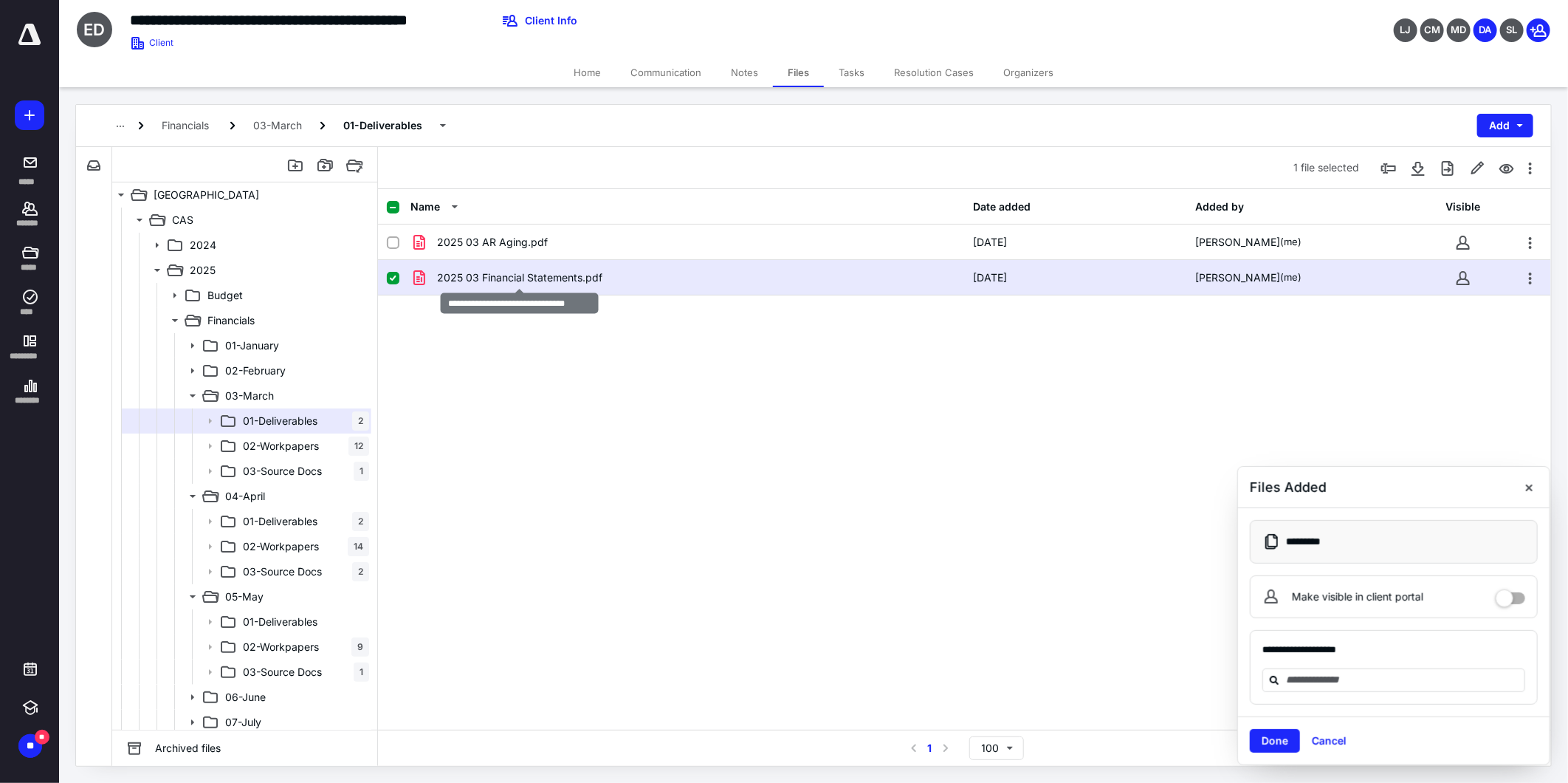 click on "2025 03 Financial Statements.pdf" at bounding box center (520, 278) 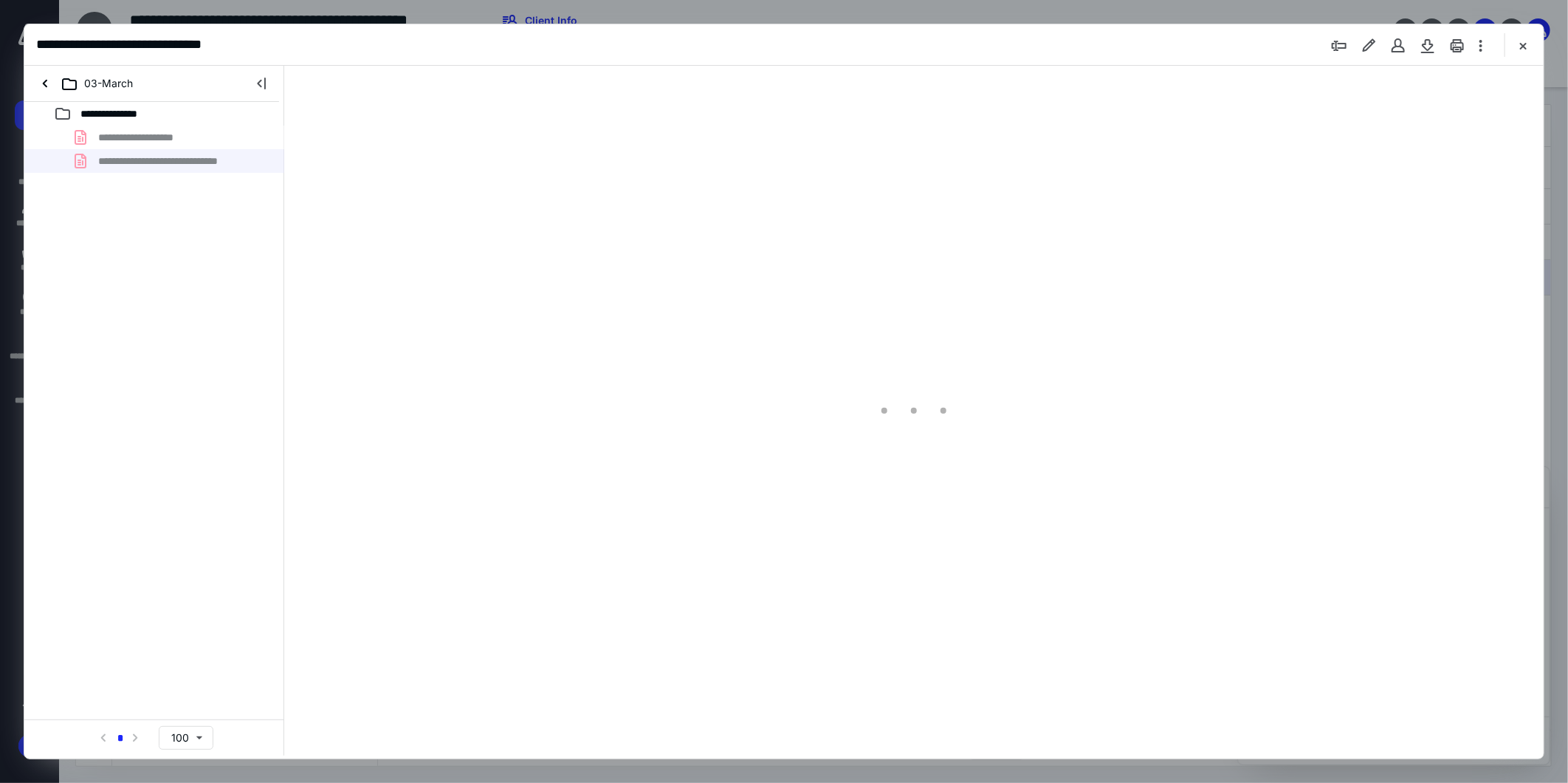 scroll, scrollTop: 0, scrollLeft: 0, axis: both 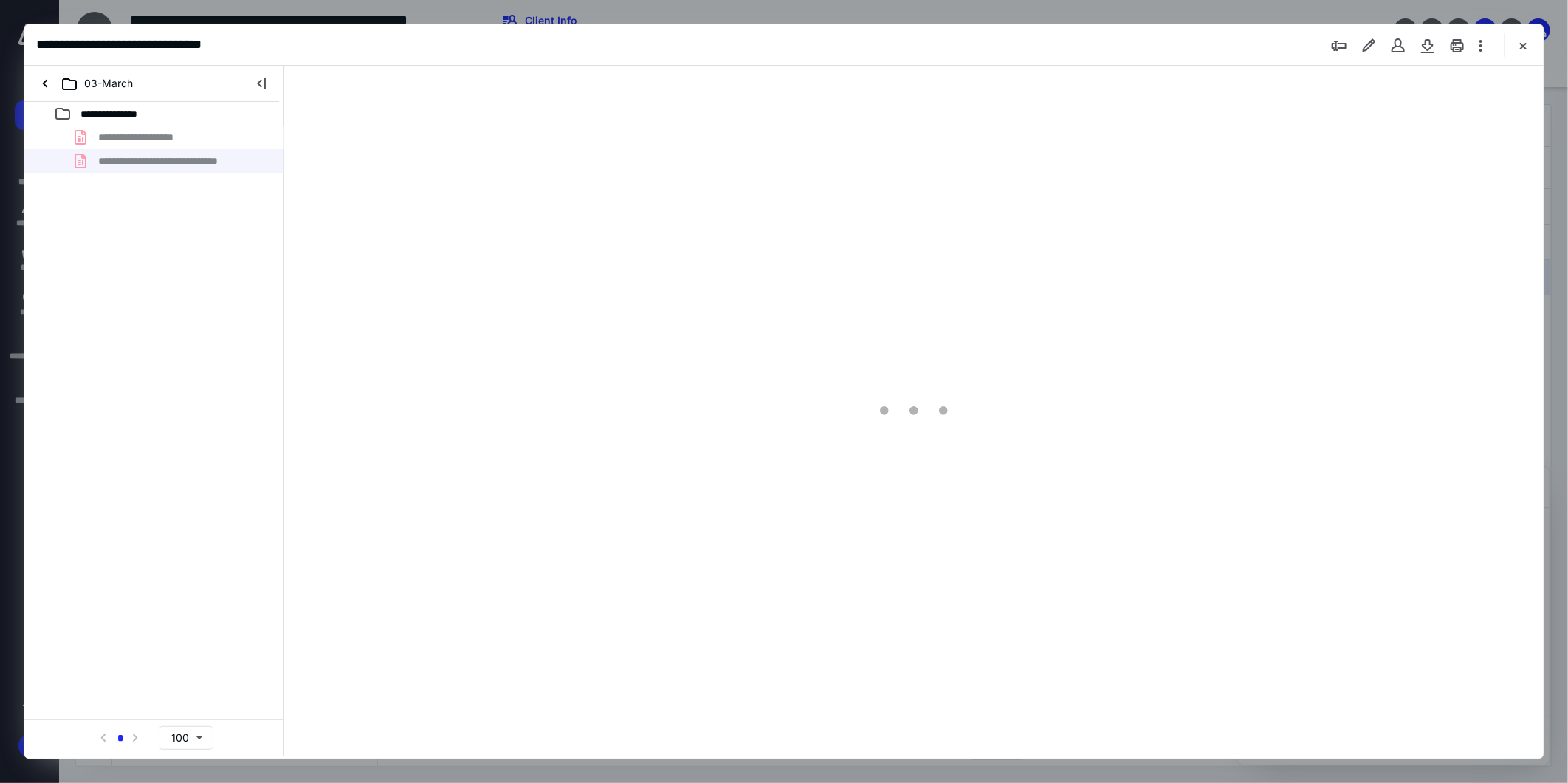 type on "108" 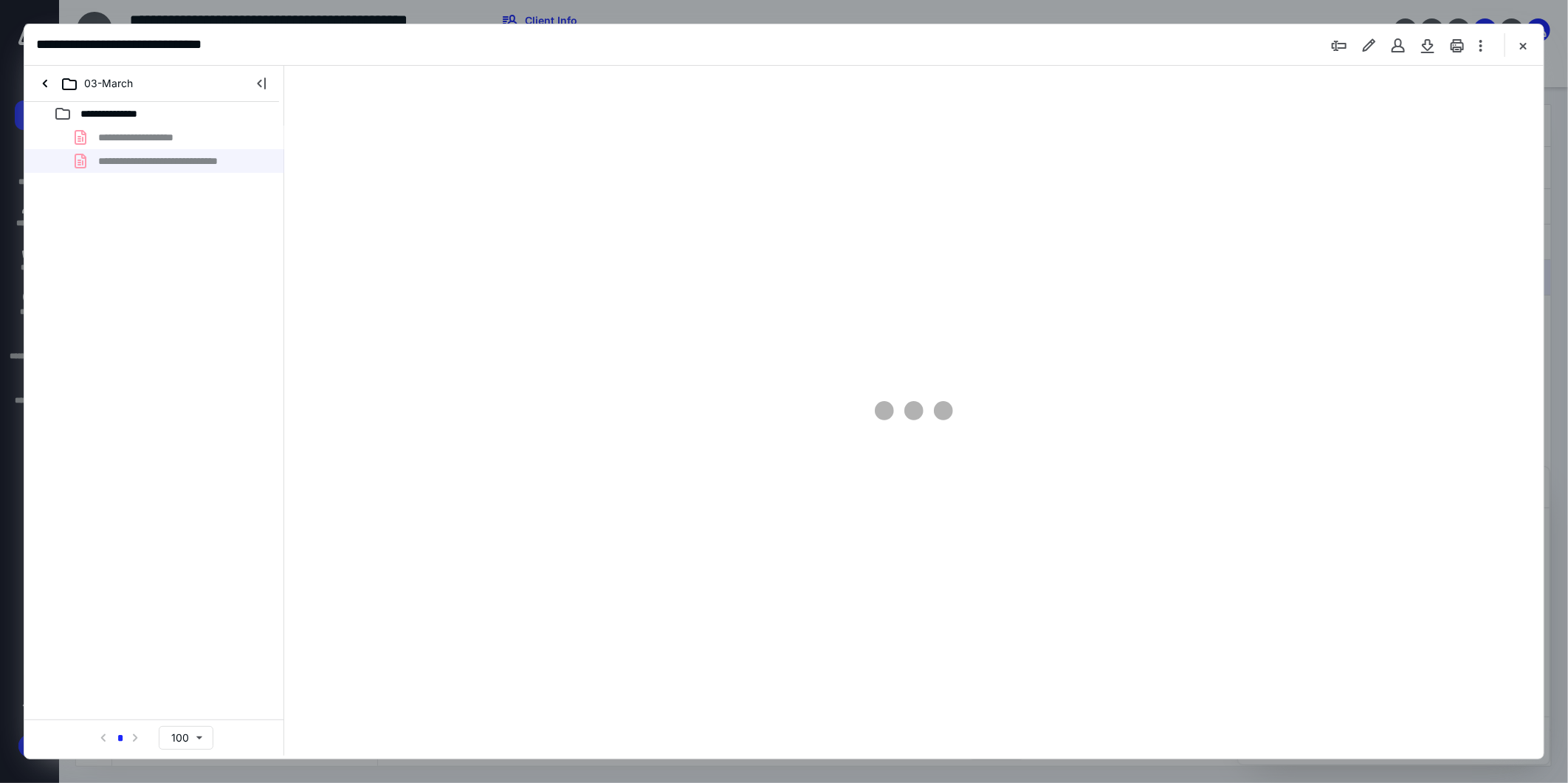 scroll, scrollTop: 59, scrollLeft: 0, axis: vertical 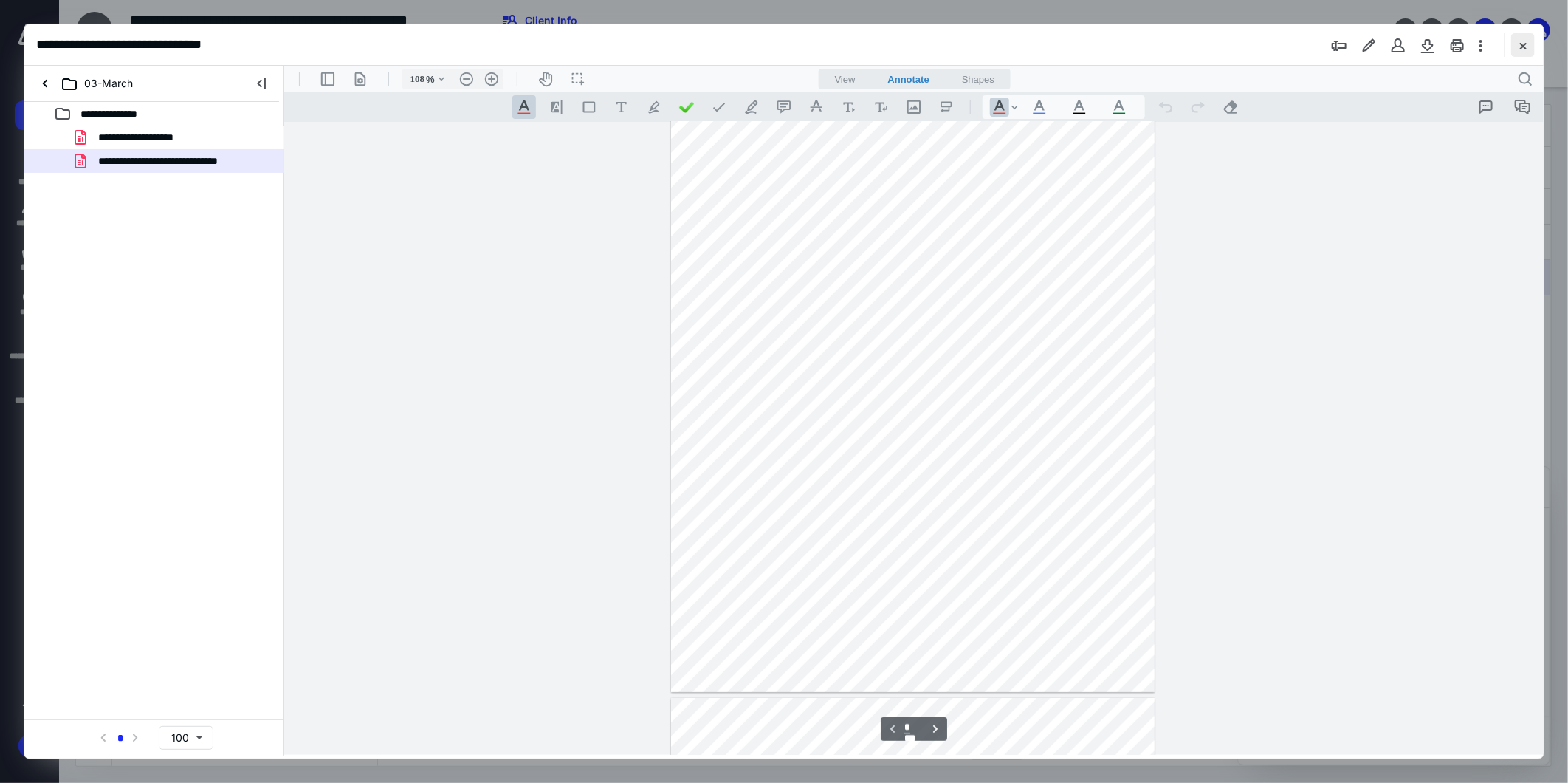 click at bounding box center (1523, 45) 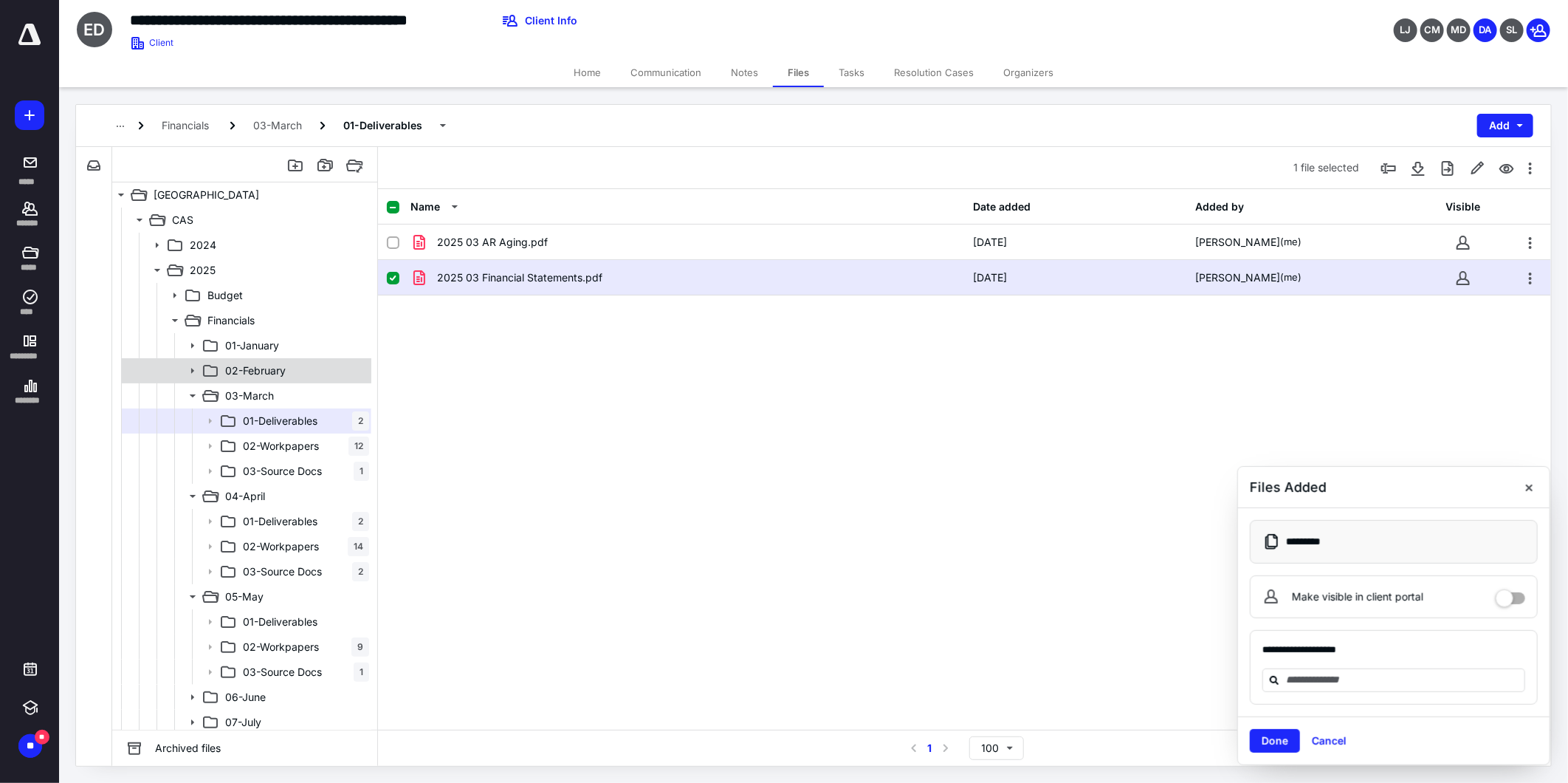 click on "02-February" at bounding box center (255, 371) 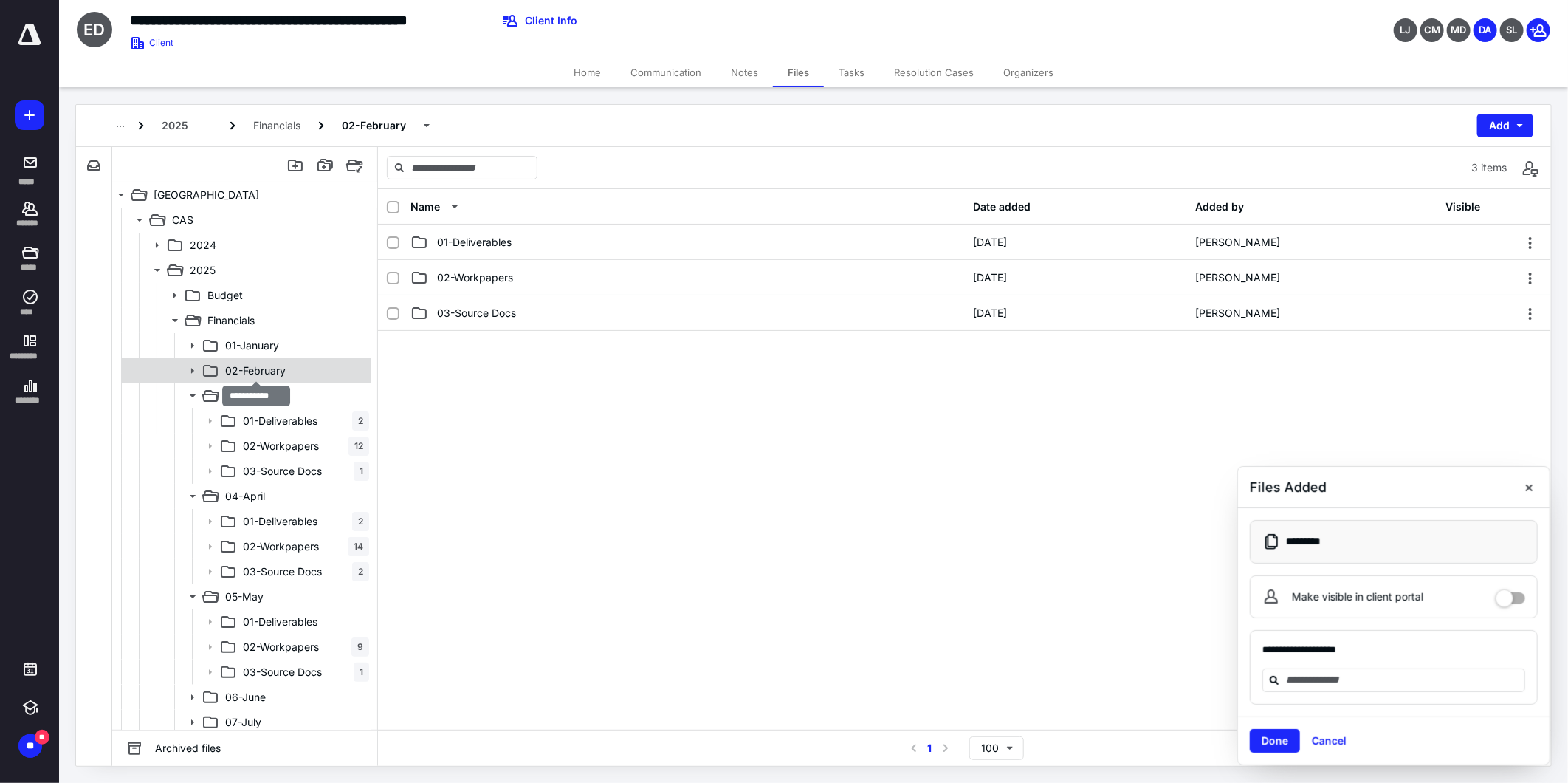 click on "02-February" at bounding box center [255, 371] 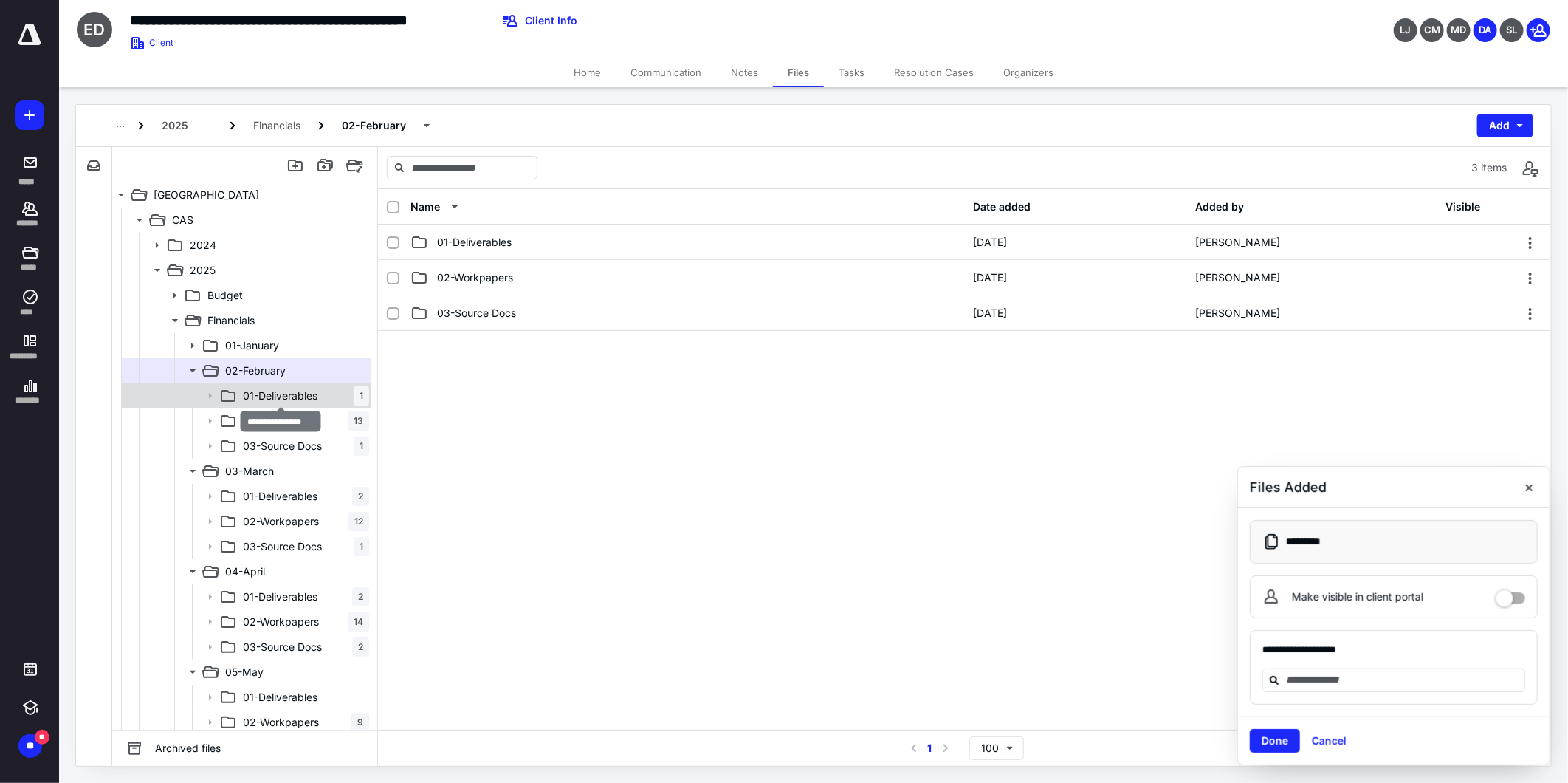 click on "01-Deliverables" at bounding box center (280, 396) 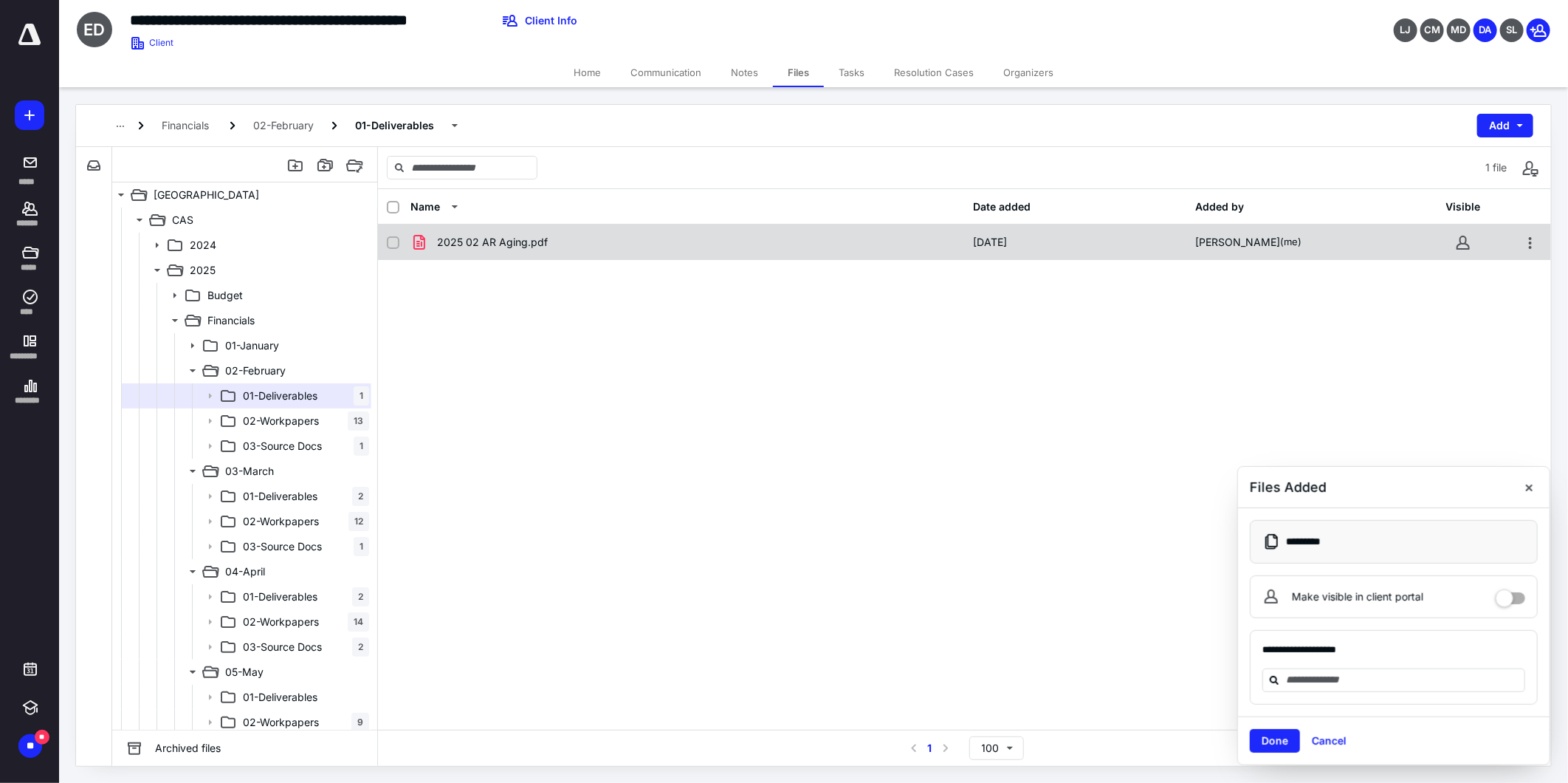 click on "2025 02 AR Aging.pdf" at bounding box center [492, 242] 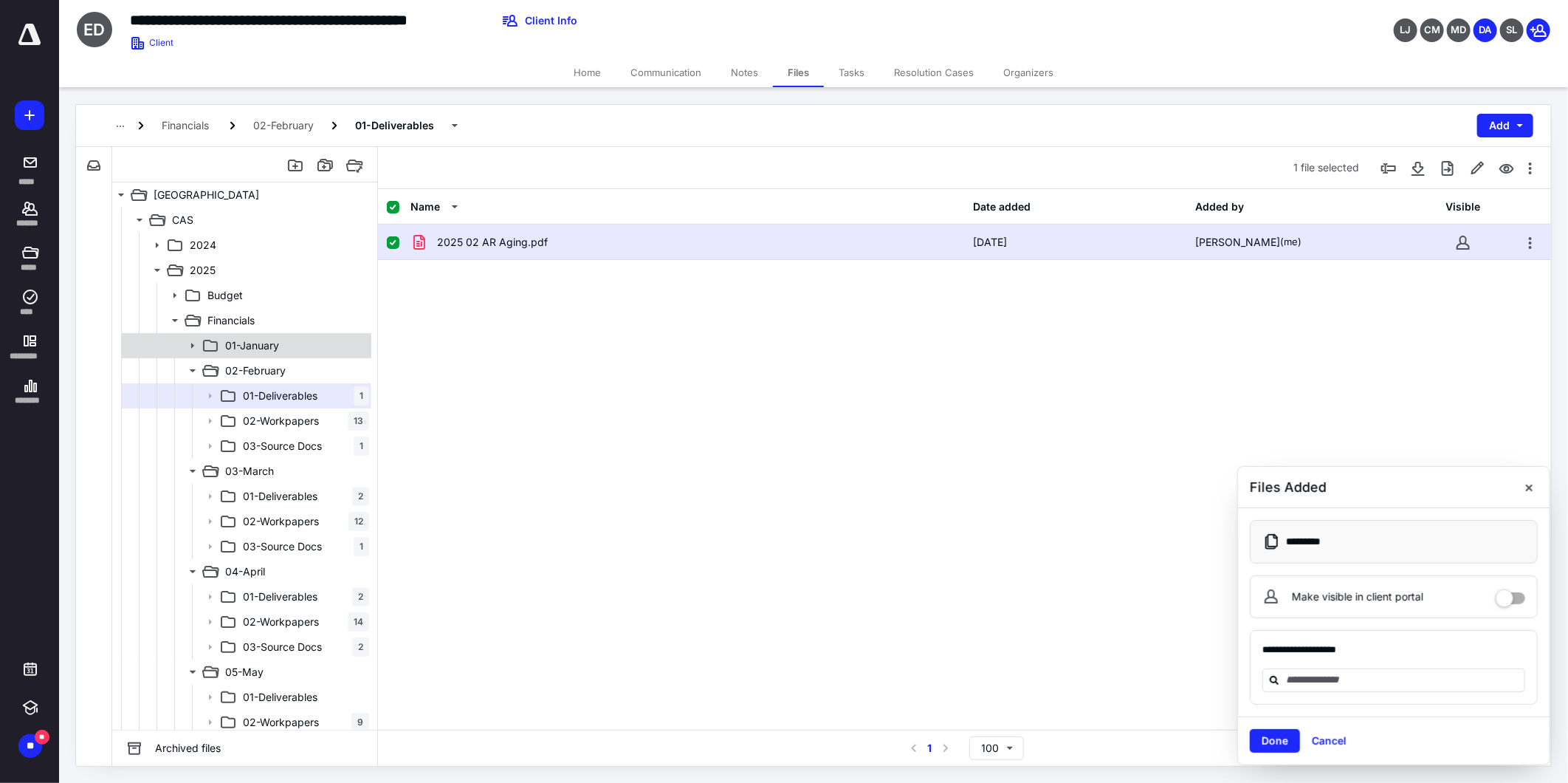 click on "01-January" at bounding box center [252, 346] 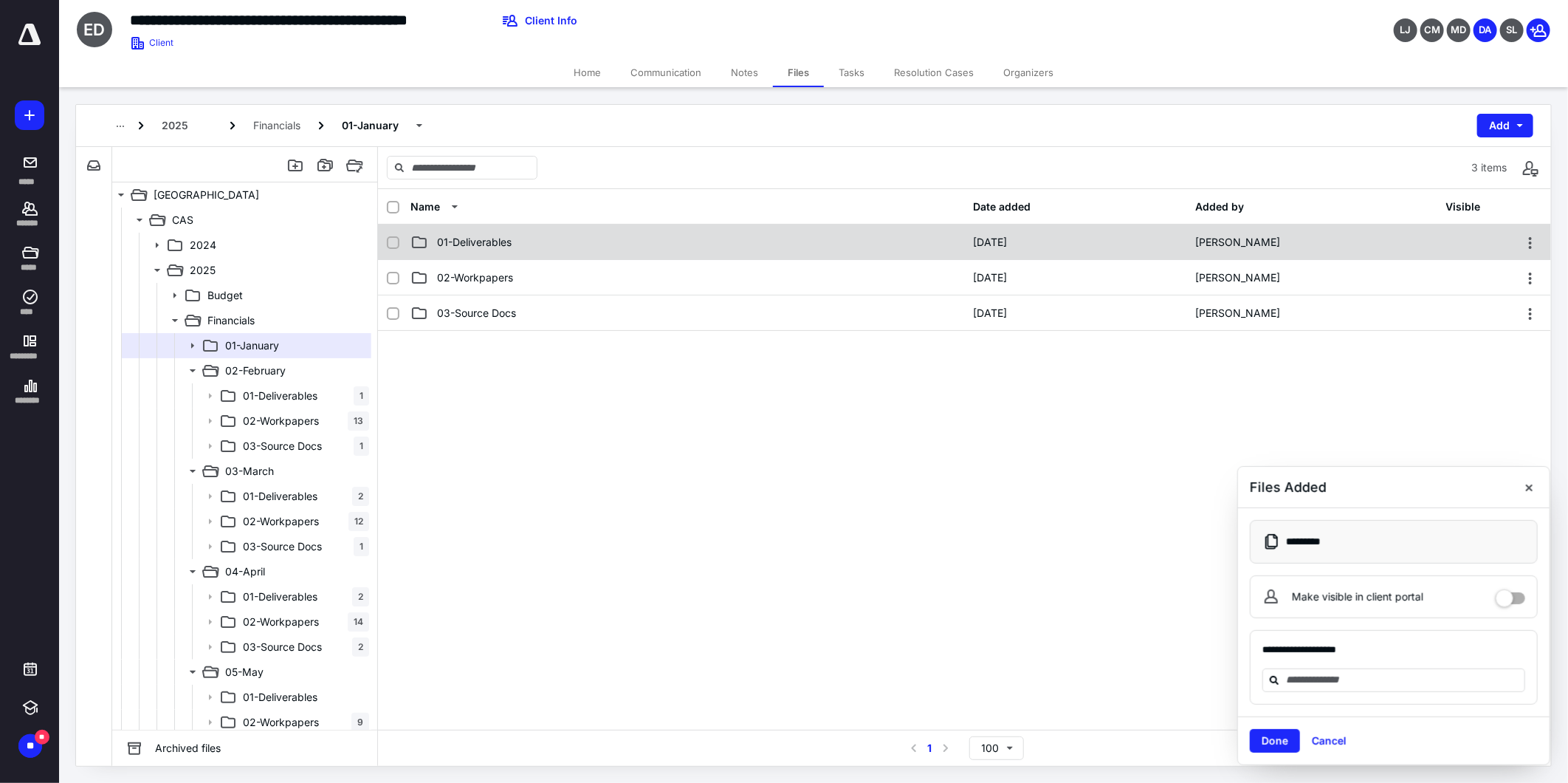 click on "01-Deliverables" at bounding box center (687, 242) 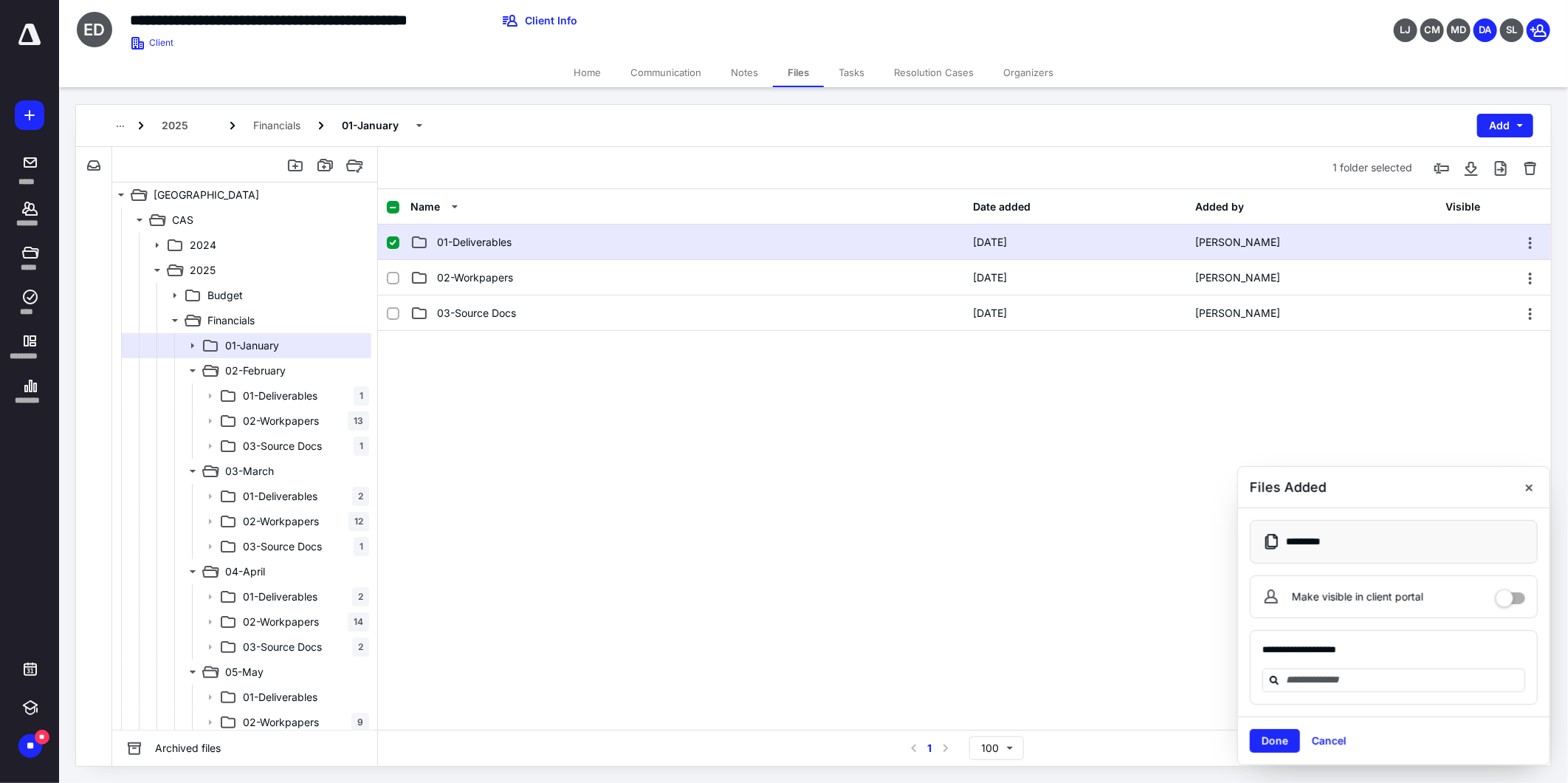 click on "01-Deliverables" at bounding box center (687, 242) 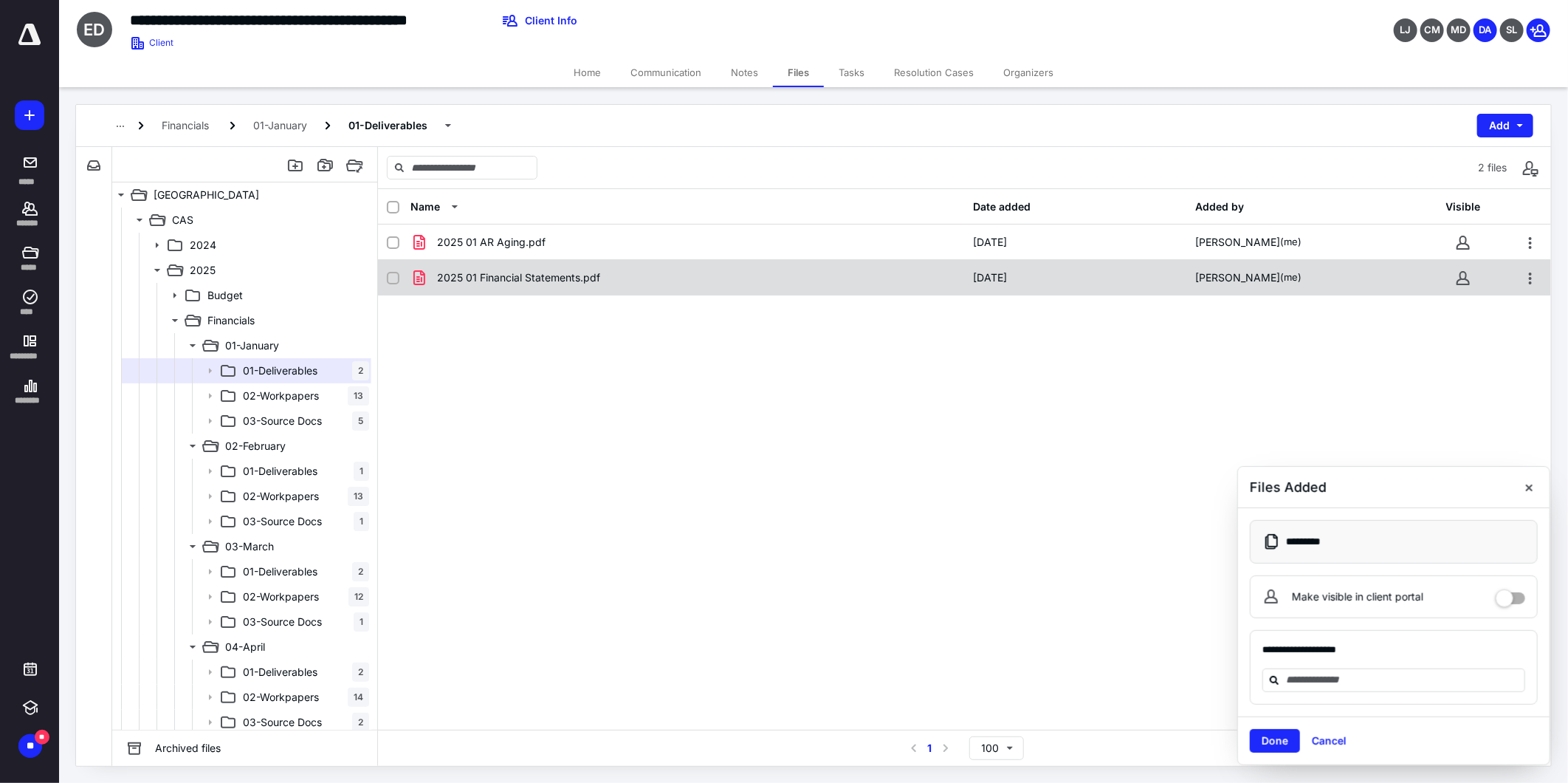 click on "2025 01 Financial Statements.pdf" at bounding box center [518, 278] 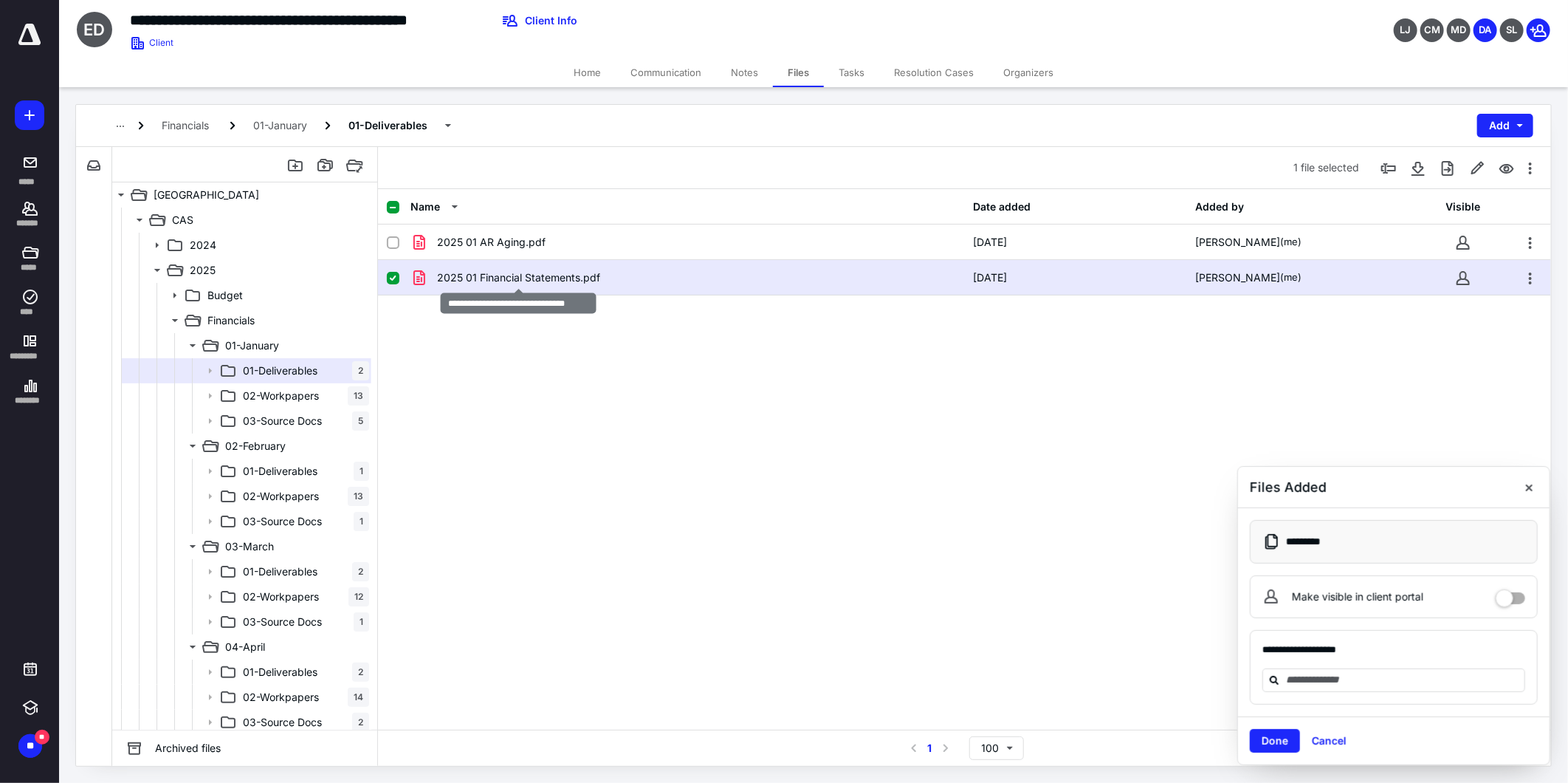 click on "2025 01 Financial Statements.pdf" at bounding box center [518, 278] 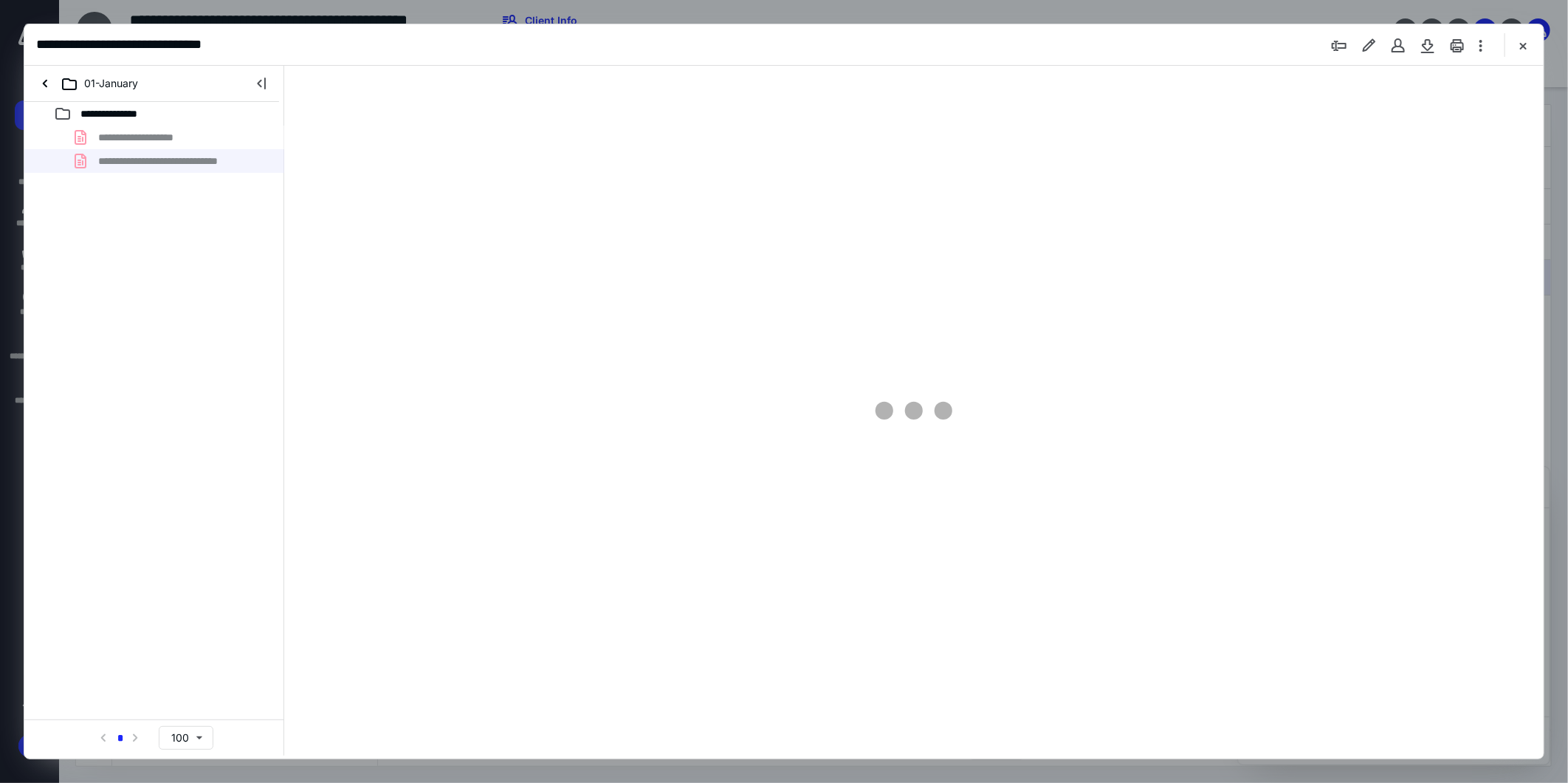 scroll, scrollTop: 0, scrollLeft: 0, axis: both 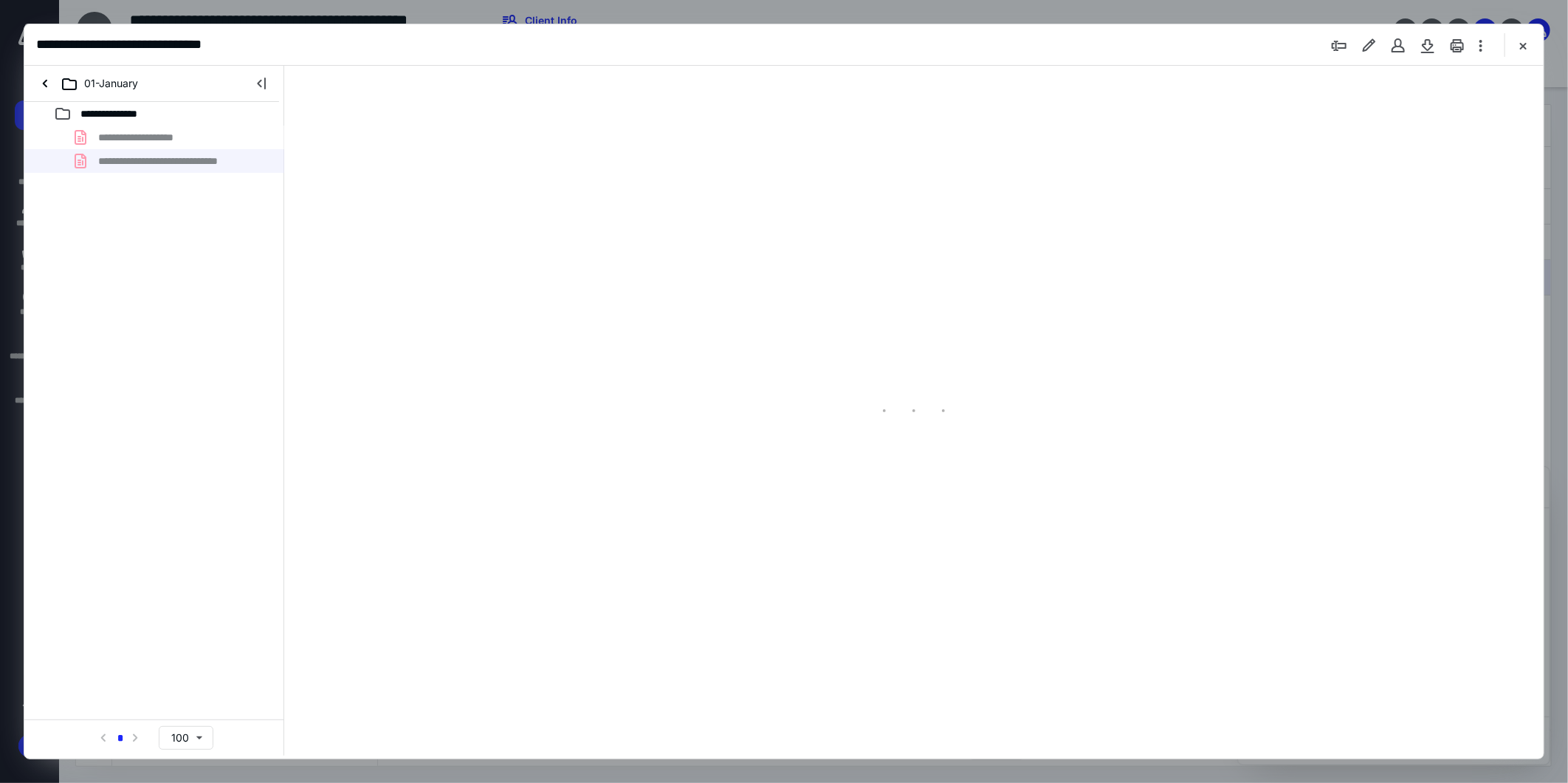 type on "108" 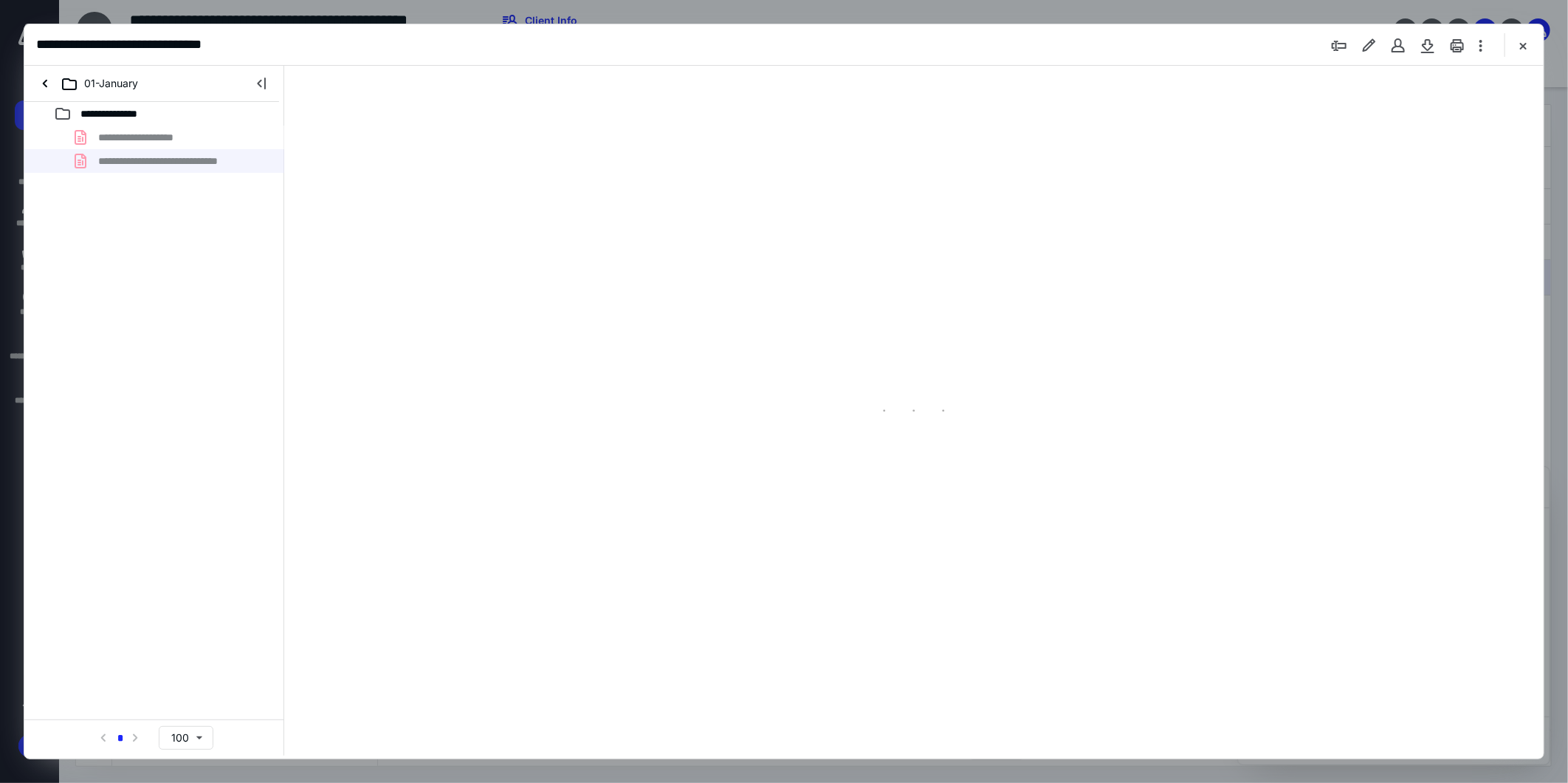 scroll, scrollTop: 59, scrollLeft: 0, axis: vertical 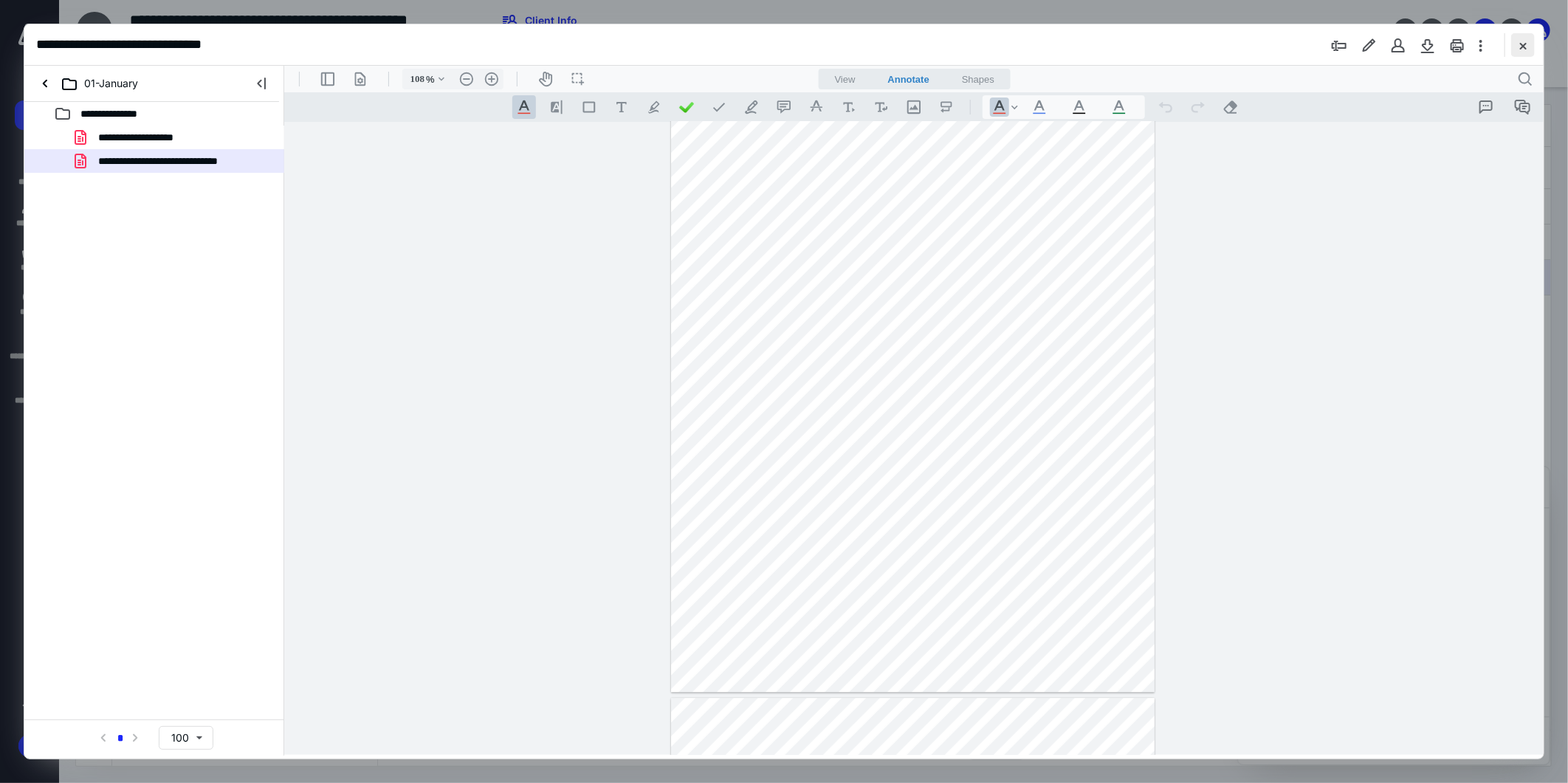 click at bounding box center (1523, 45) 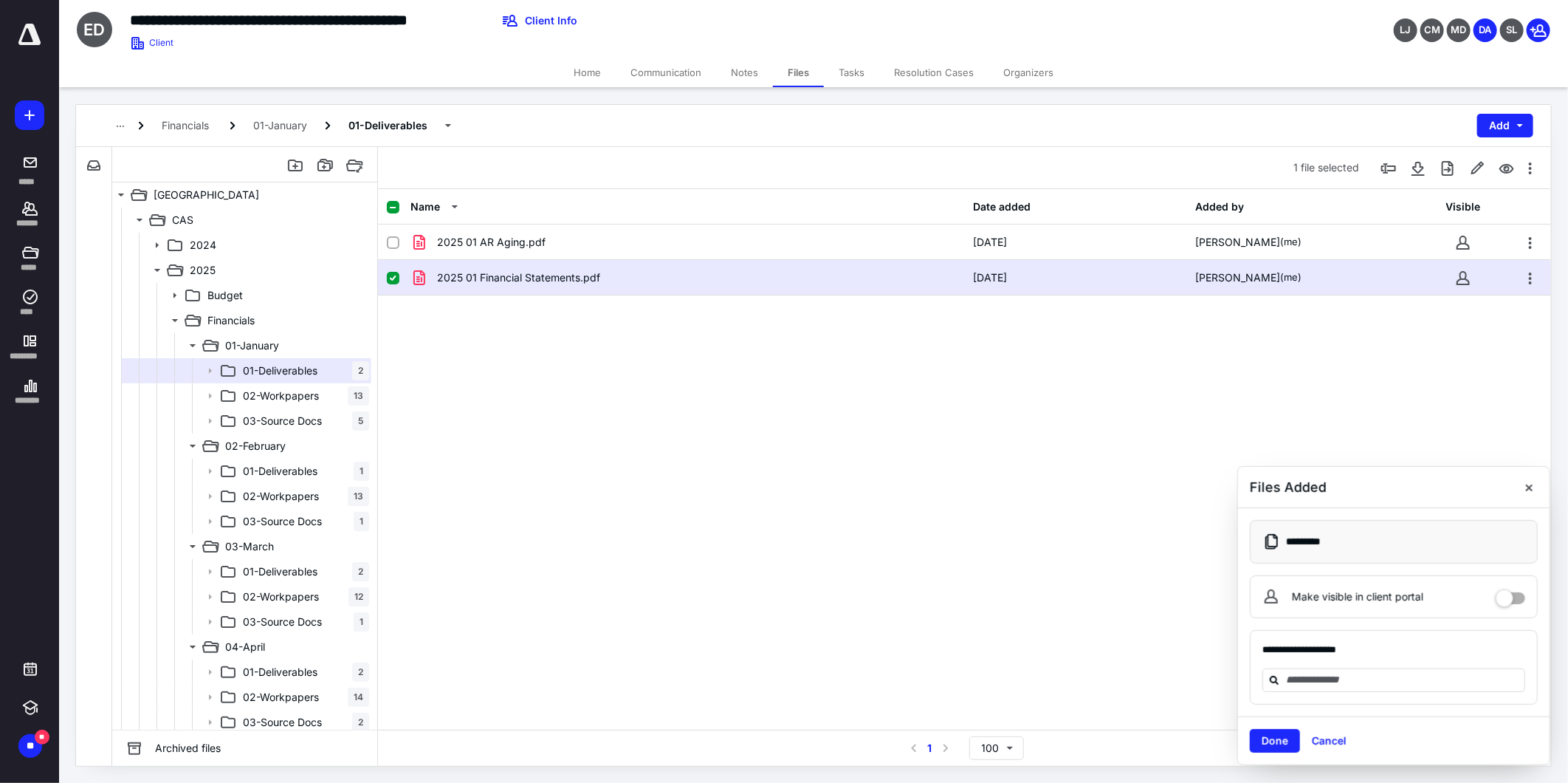 click on "2025 01 Financial Statements.pdf" at bounding box center (518, 278) 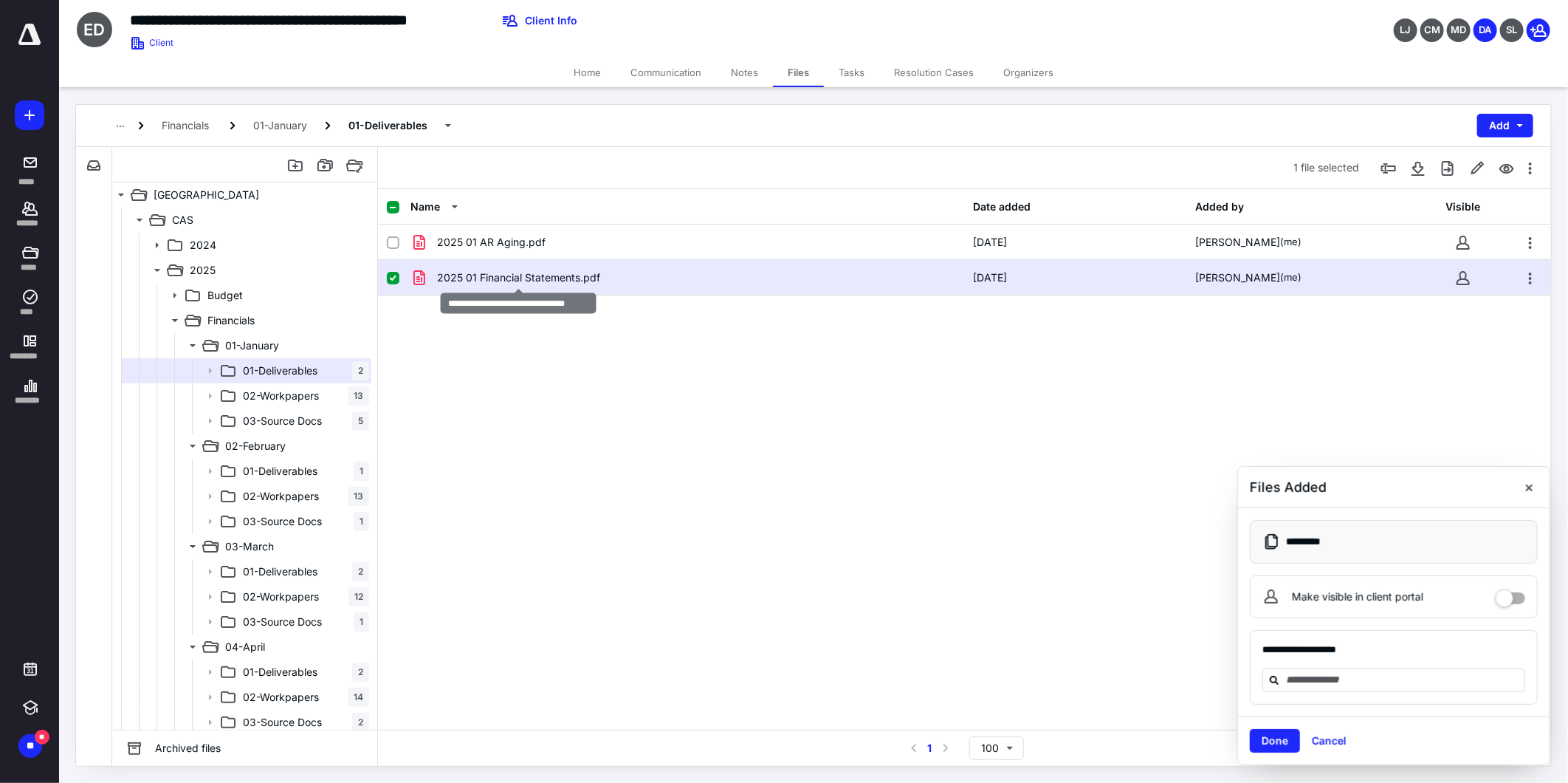 click on "2025 01 Financial Statements.pdf" at bounding box center [518, 278] 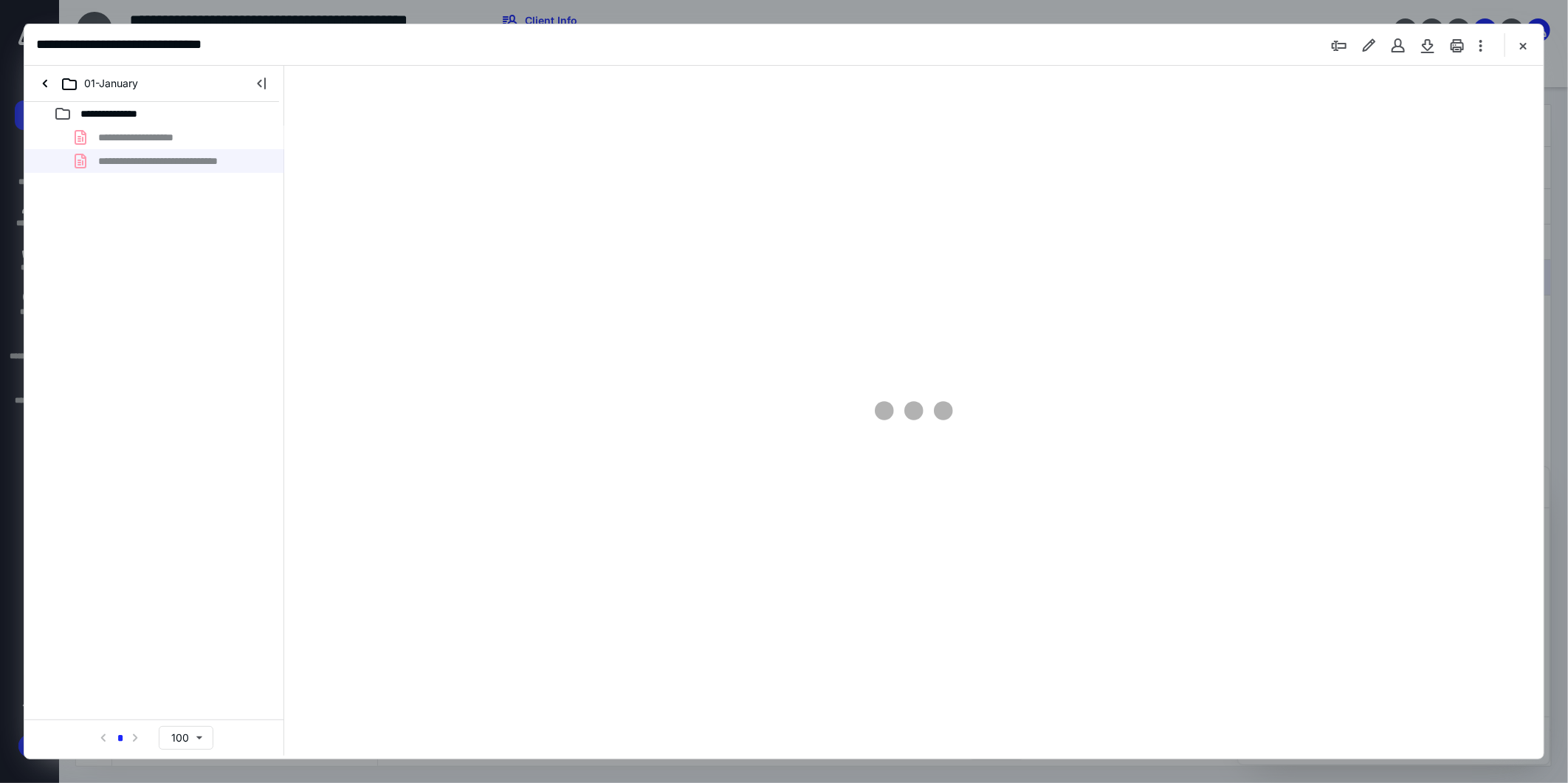 scroll, scrollTop: 0, scrollLeft: 0, axis: both 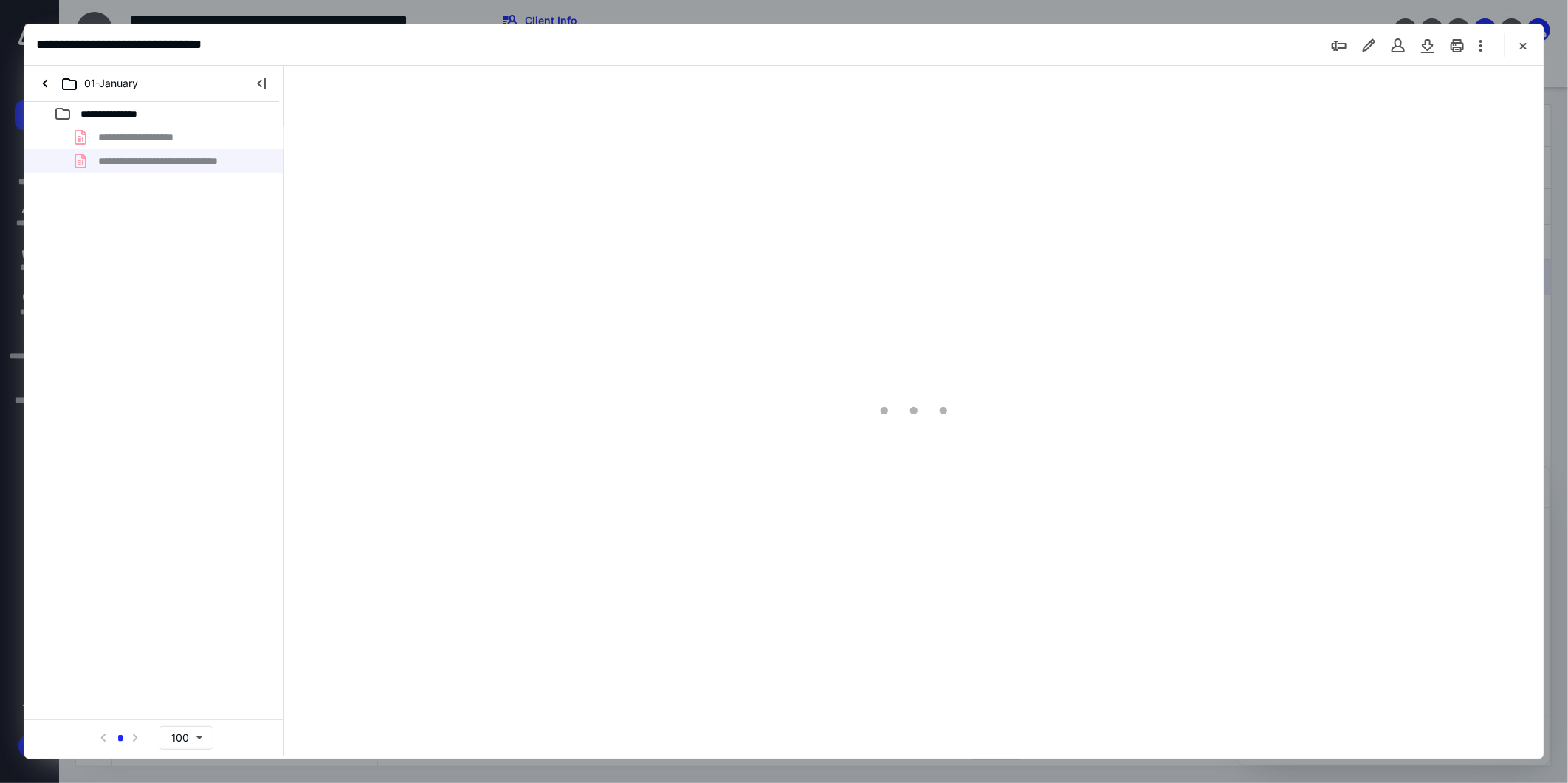 type on "108" 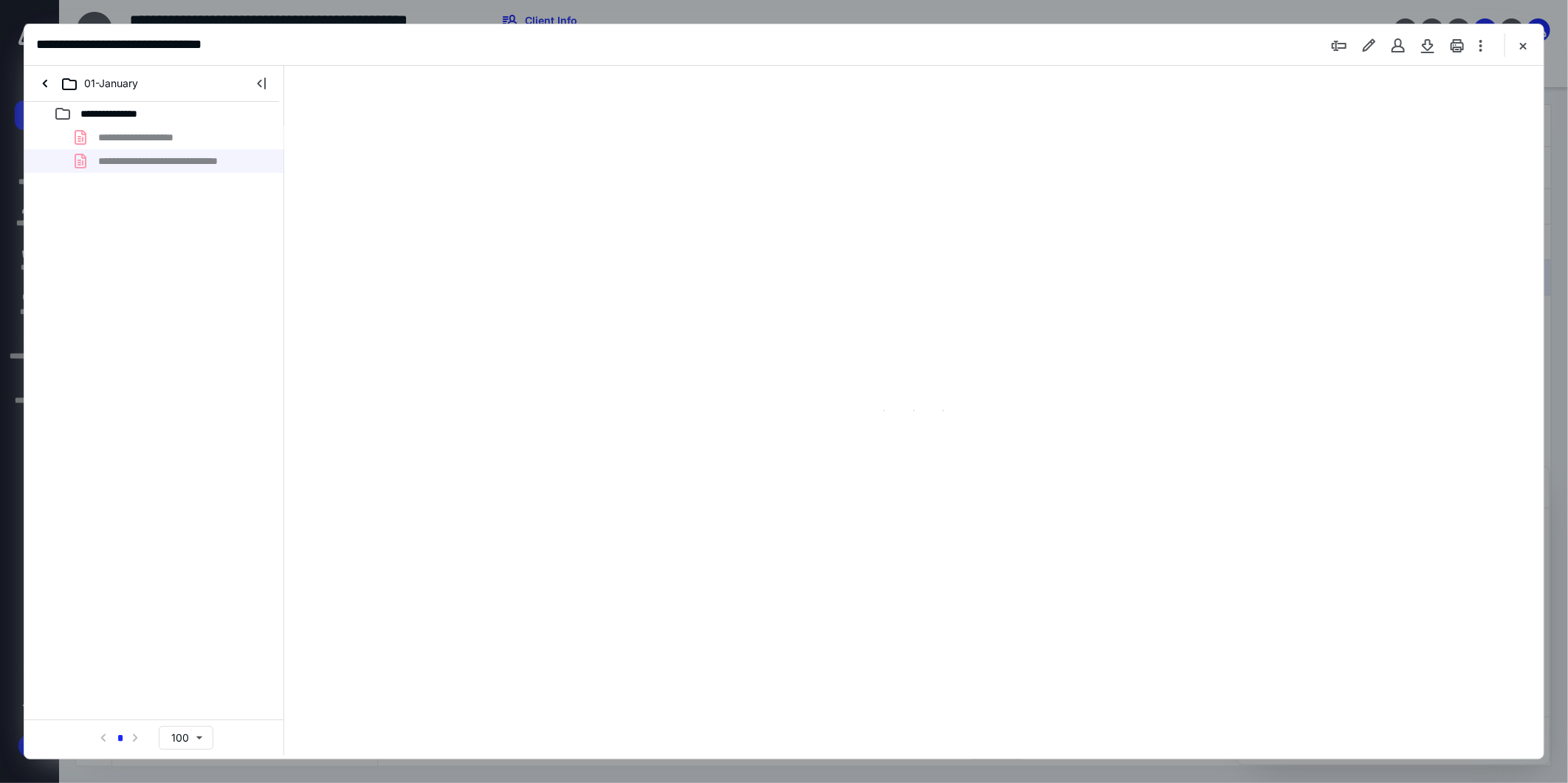 scroll, scrollTop: 59, scrollLeft: 0, axis: vertical 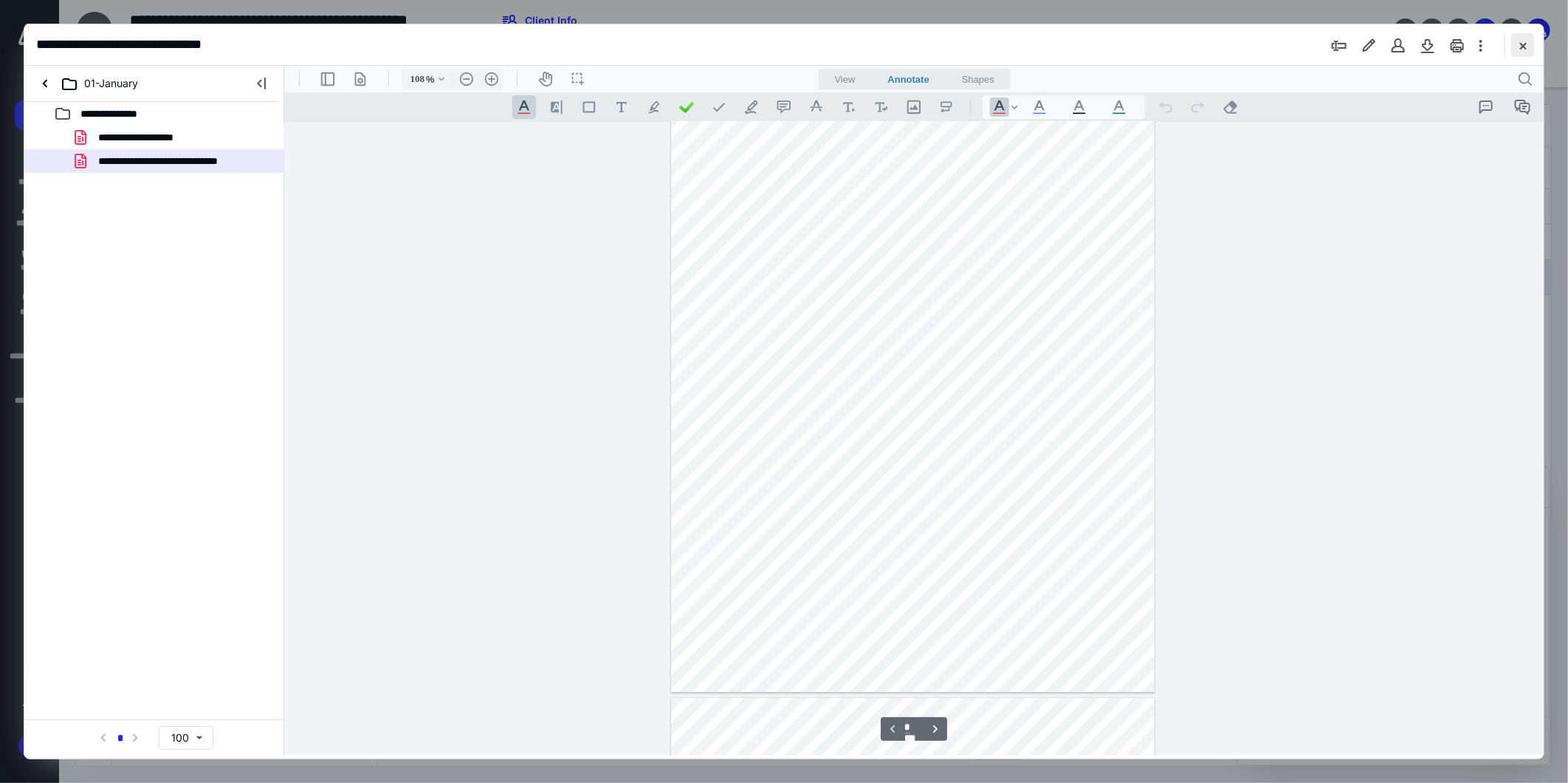 click at bounding box center [1523, 45] 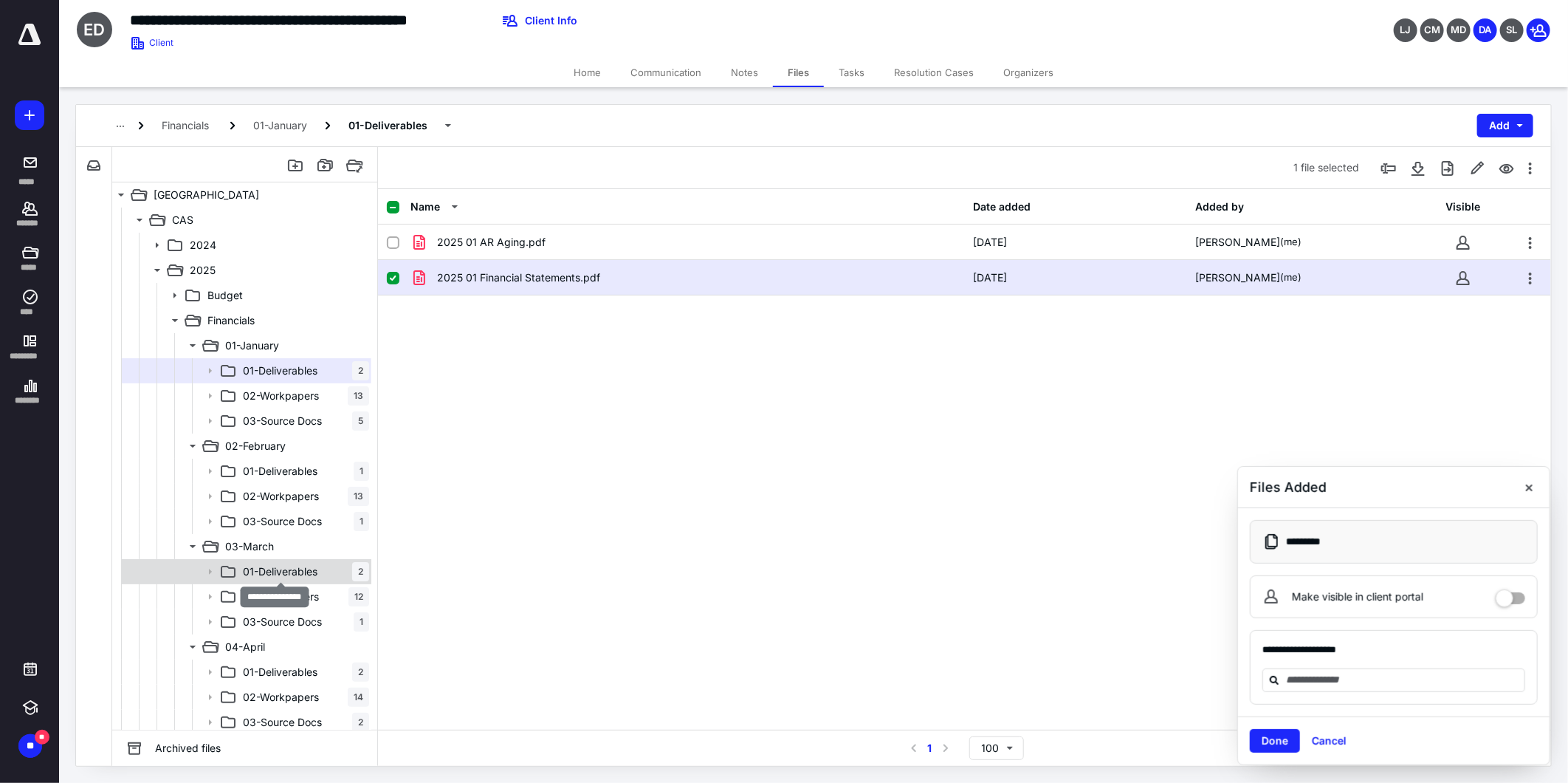 click on "01-Deliverables" at bounding box center [280, 572] 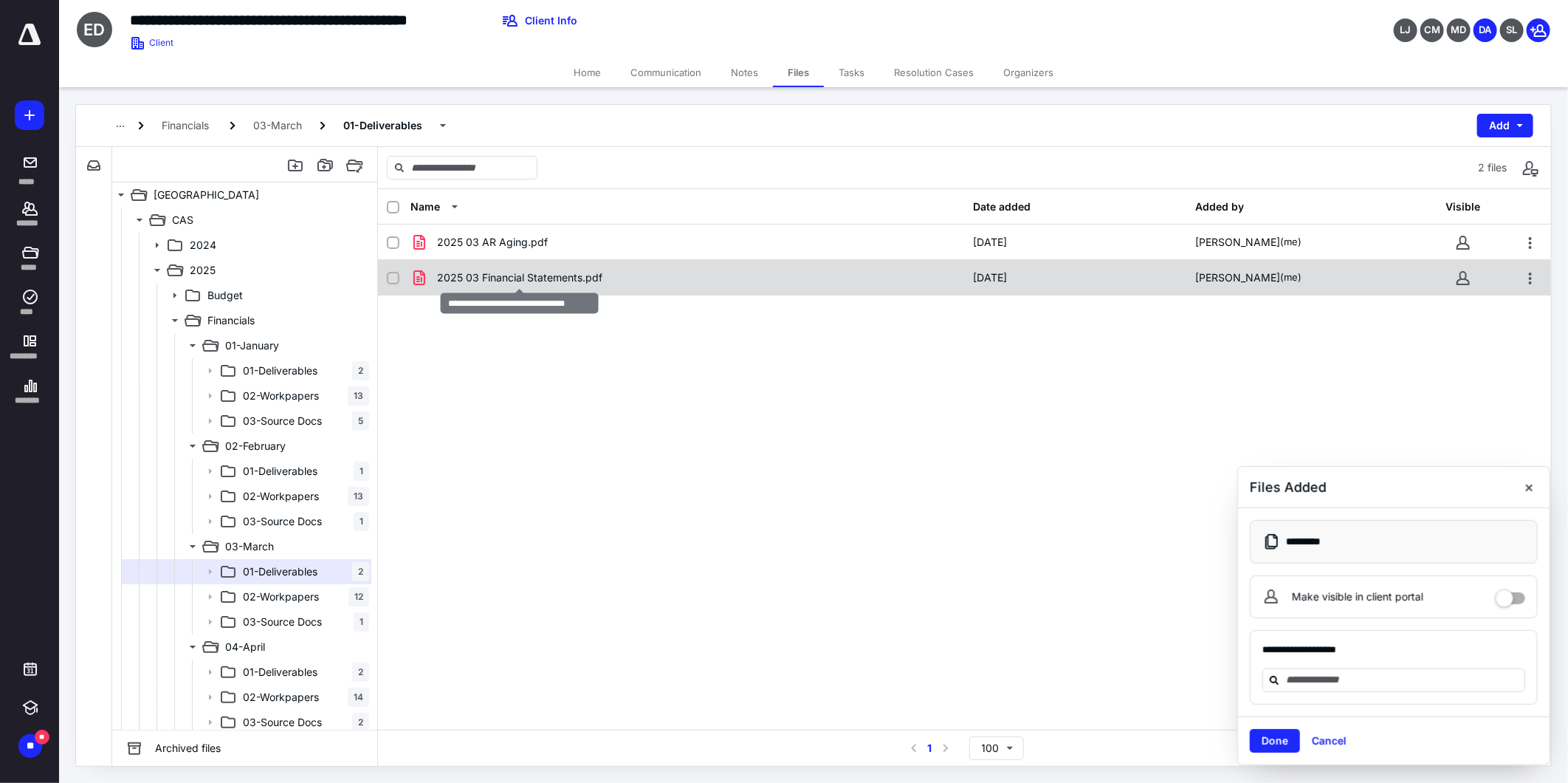 click on "2025 03 Financial Statements.pdf" at bounding box center (520, 278) 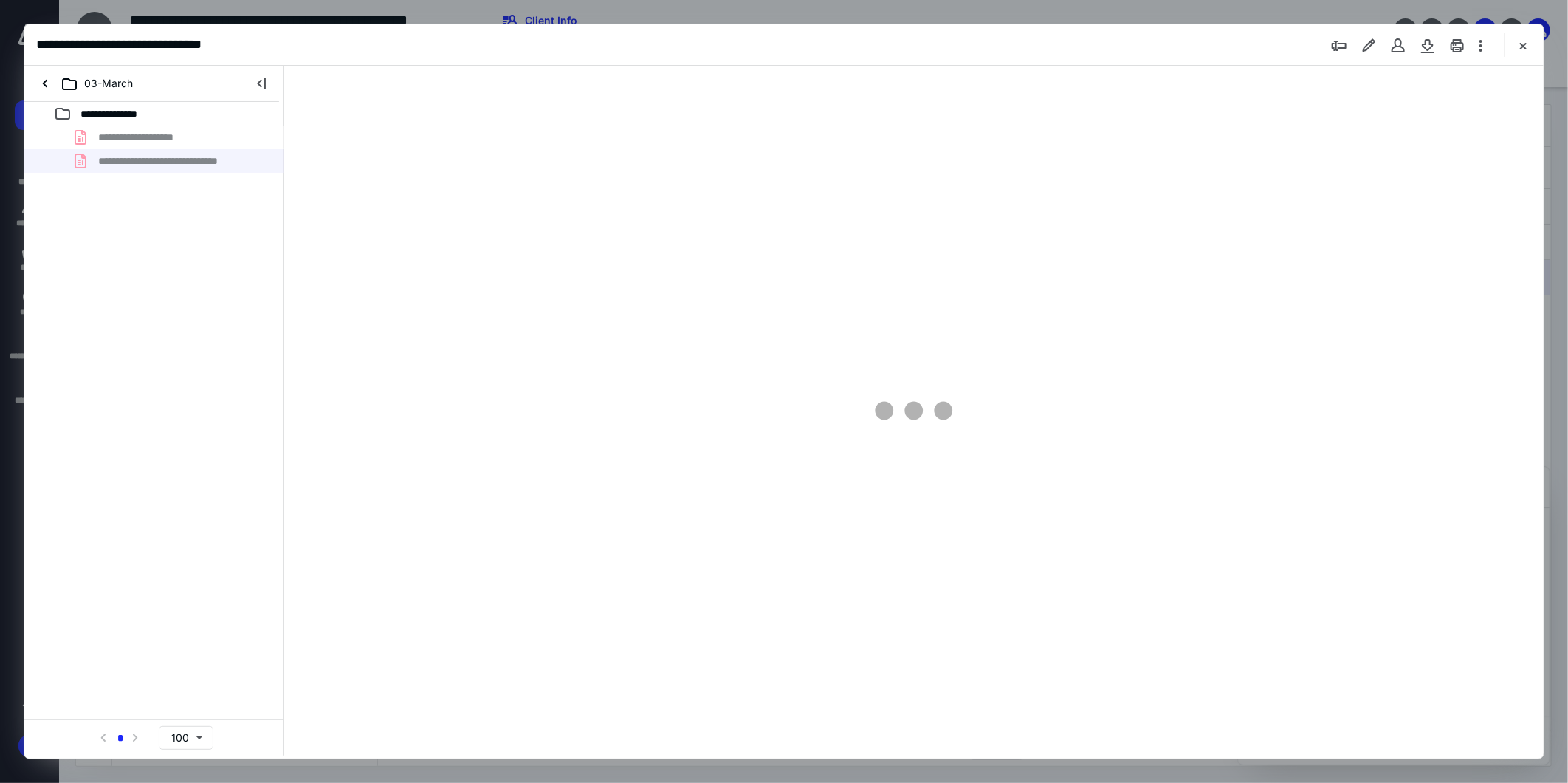 scroll, scrollTop: 0, scrollLeft: 0, axis: both 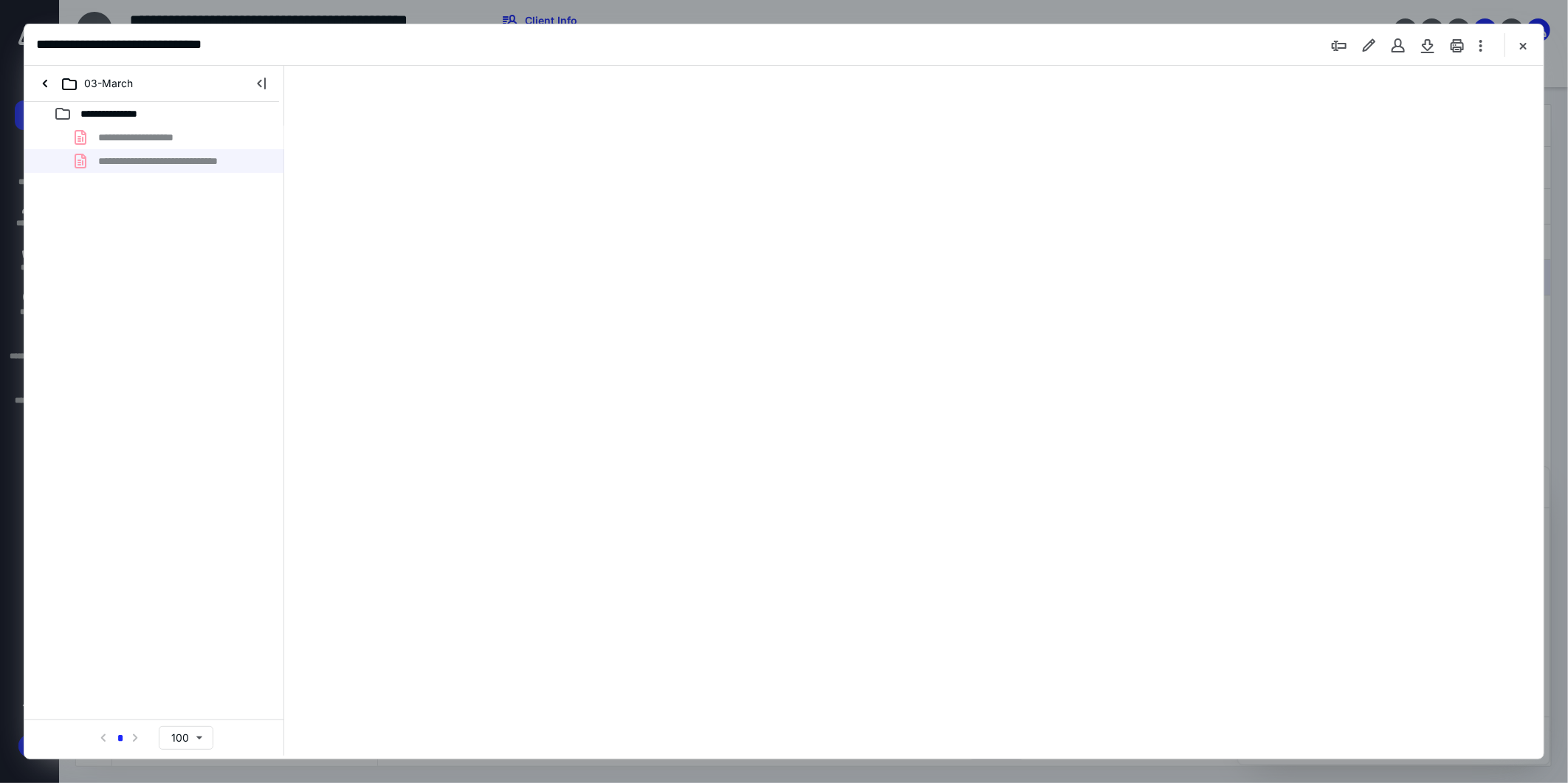 type on "108" 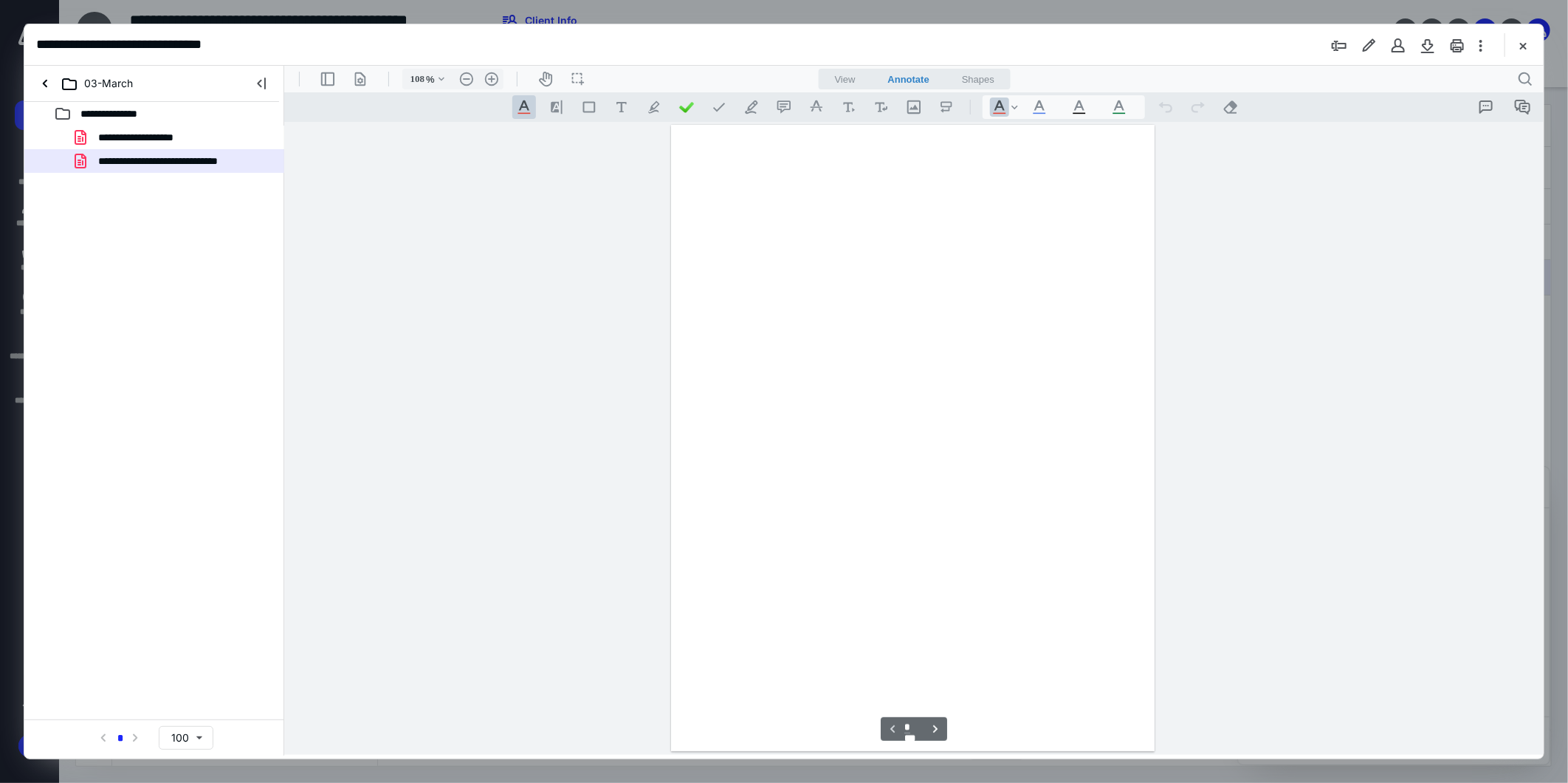 scroll, scrollTop: 59, scrollLeft: 0, axis: vertical 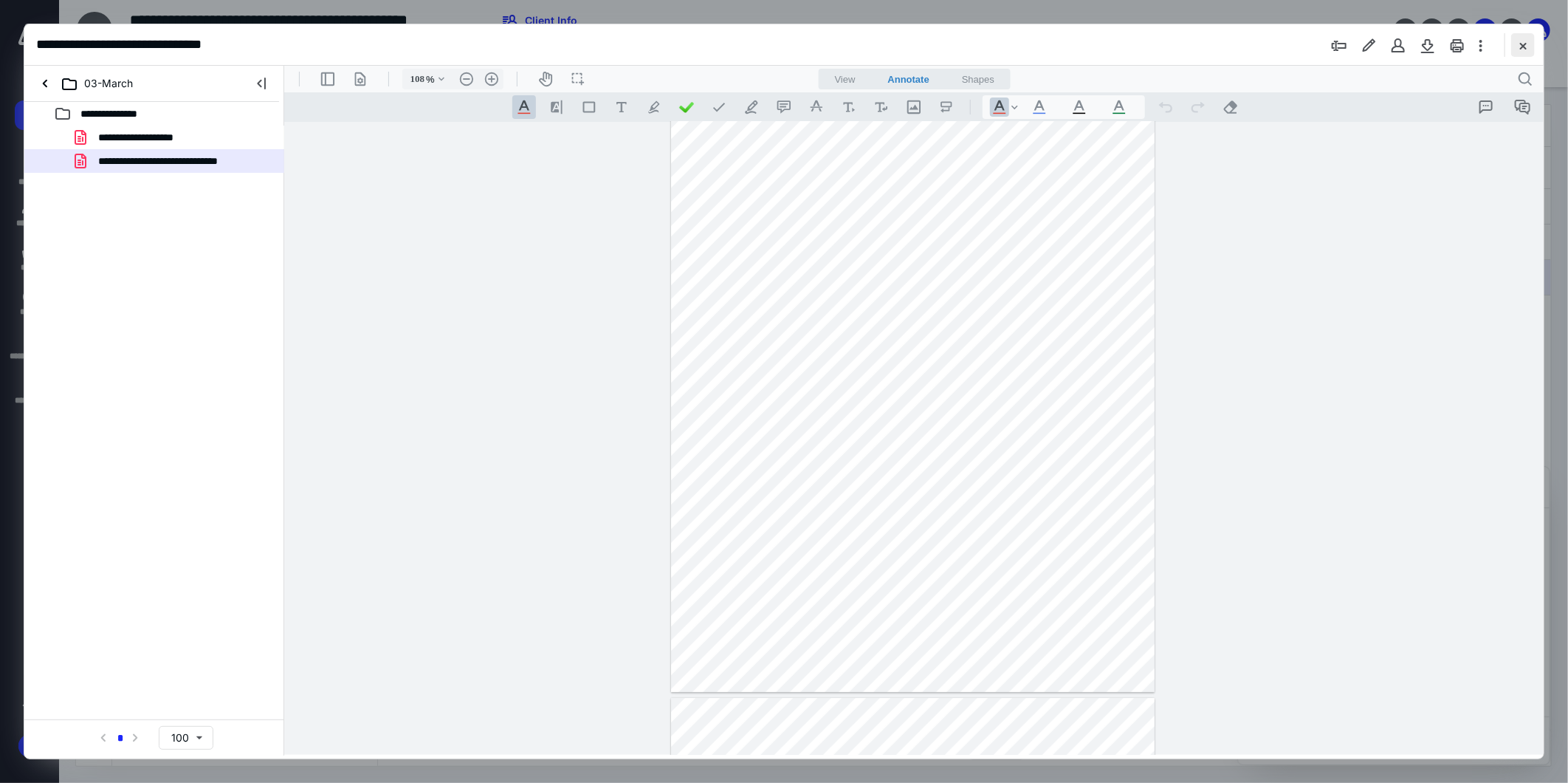 click at bounding box center [1523, 45] 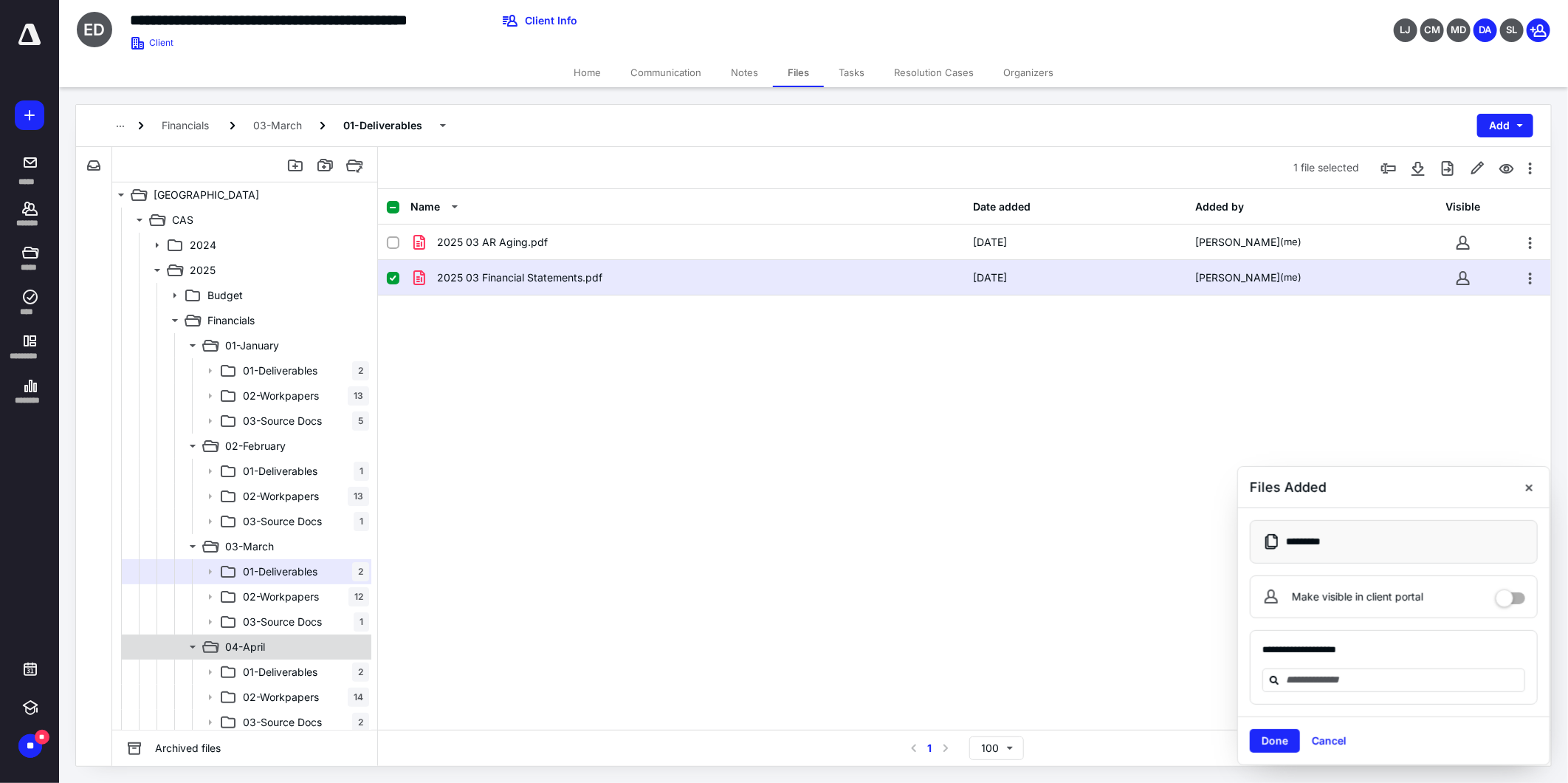 scroll, scrollTop: 82, scrollLeft: 0, axis: vertical 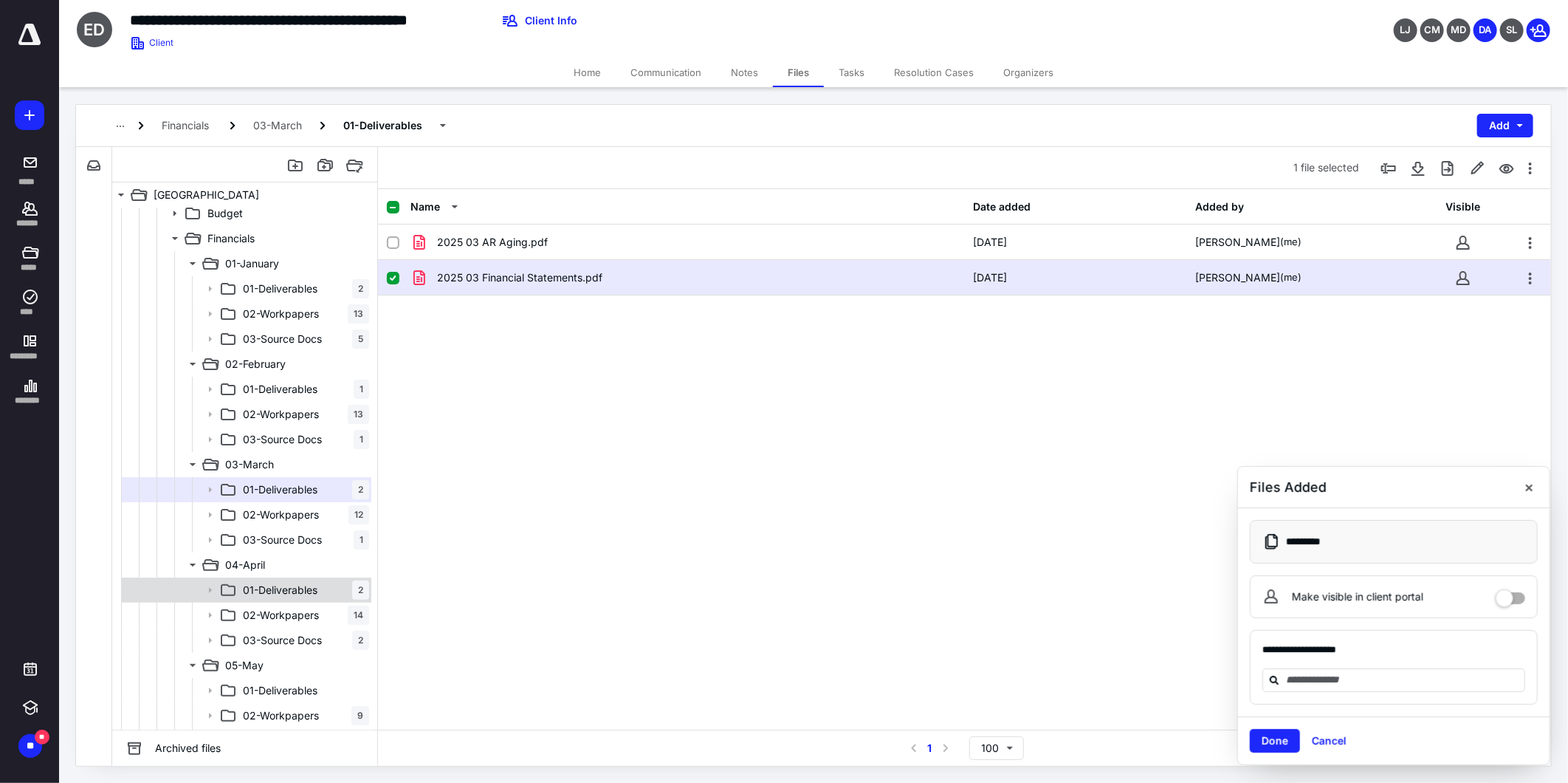 click on "01-Deliverables" at bounding box center [280, 590] 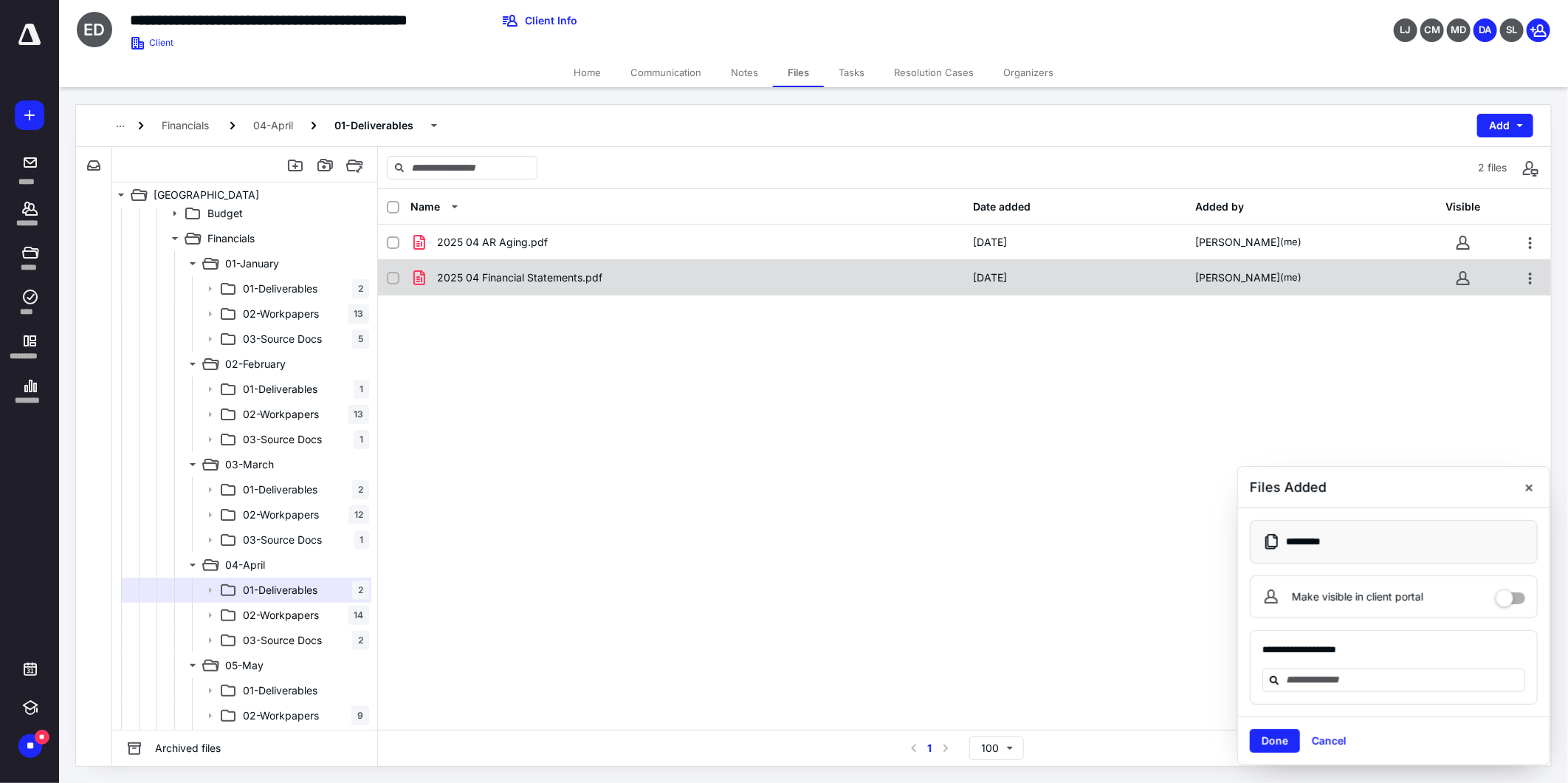 click on "2025 04 Financial Statements.pdf" at bounding box center (520, 278) 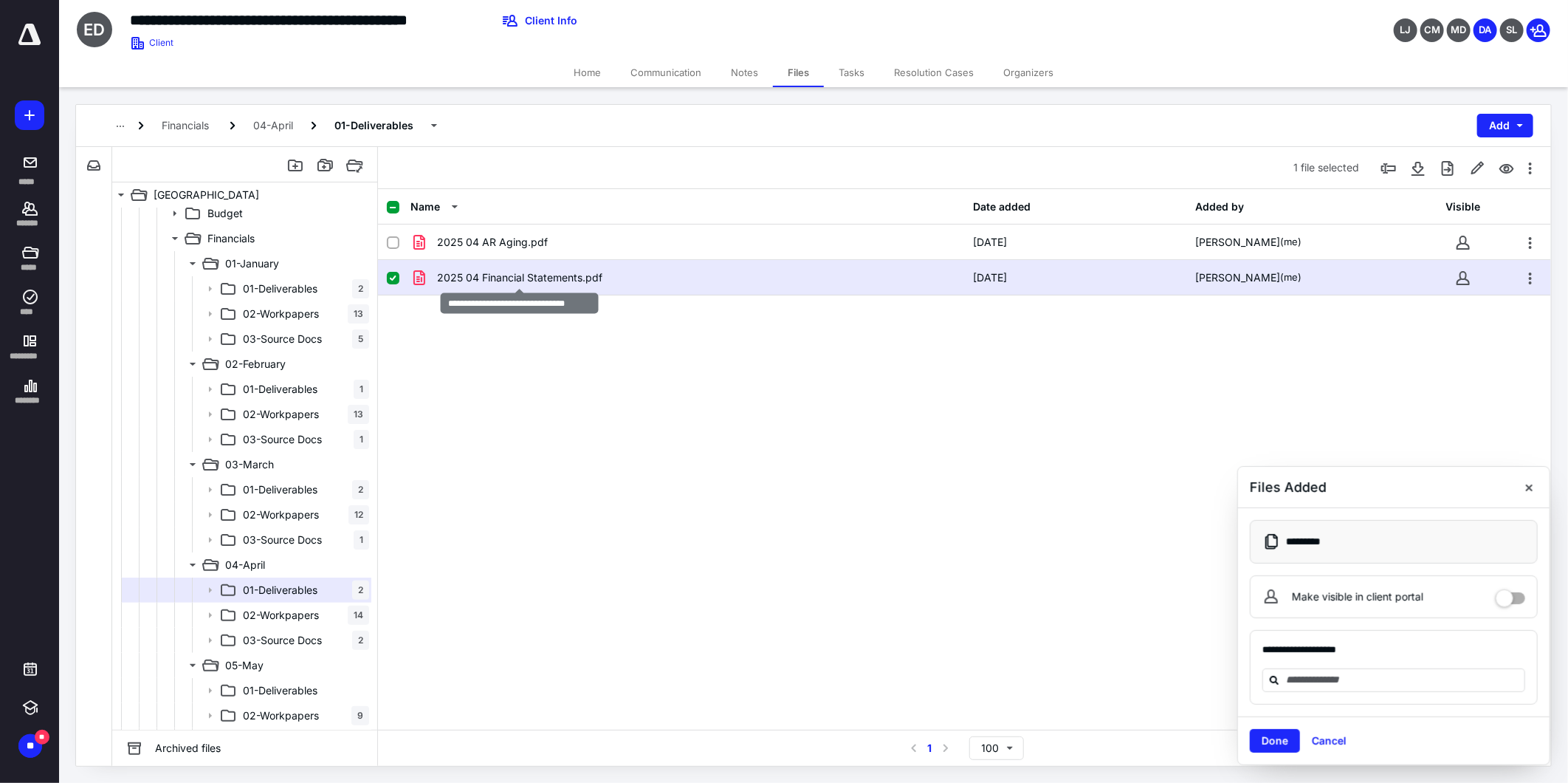 click on "2025 04 Financial Statements.pdf" at bounding box center [520, 278] 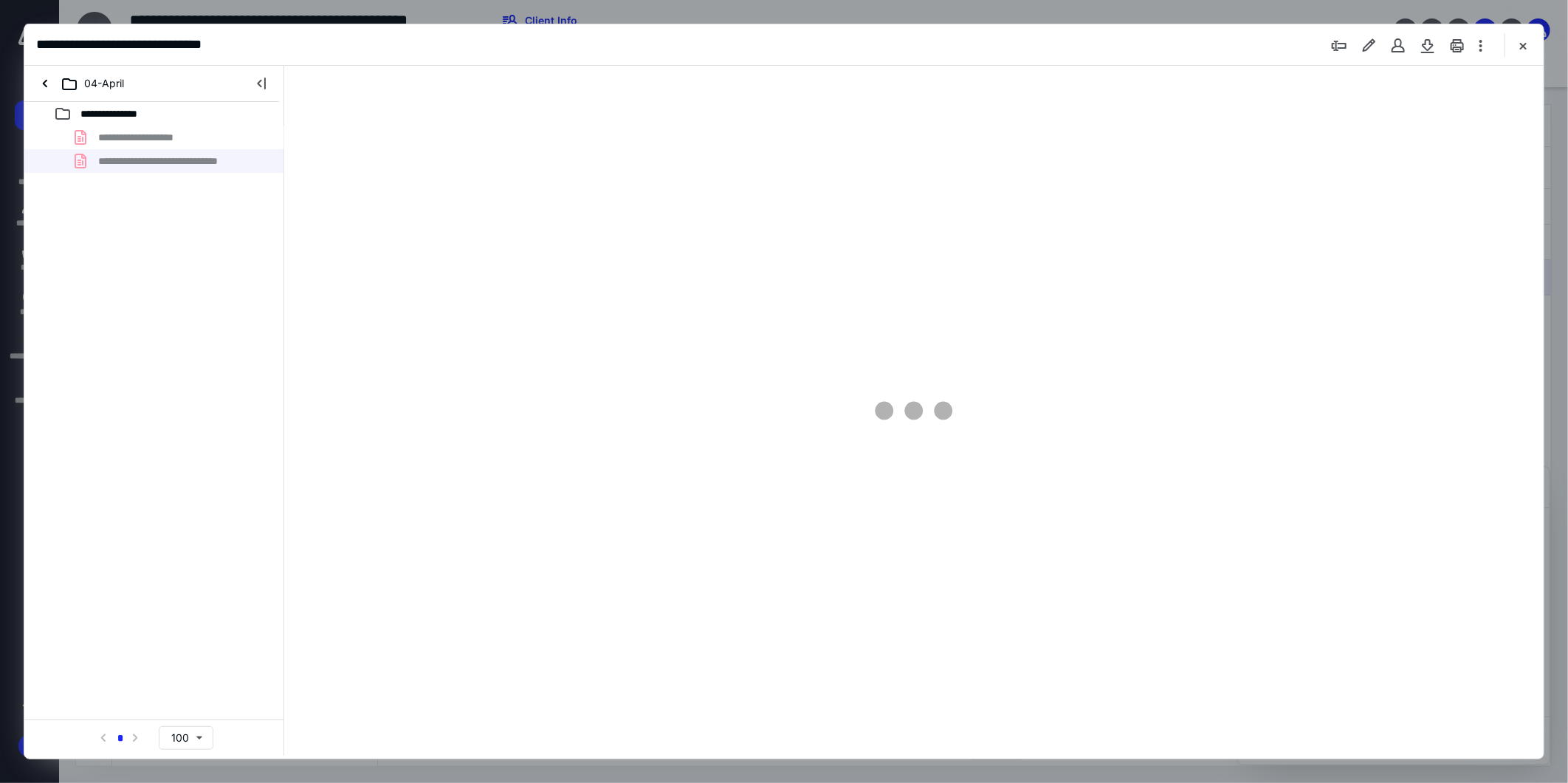 scroll, scrollTop: 0, scrollLeft: 0, axis: both 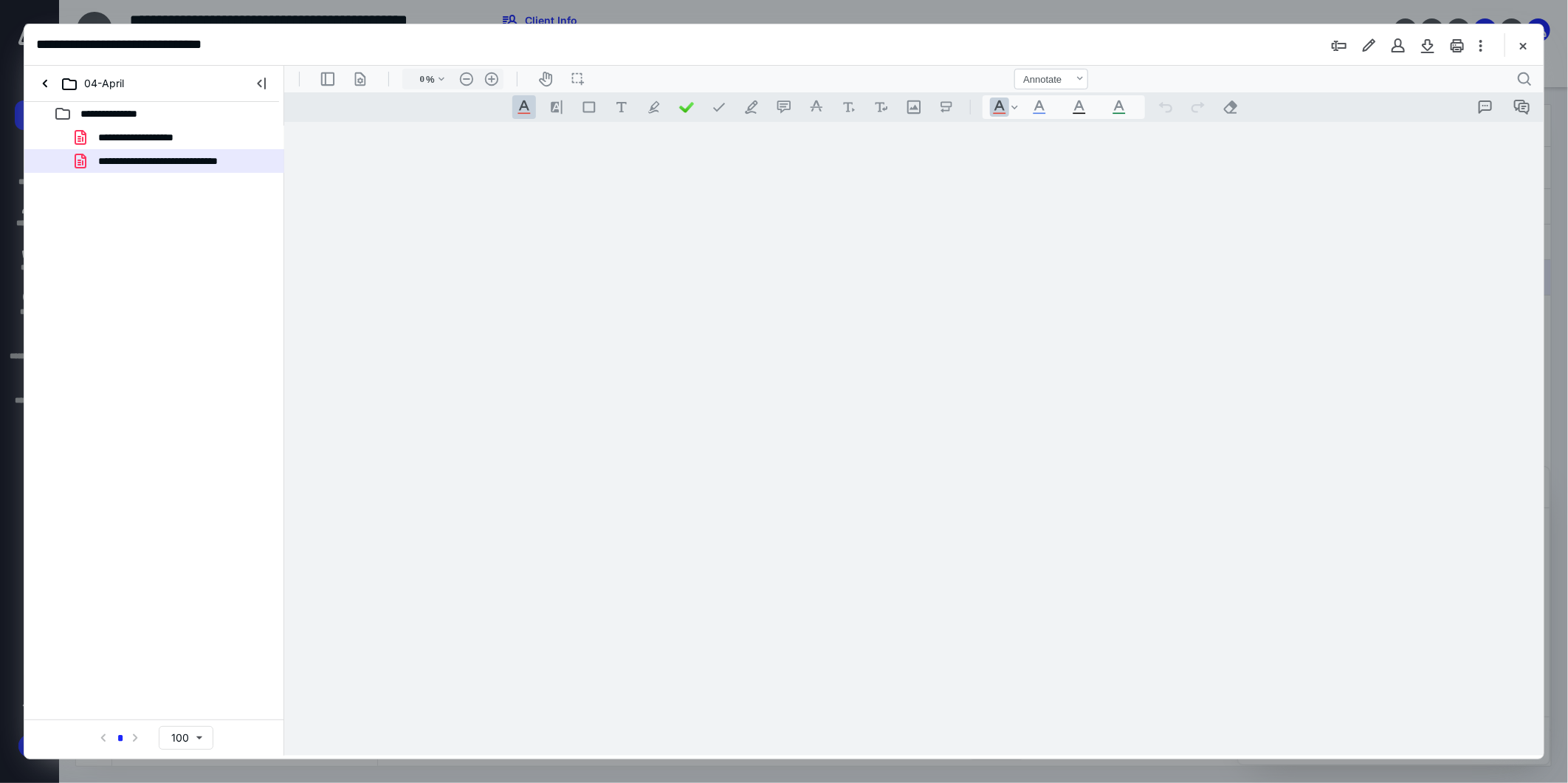 type on "108" 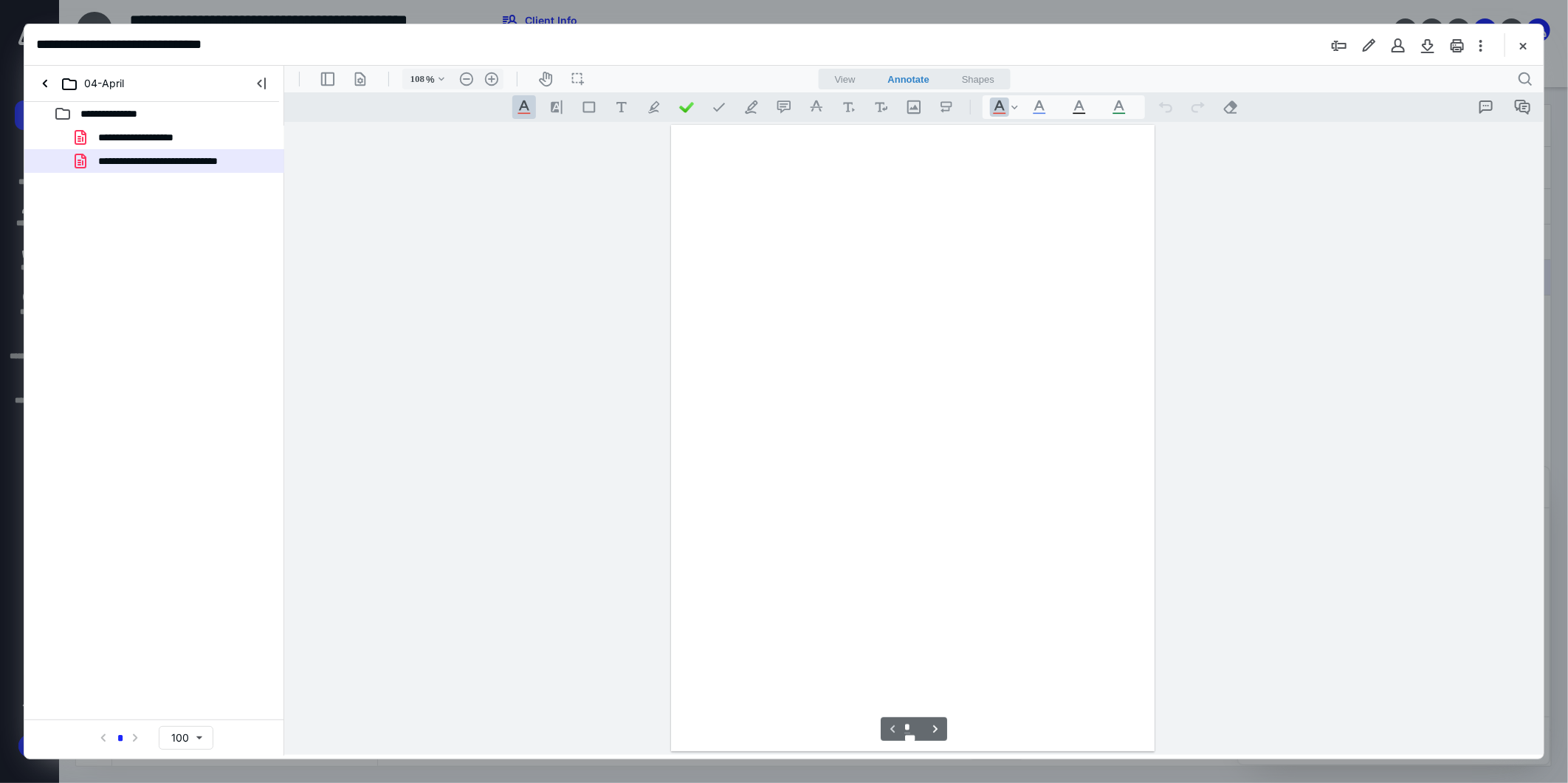 scroll, scrollTop: 59, scrollLeft: 0, axis: vertical 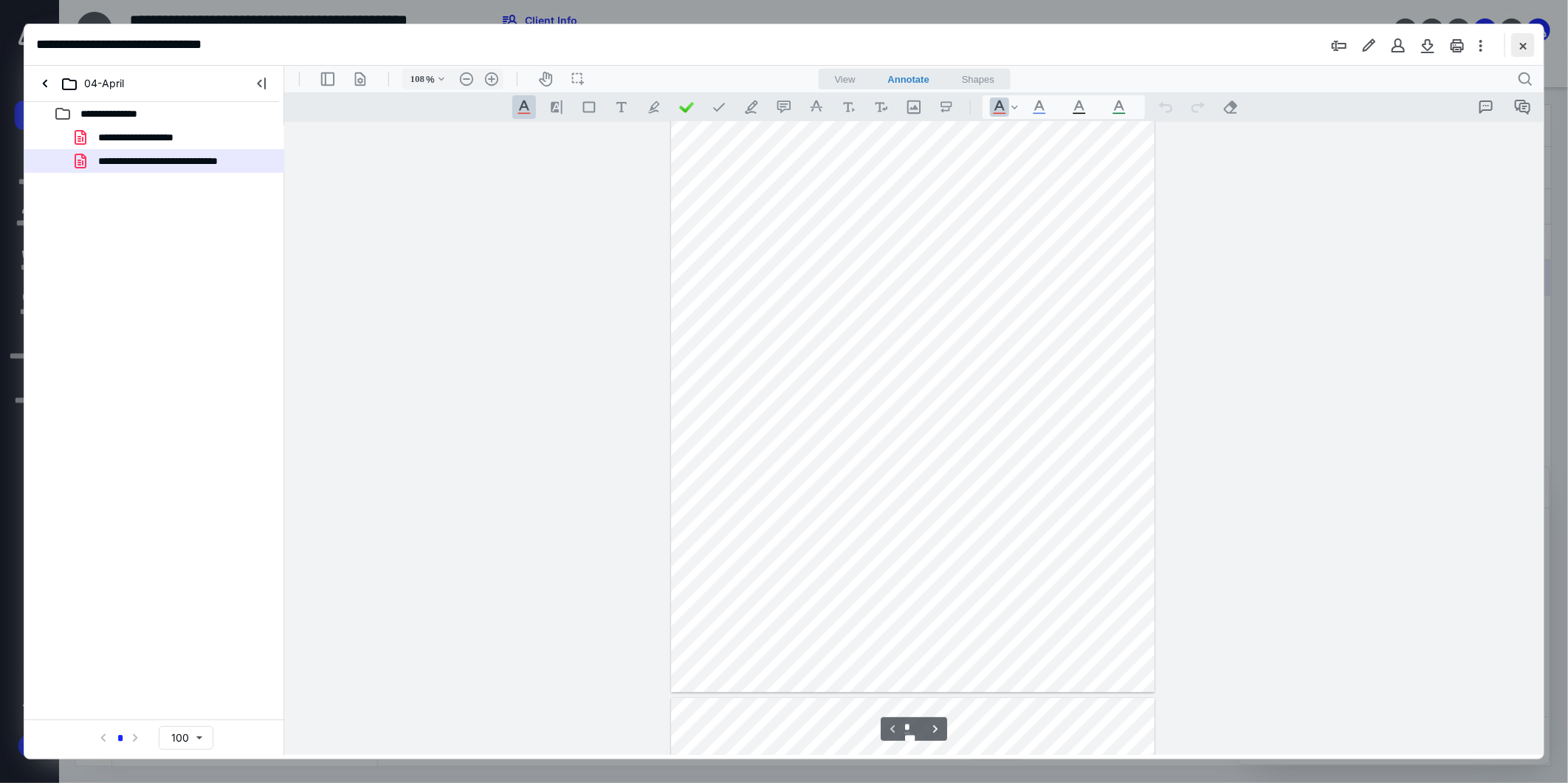 click at bounding box center (1523, 45) 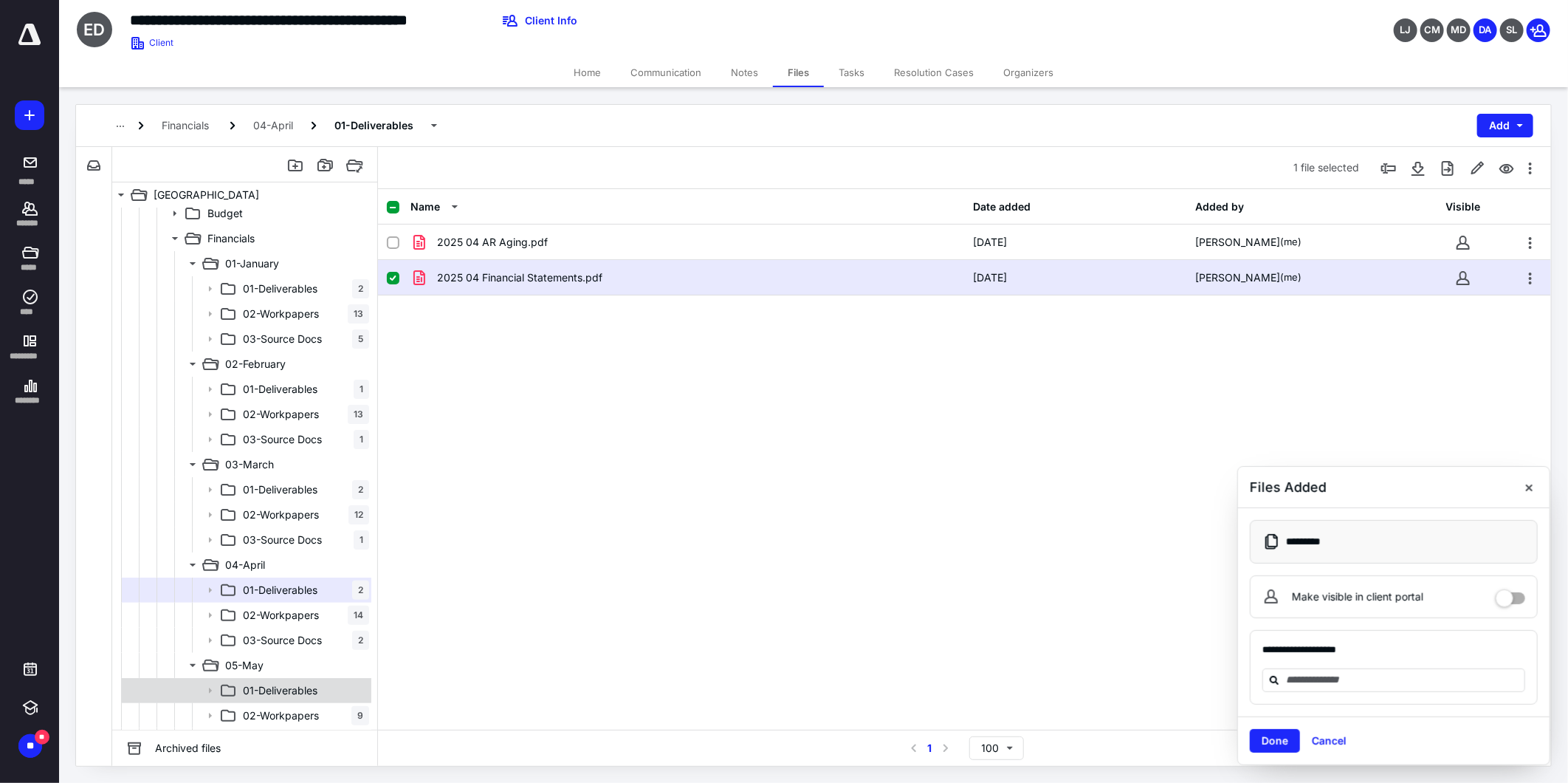 click on "01-Deliverables" at bounding box center [280, 691] 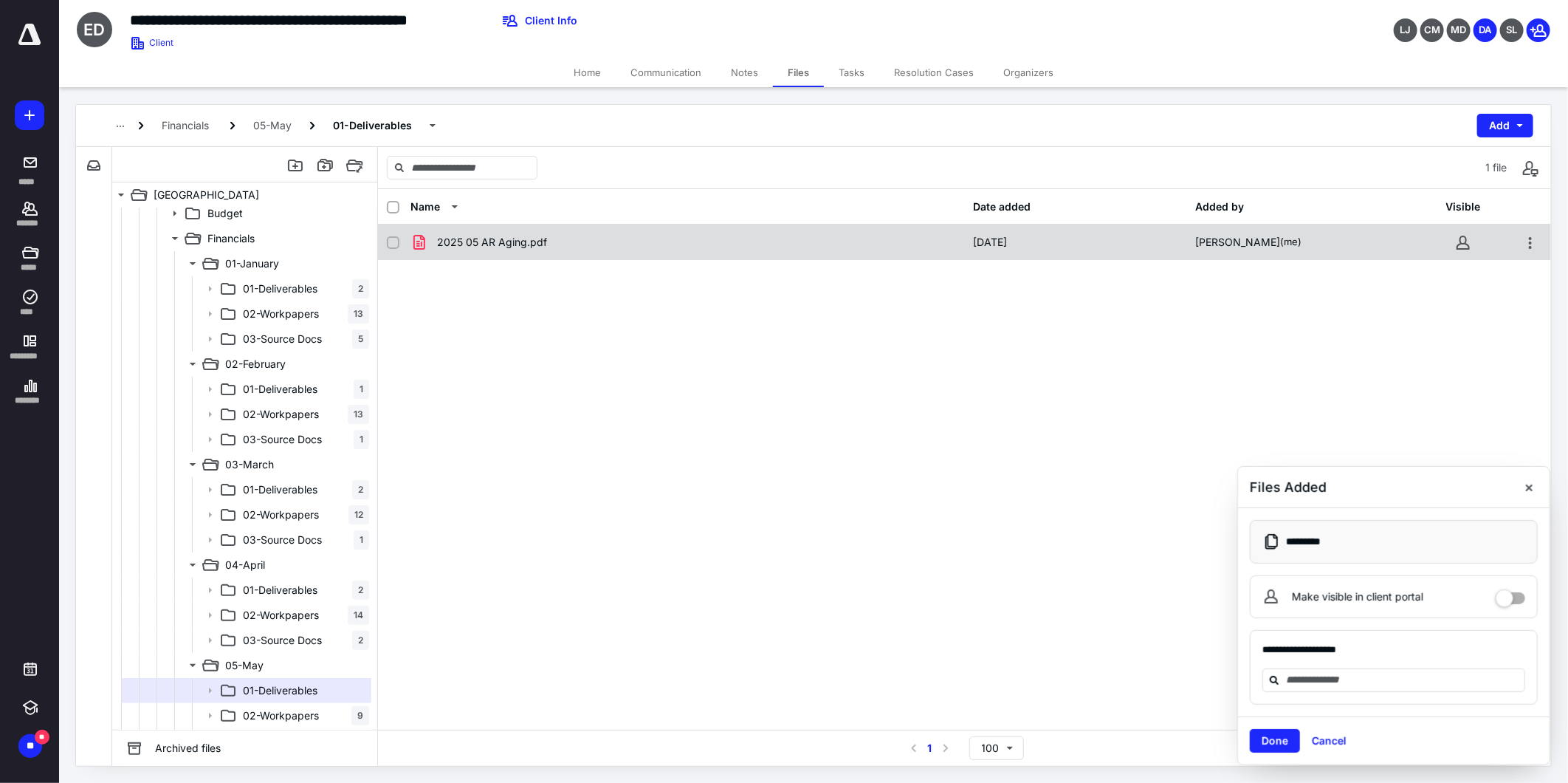click on "2025 05 AR Aging.pdf" at bounding box center [492, 242] 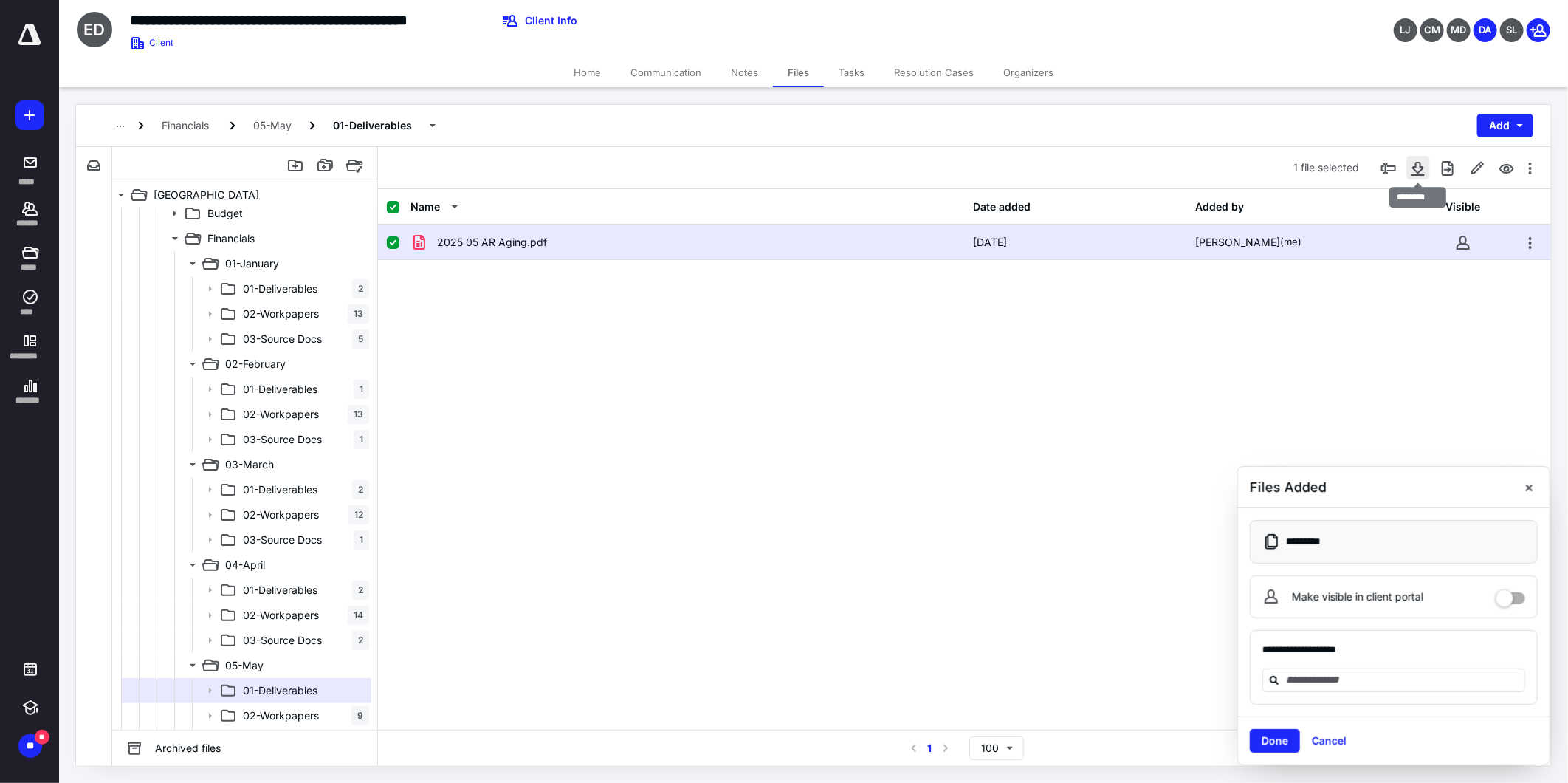click at bounding box center (1418, 168) 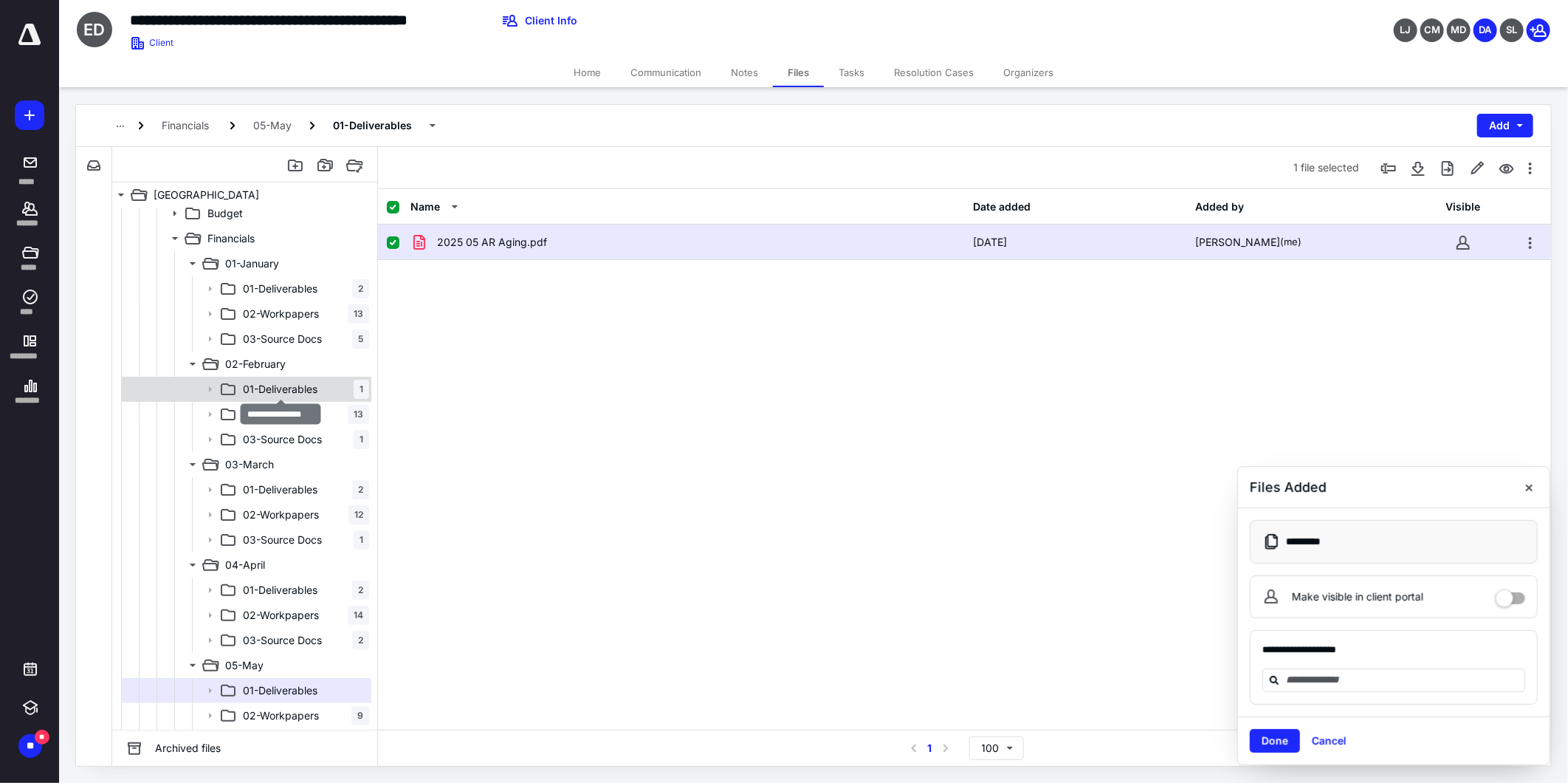 drag, startPoint x: 289, startPoint y: 384, endPoint x: 269, endPoint y: 383, distance: 20.024984 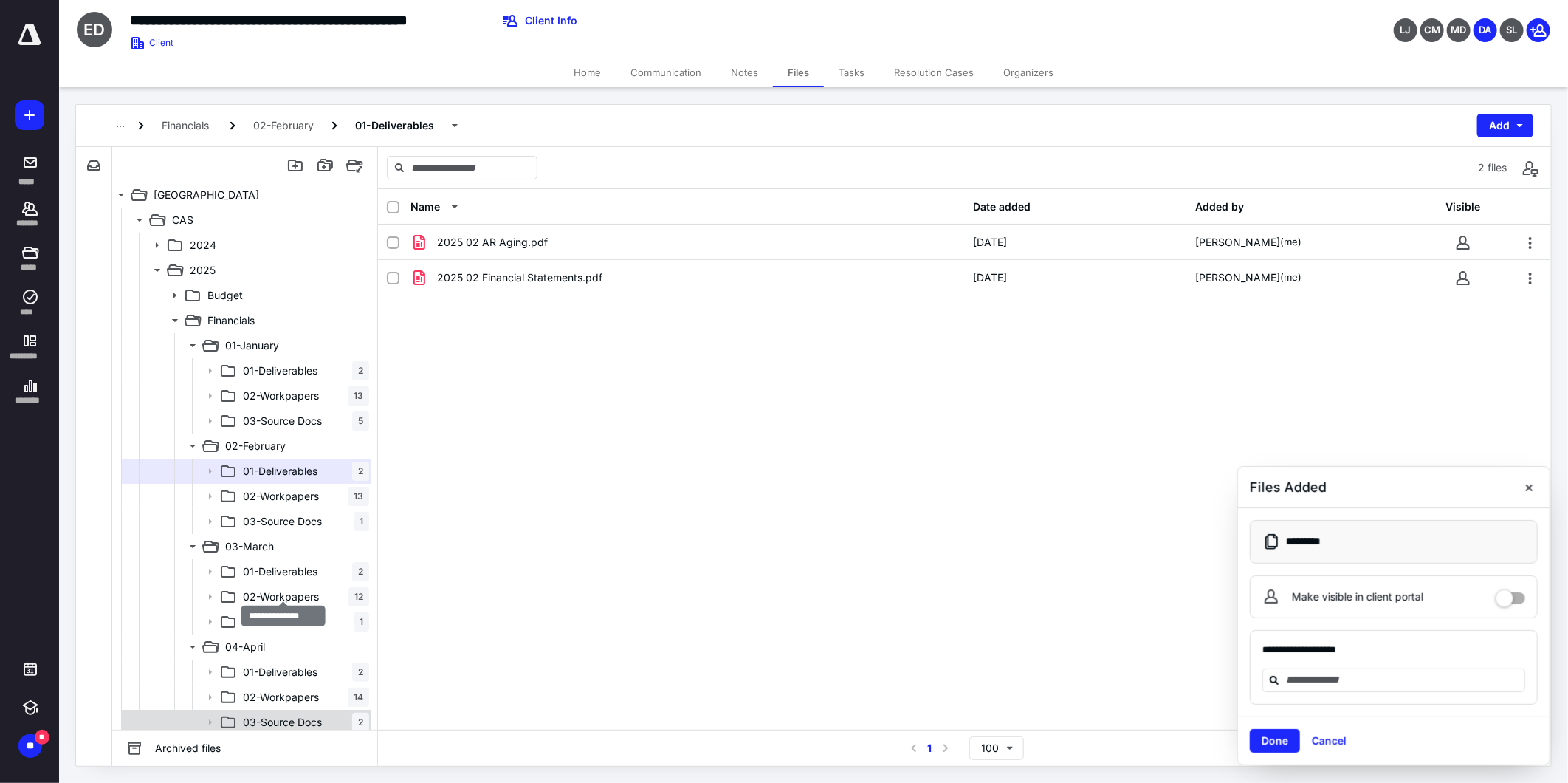 scroll, scrollTop: 246, scrollLeft: 0, axis: vertical 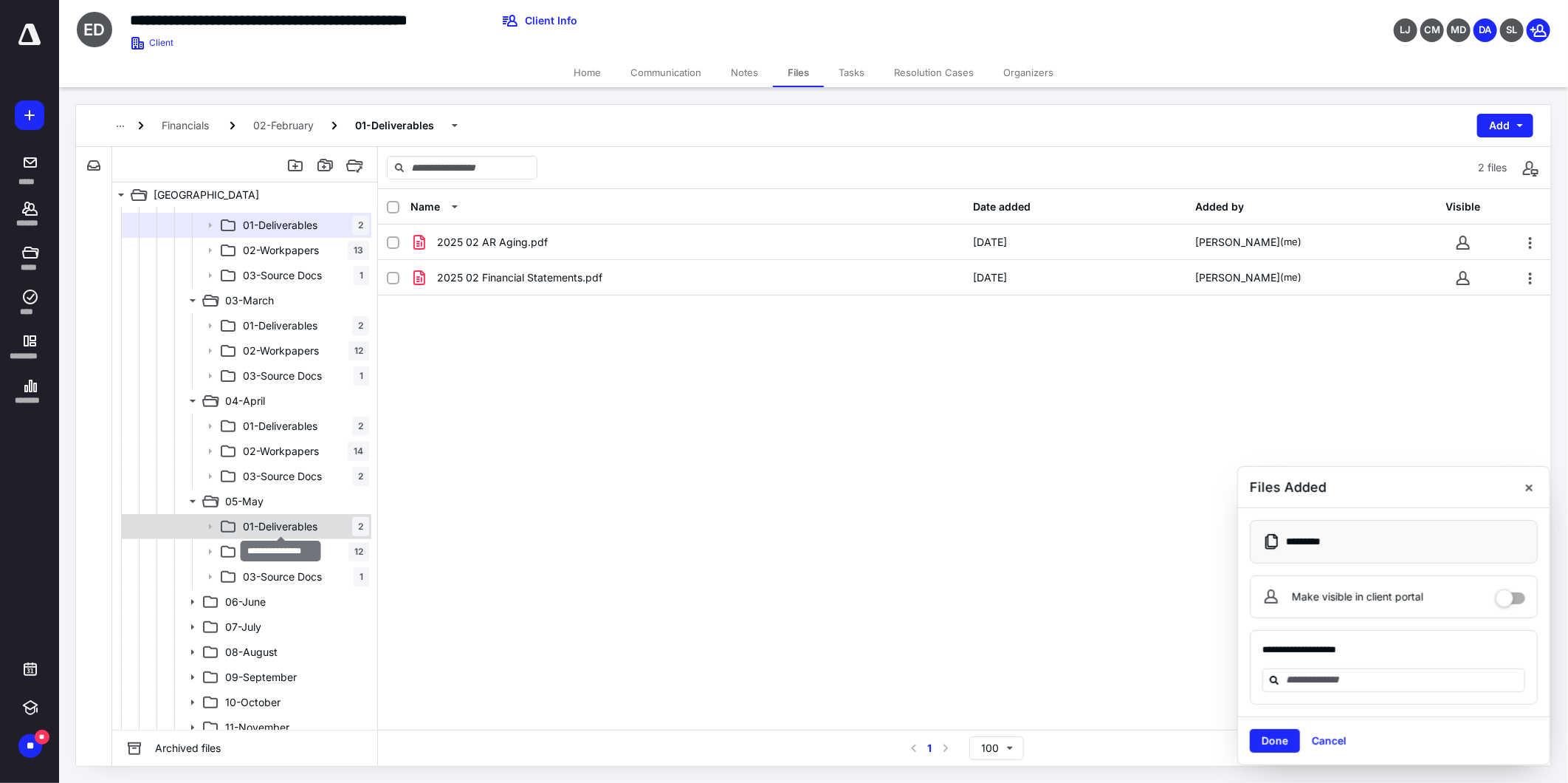 click on "01-Deliverables" at bounding box center (280, 527) 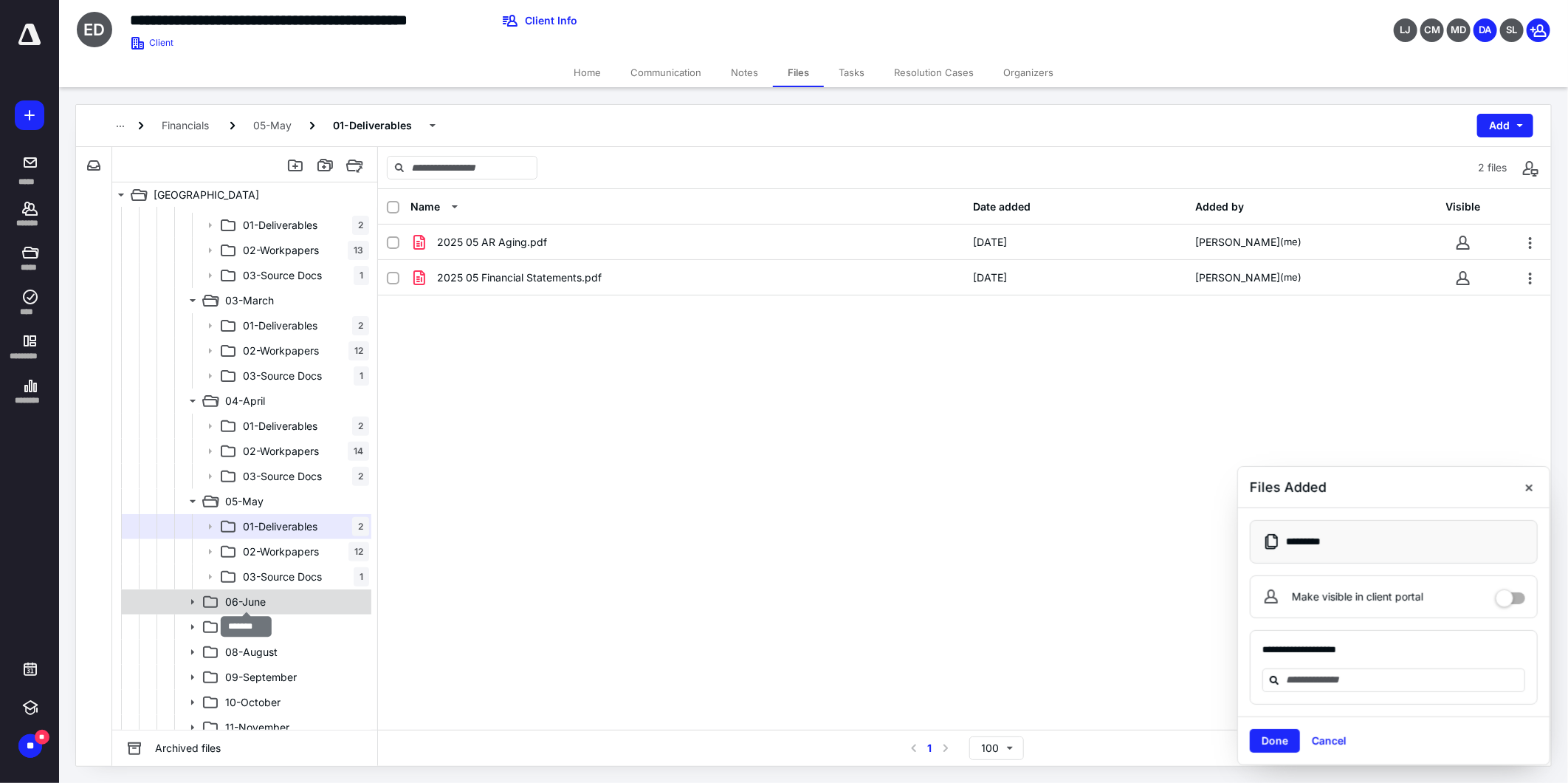 click on "06-June" at bounding box center (245, 602) 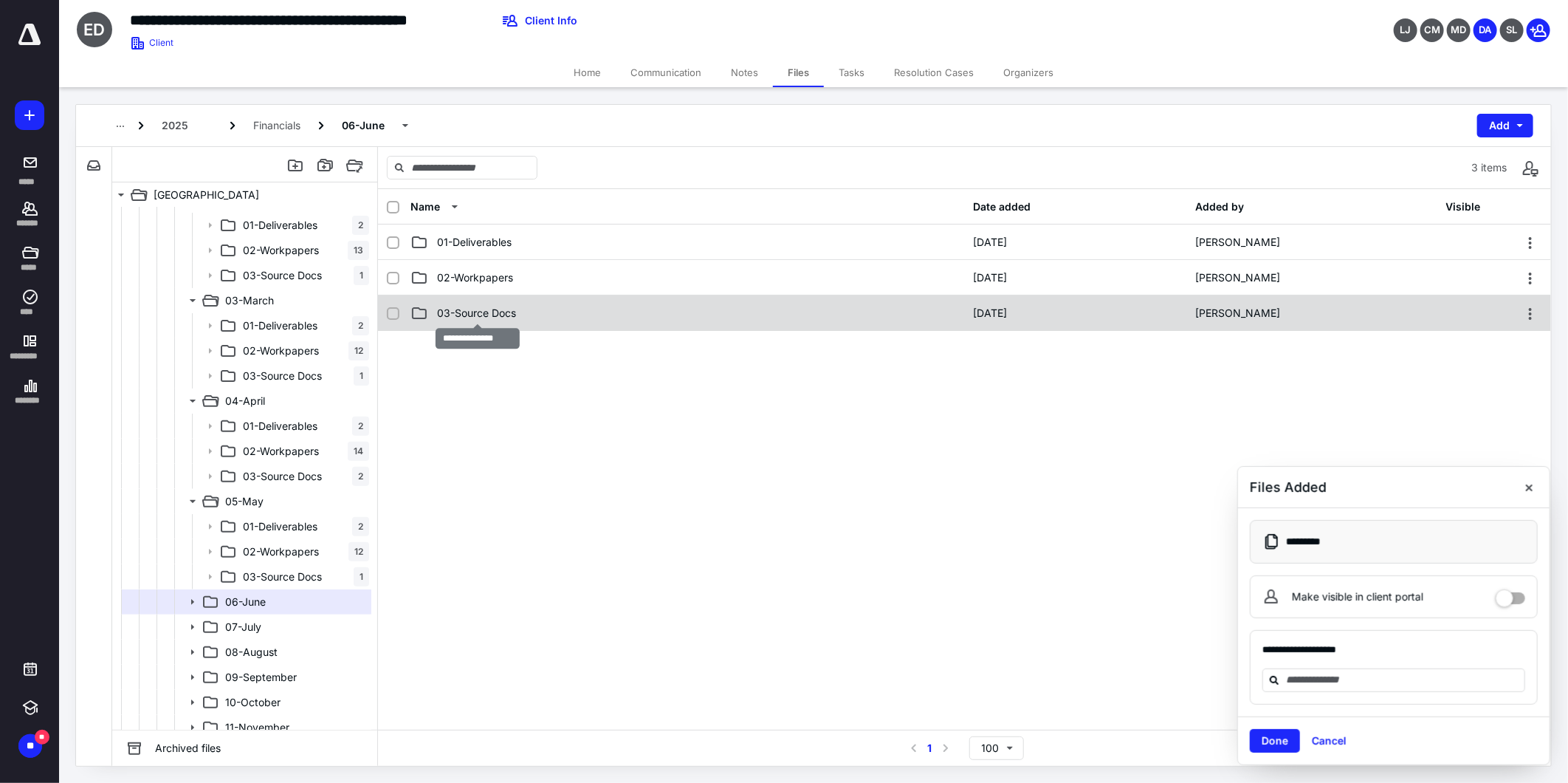 click on "03-Source Docs" at bounding box center [476, 313] 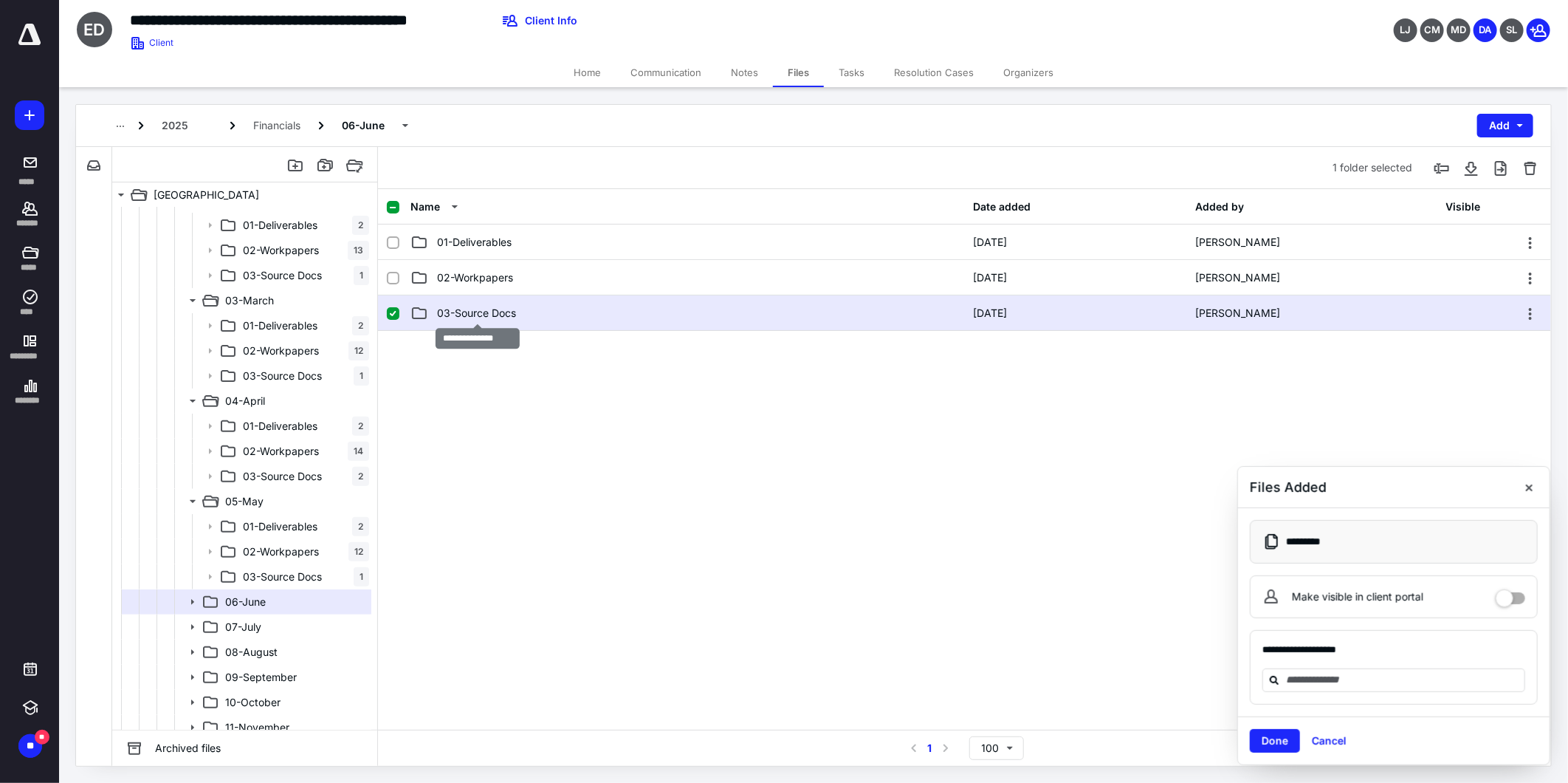 click on "03-Source Docs" at bounding box center (476, 313) 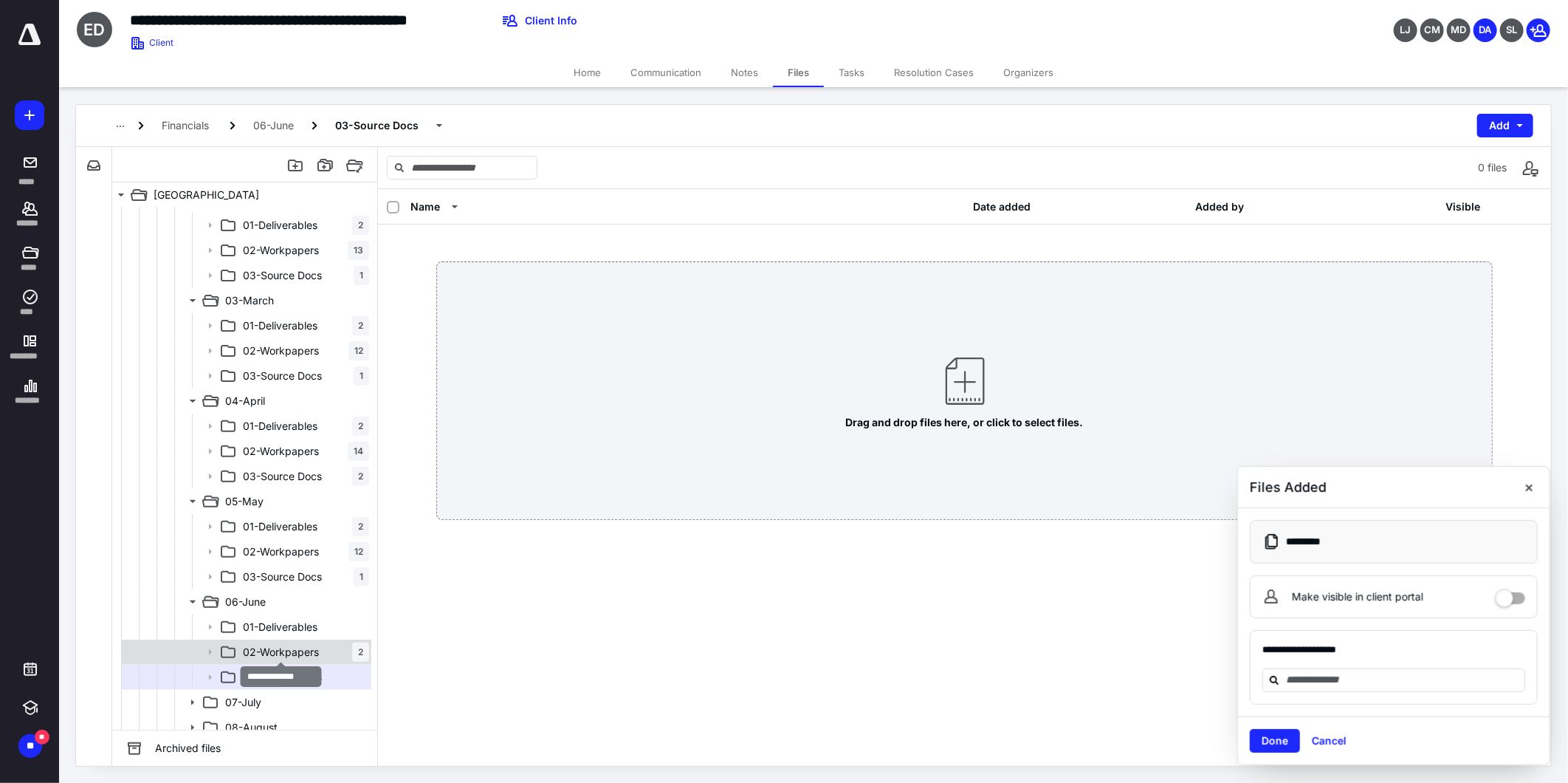 click on "02-Workpapers" at bounding box center [281, 652] 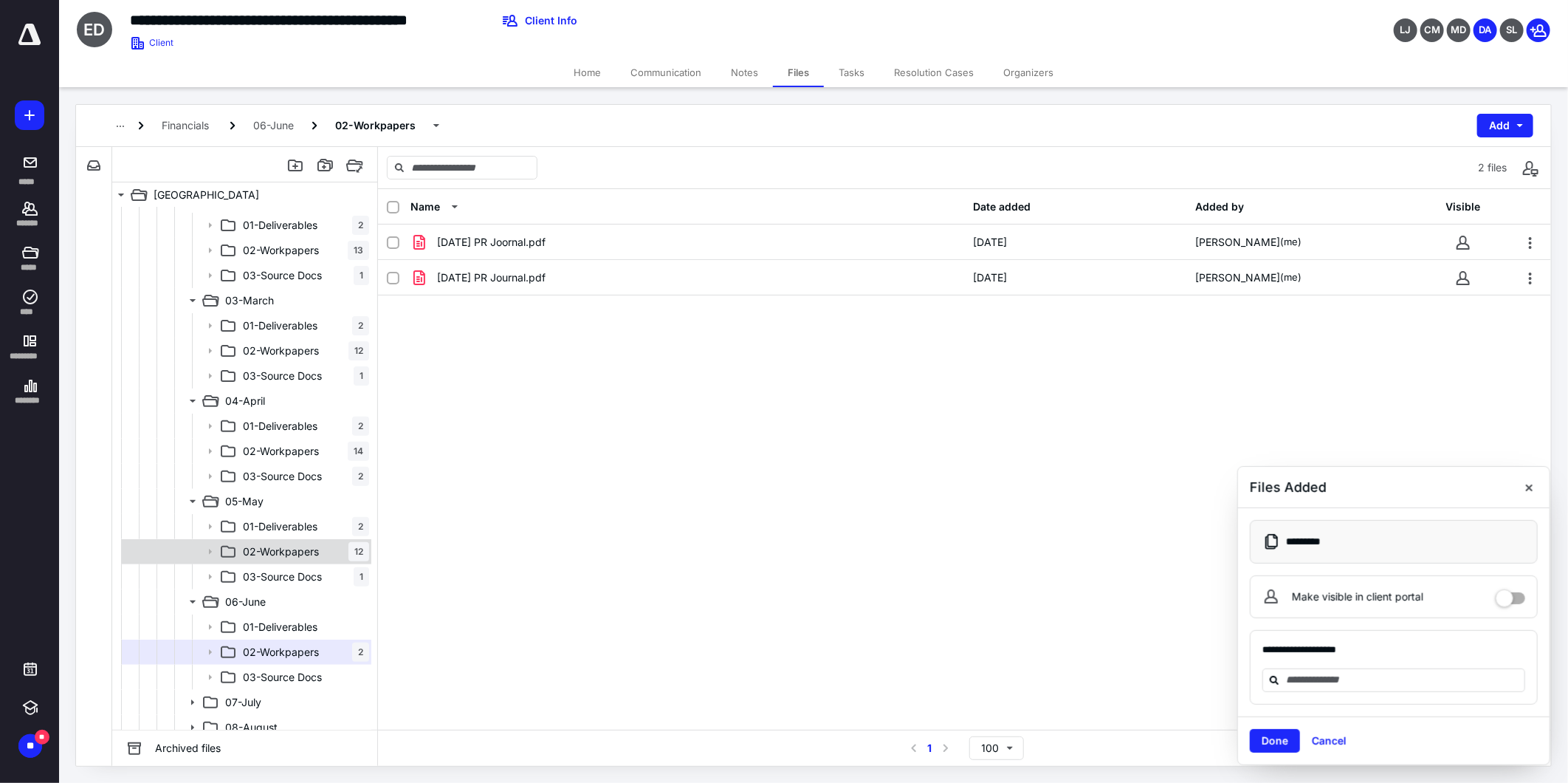 click on "02-Workpapers" at bounding box center [281, 552] 